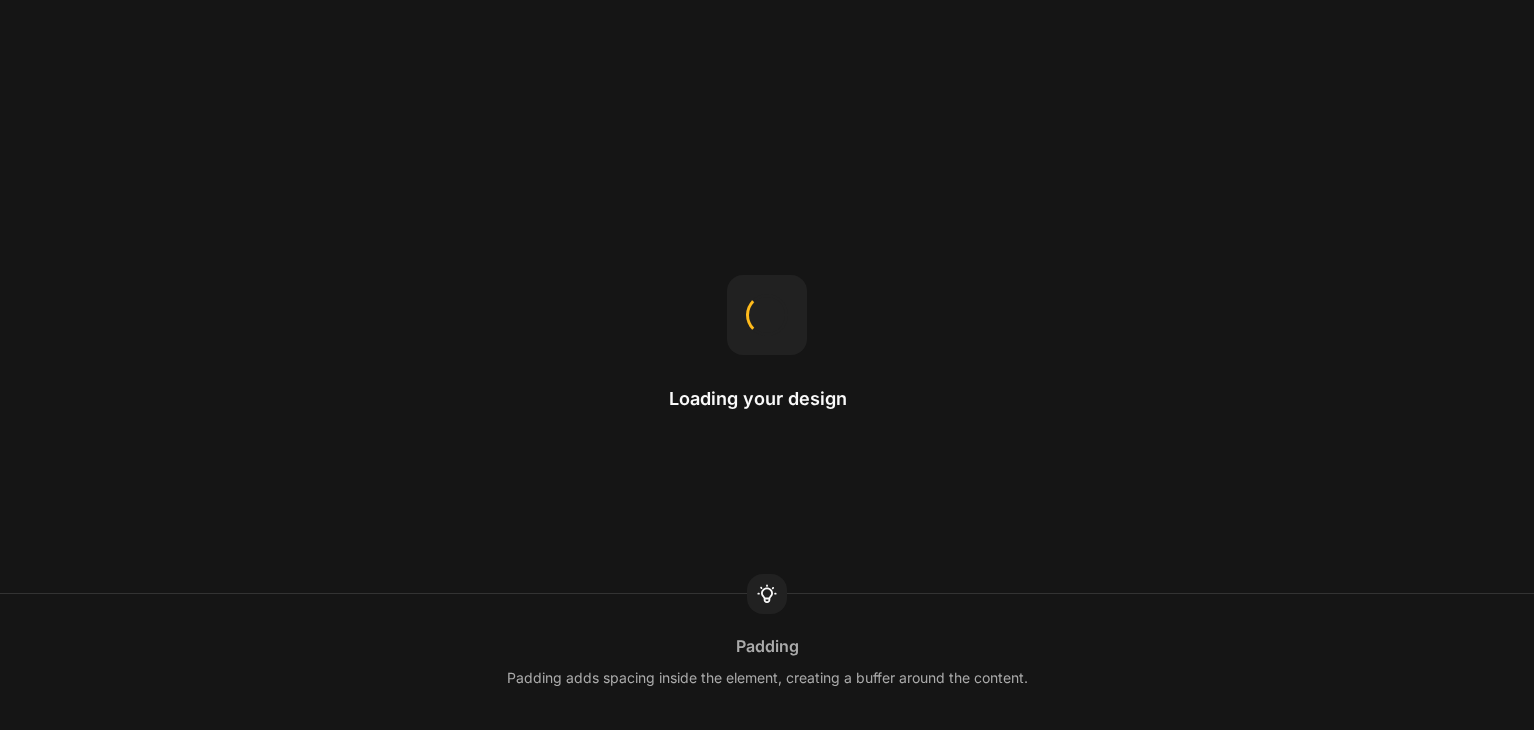 scroll, scrollTop: 0, scrollLeft: 0, axis: both 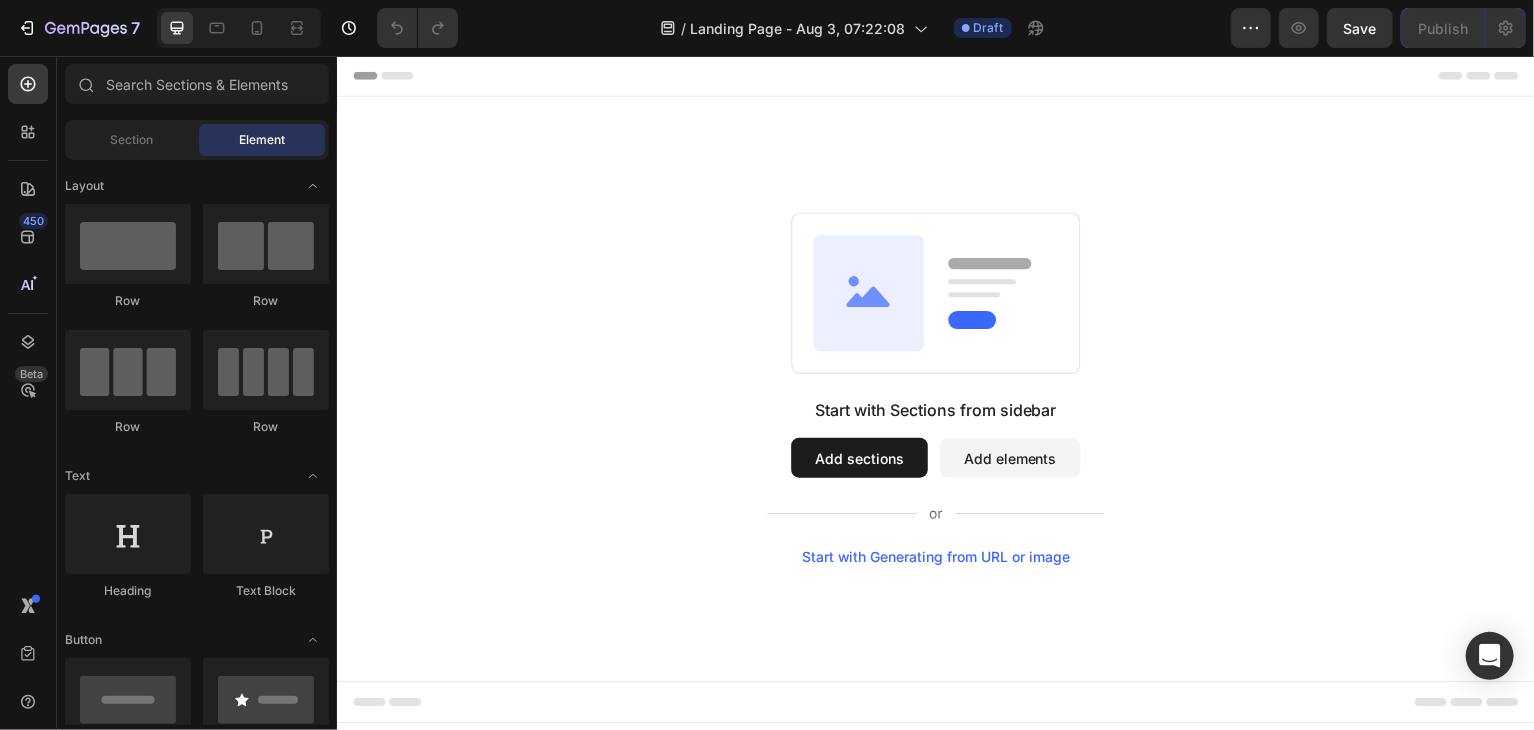 click on "Start with Generating from URL or image" at bounding box center [936, 558] 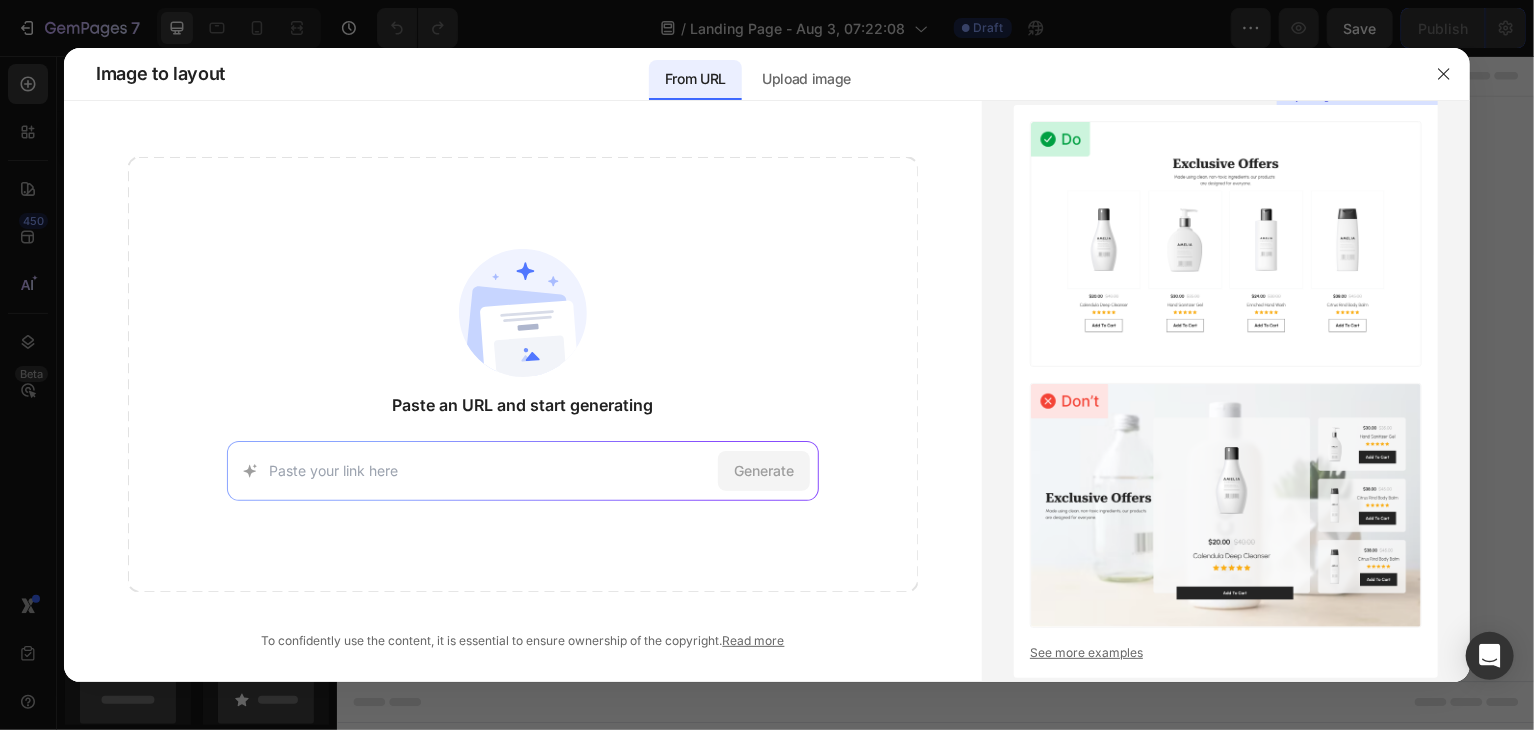 paste on "https://magicbrushofficial.com/" 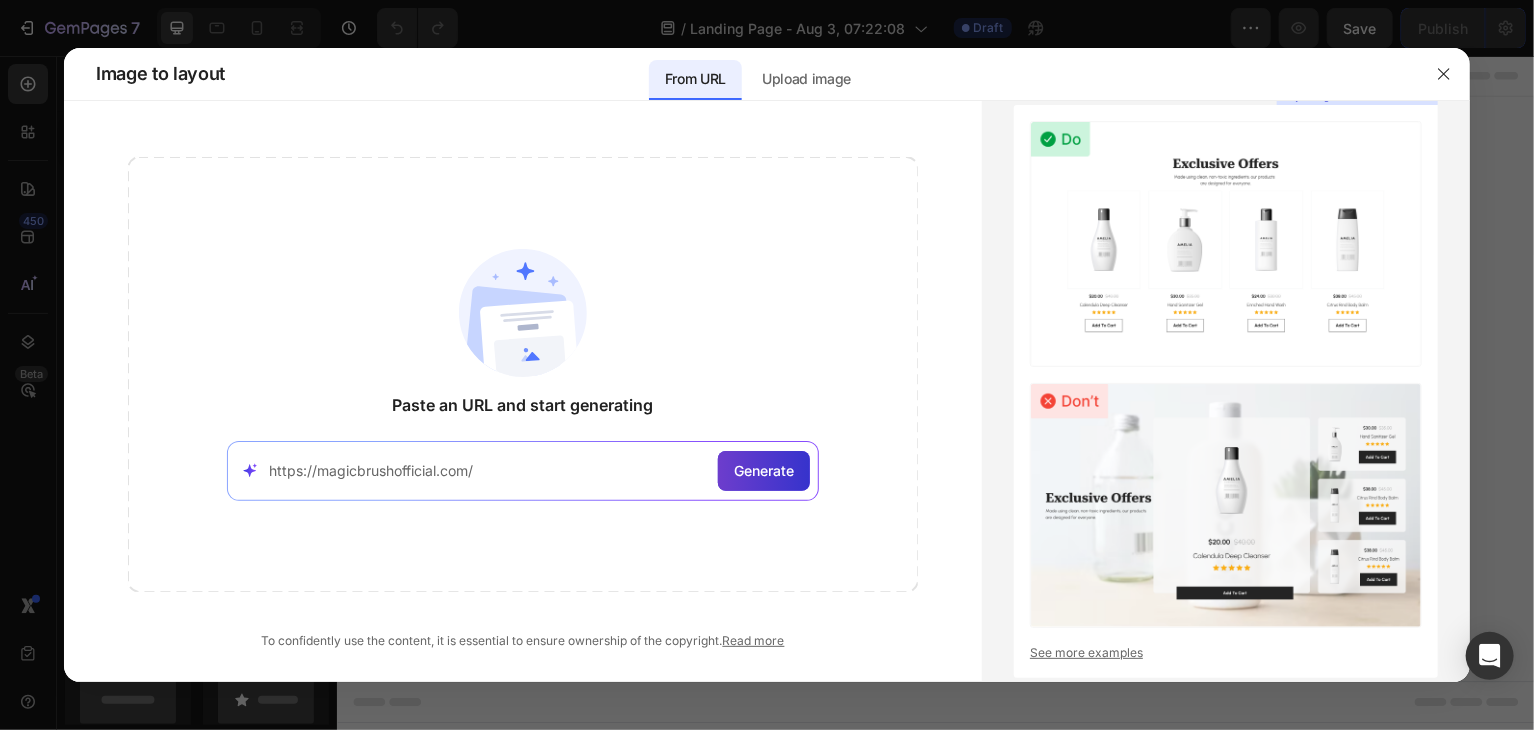 type on "https://magicbrushofficial.com/" 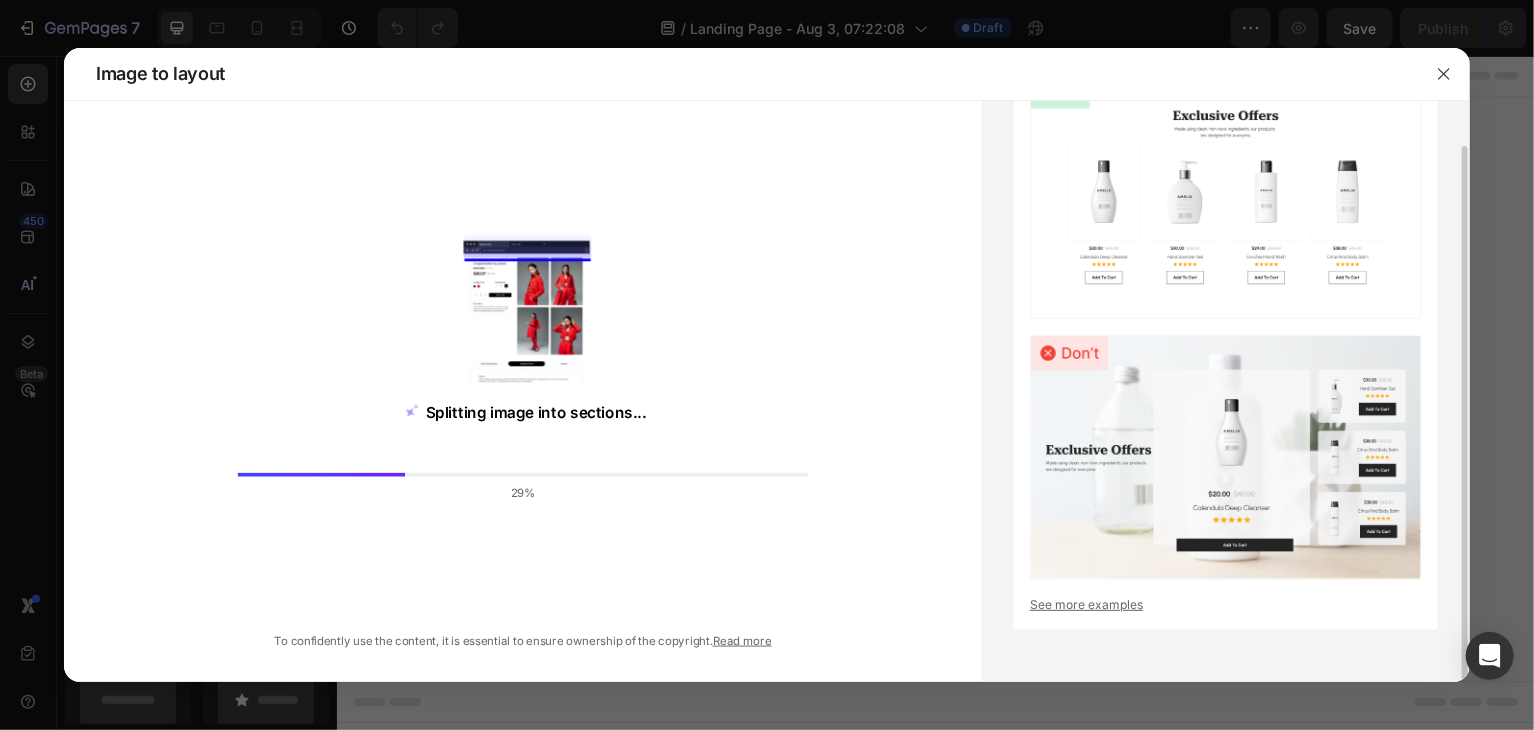 scroll, scrollTop: 0, scrollLeft: 0, axis: both 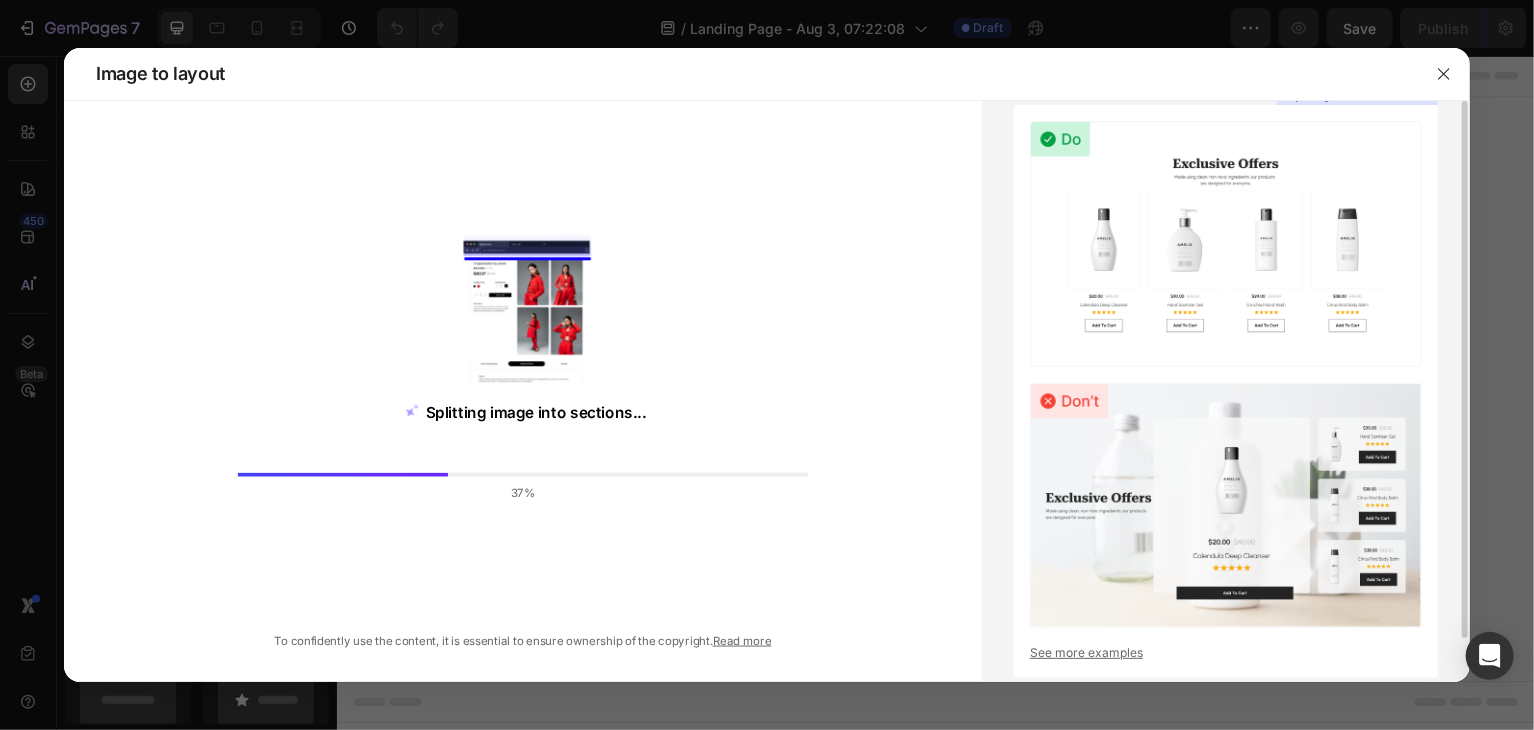 click at bounding box center (1226, 506) 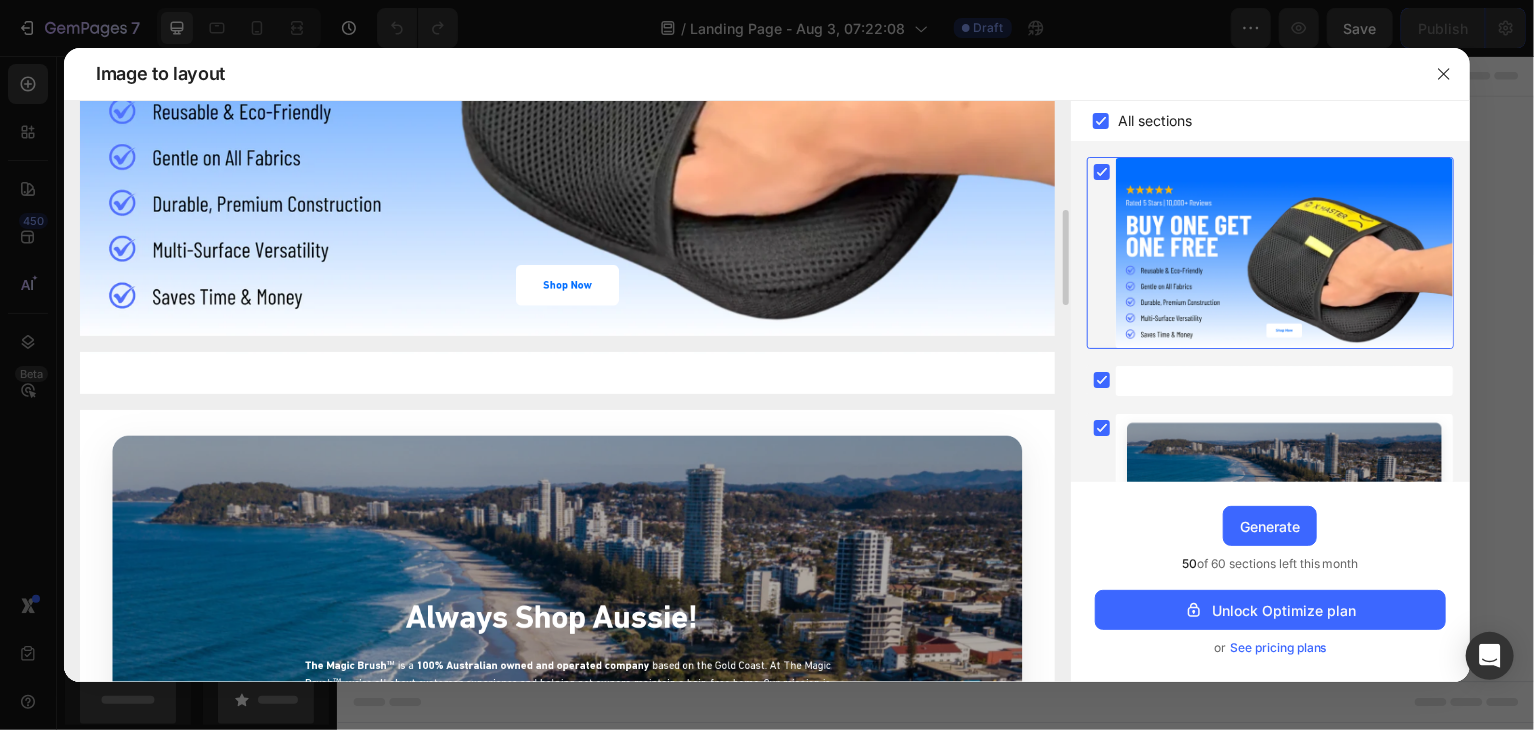 scroll, scrollTop: 476, scrollLeft: 0, axis: vertical 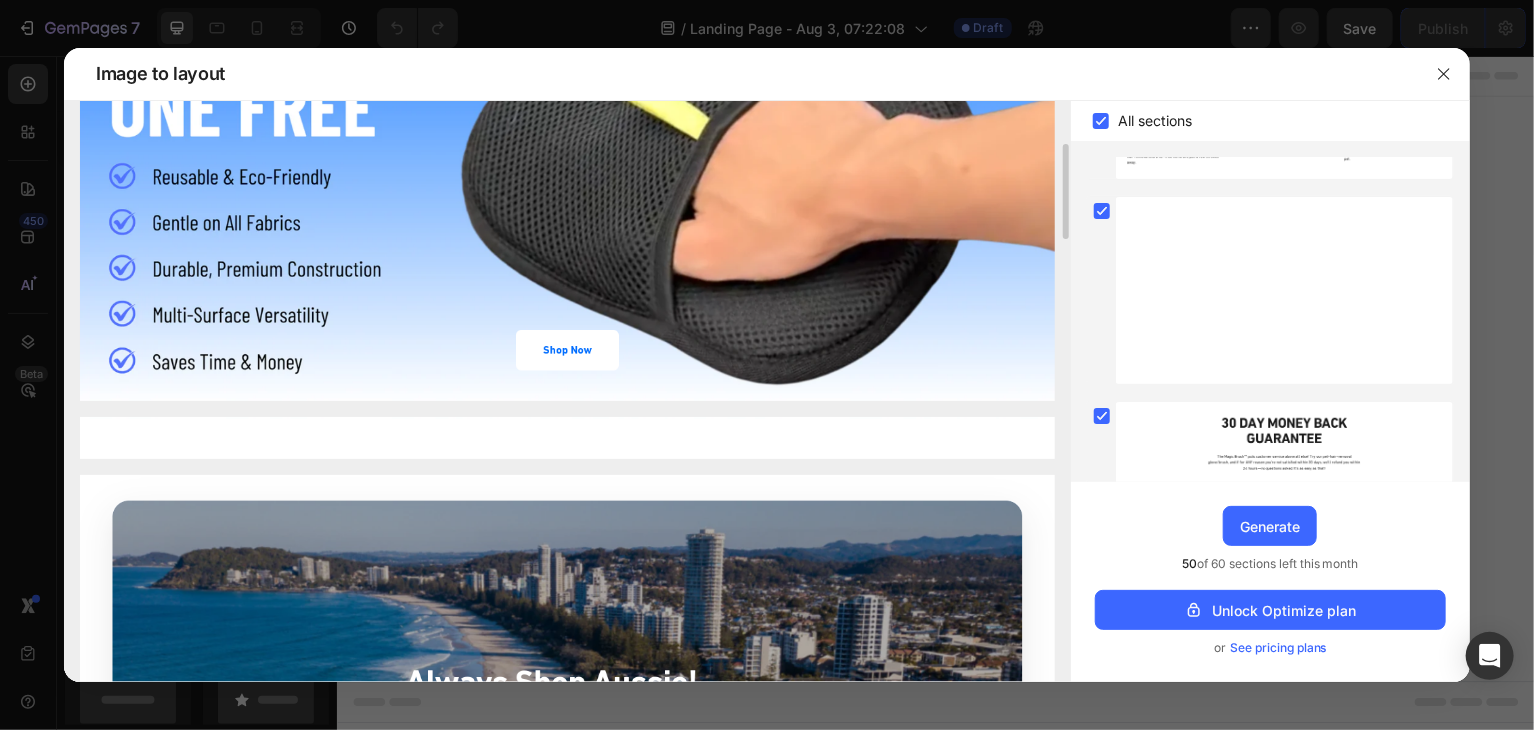 click at bounding box center (567, 126) 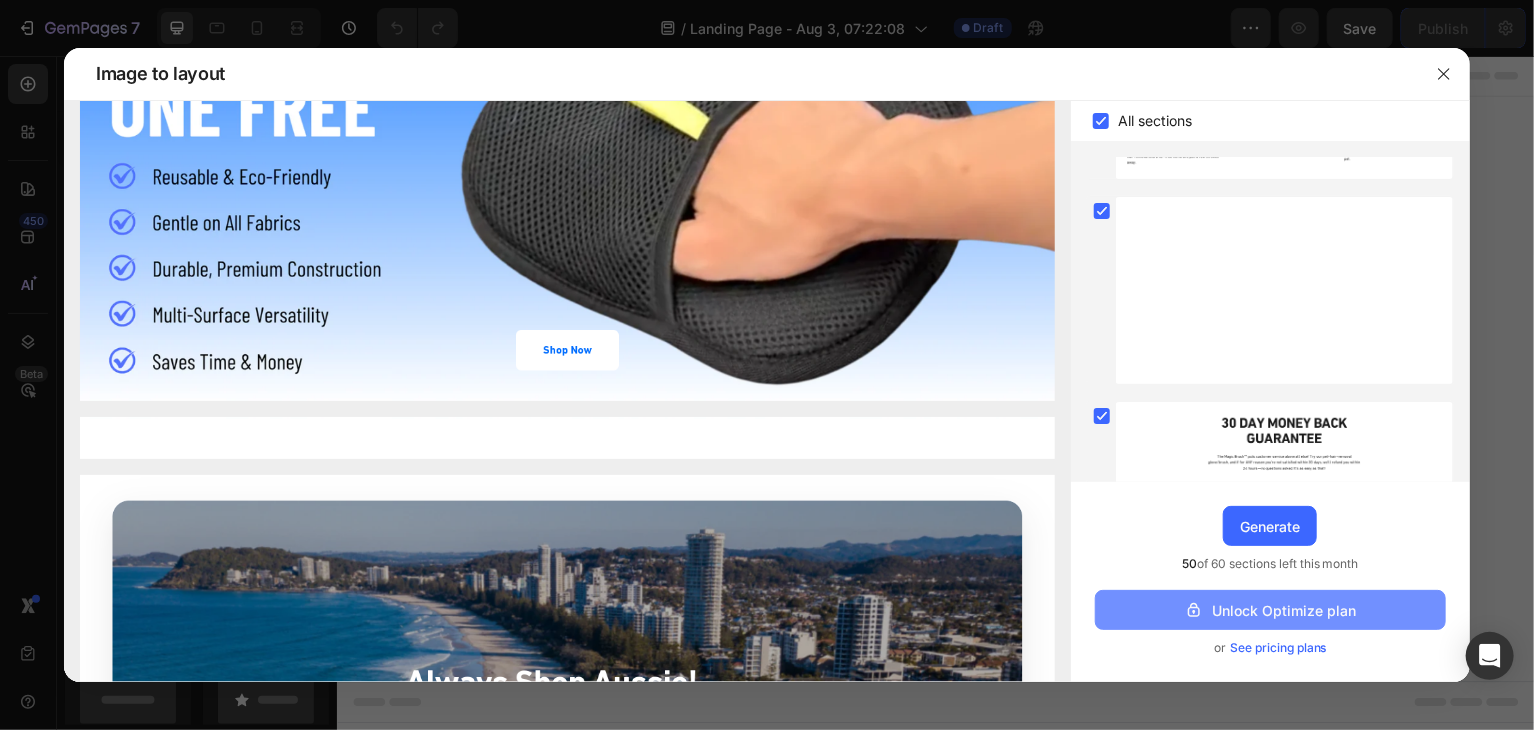 click on "Unlock Optimize plan" at bounding box center (1270, 610) 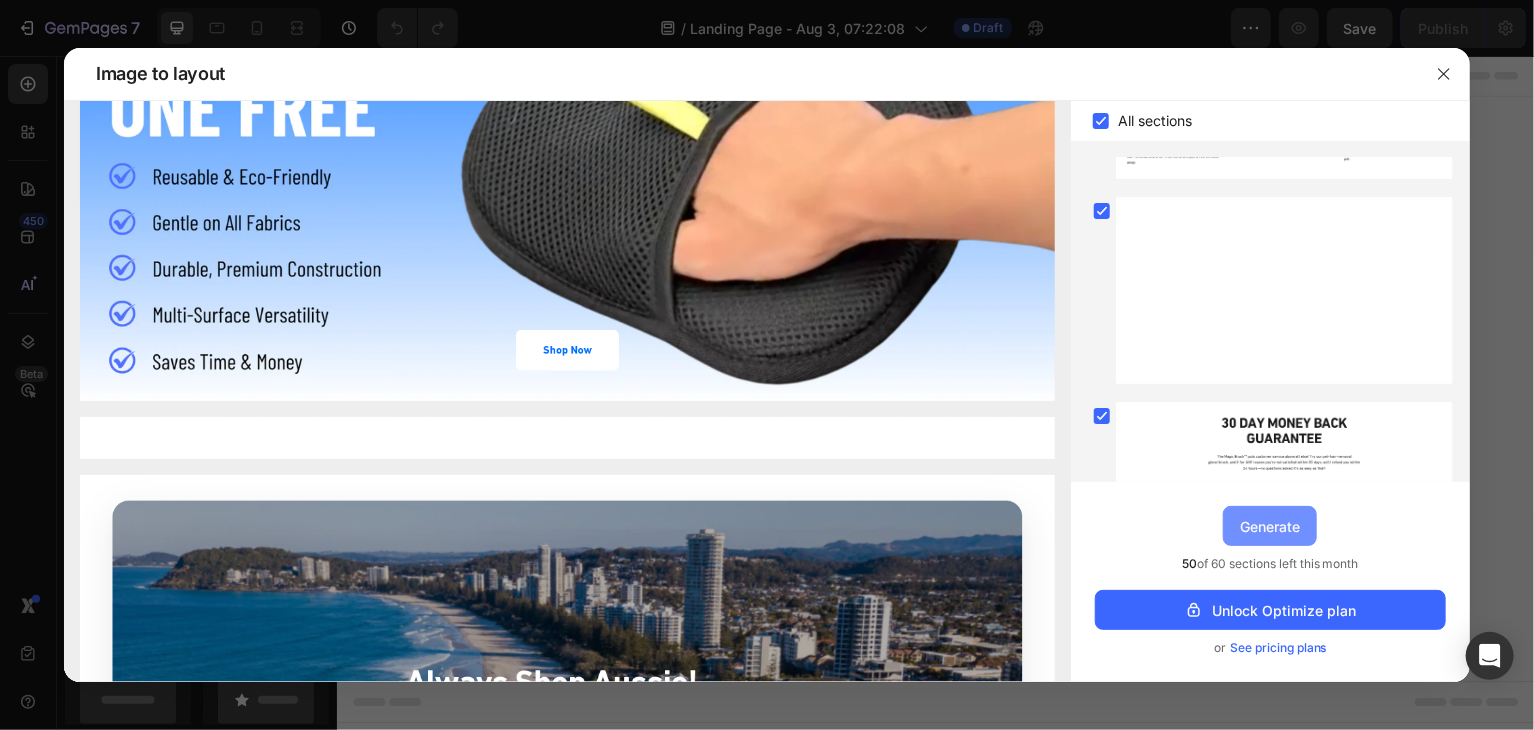 click on "Generate" at bounding box center (1270, 526) 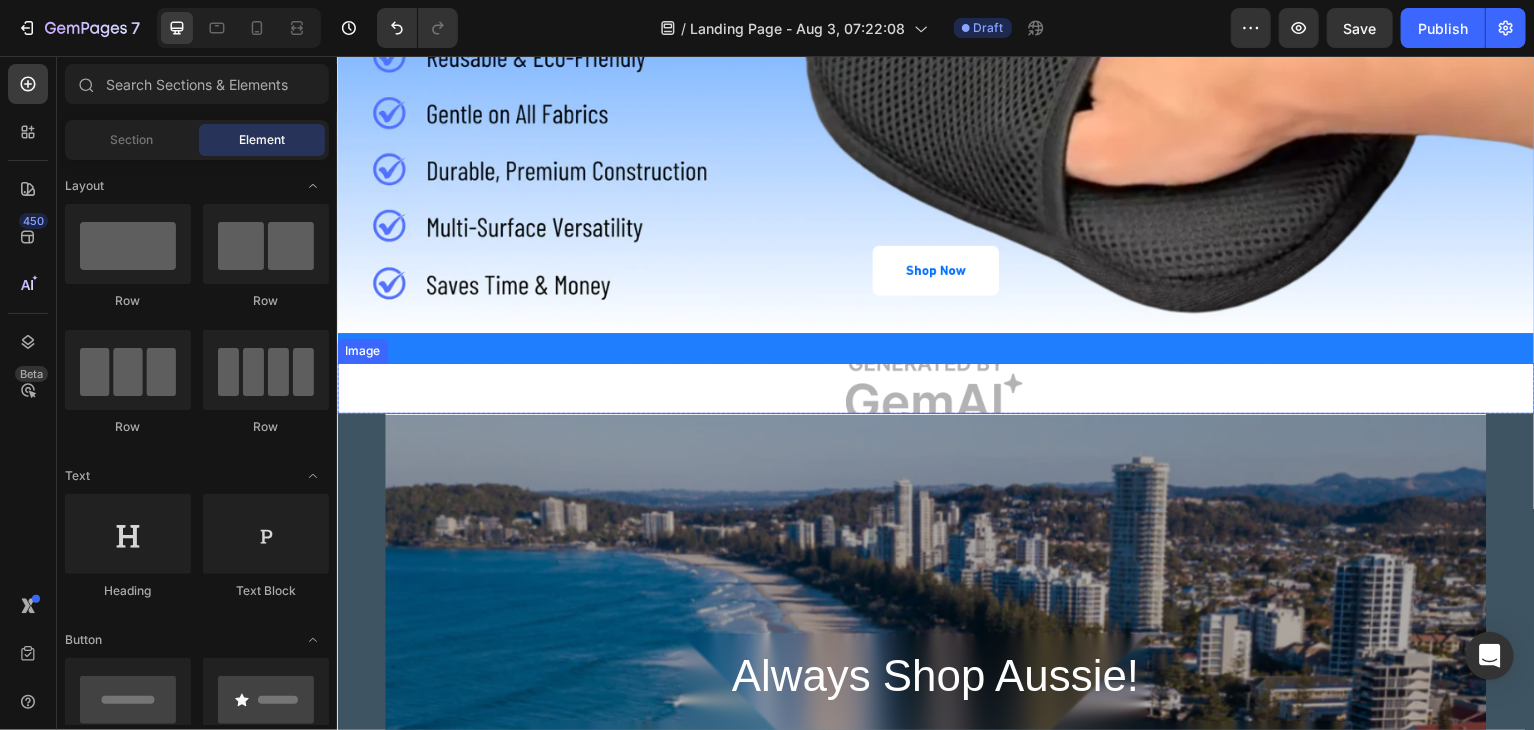 scroll, scrollTop: 395, scrollLeft: 0, axis: vertical 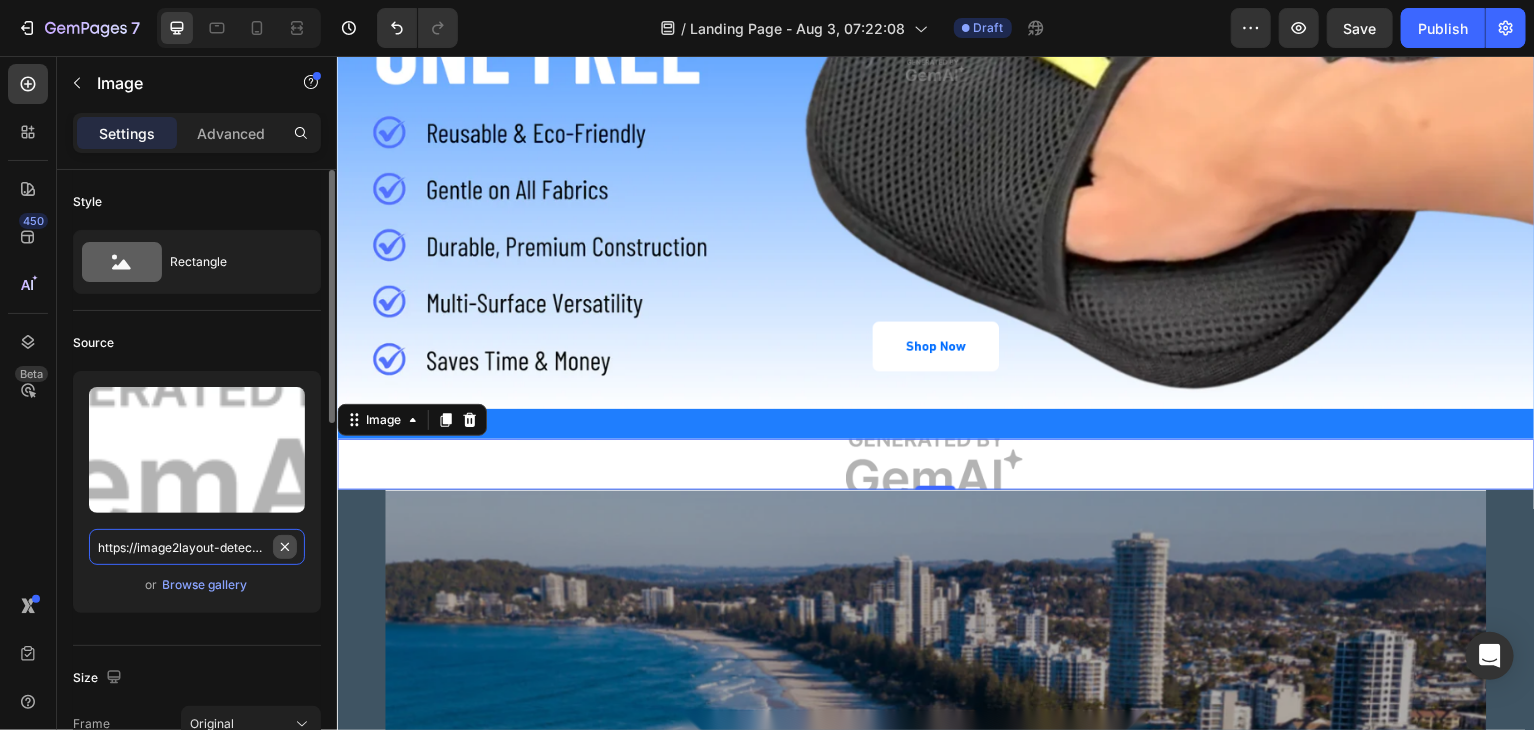 type 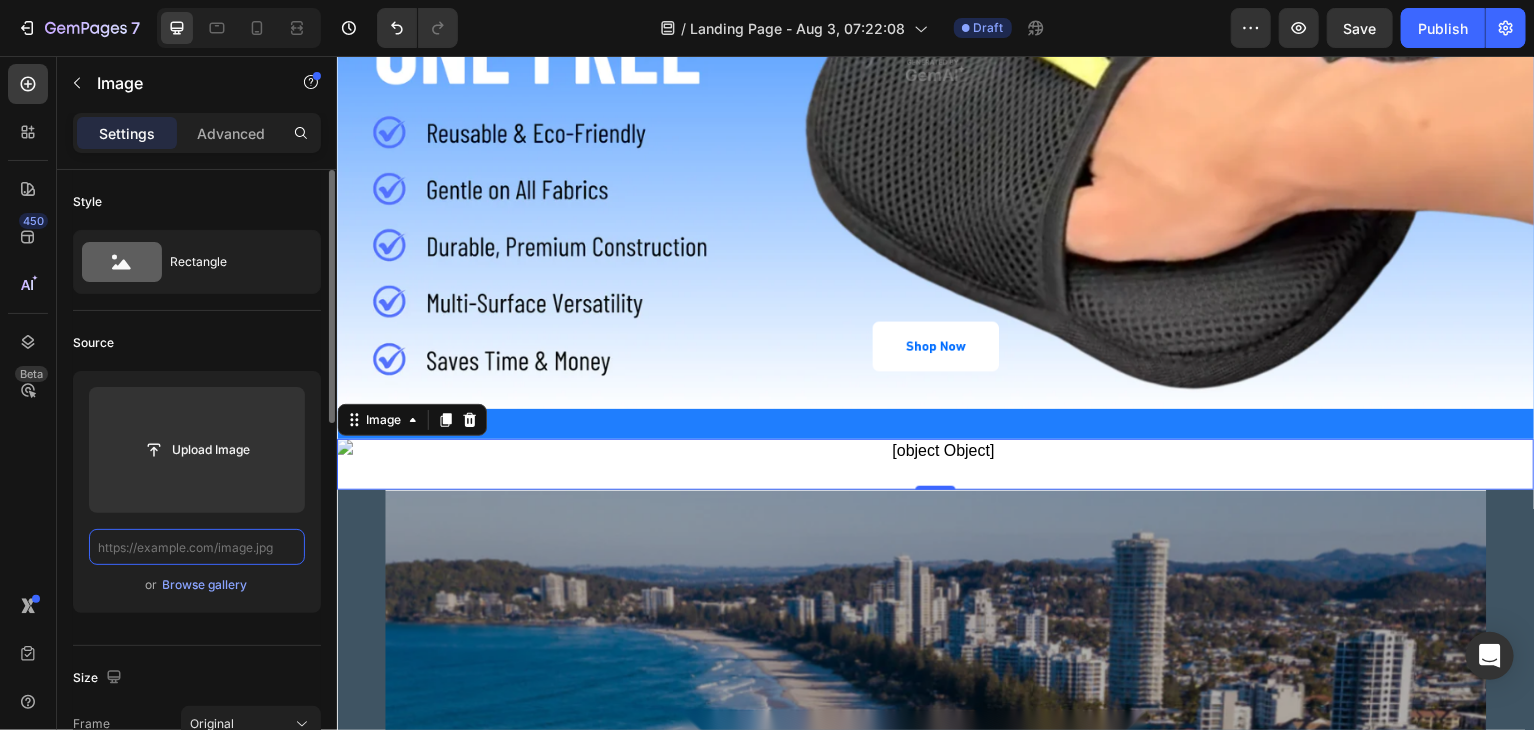 scroll, scrollTop: 0, scrollLeft: 0, axis: both 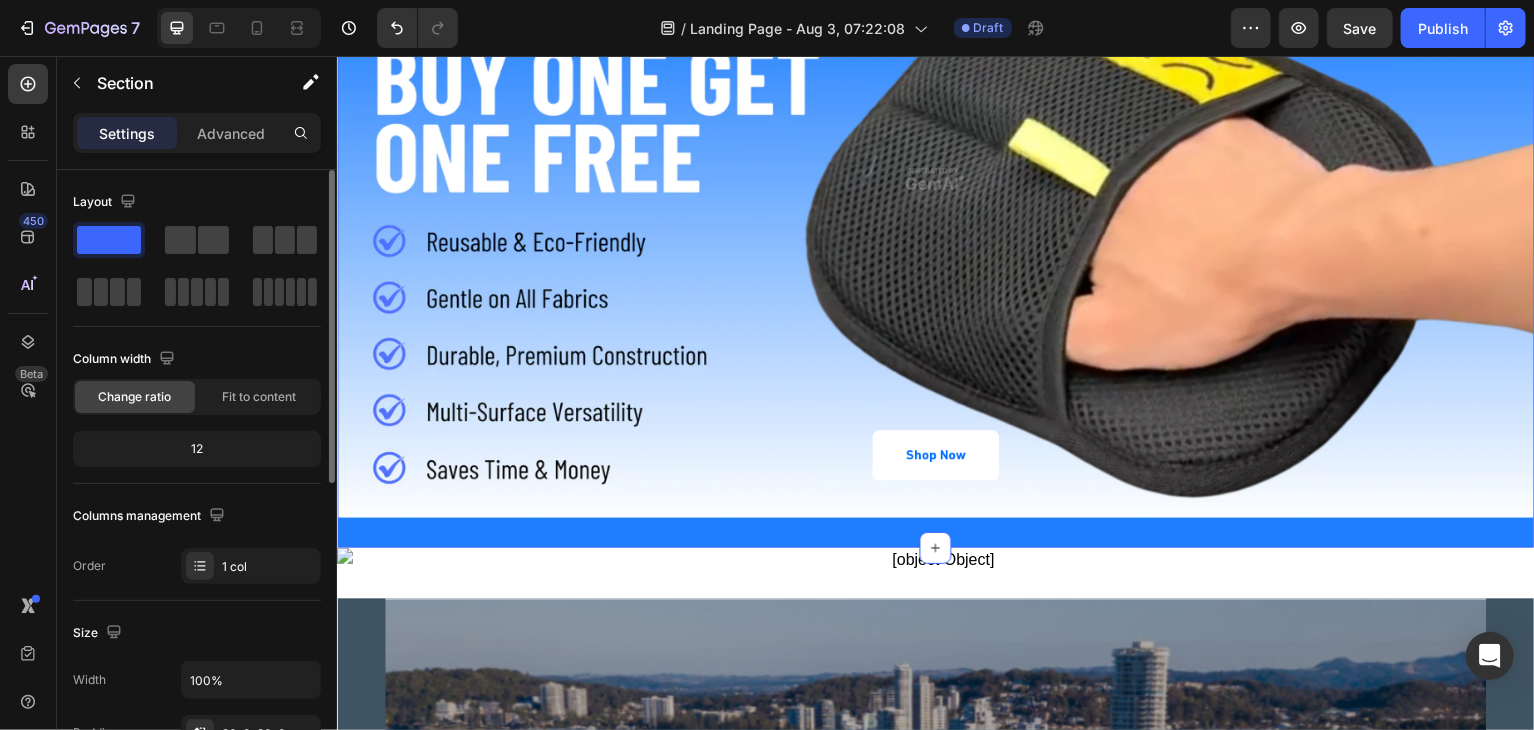 click 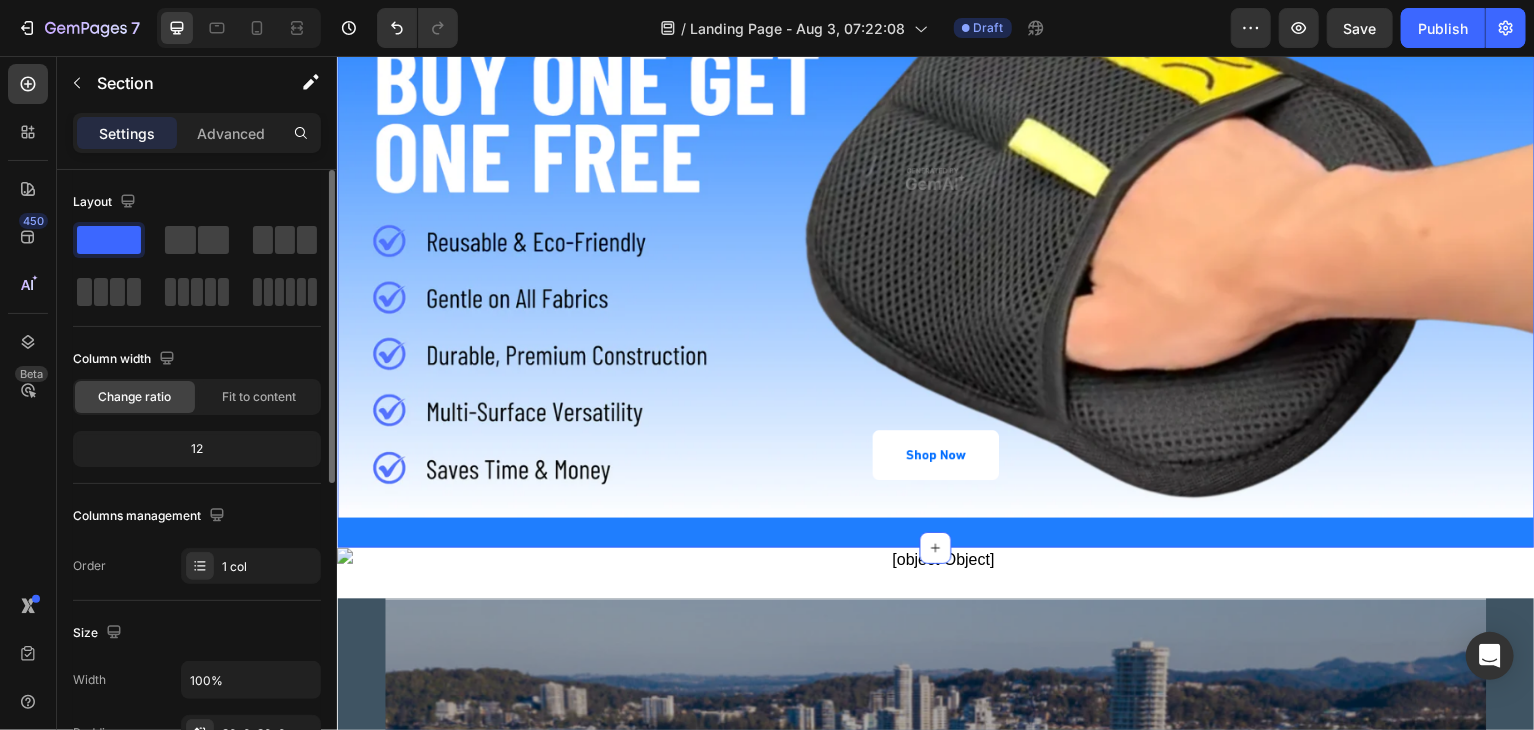 click 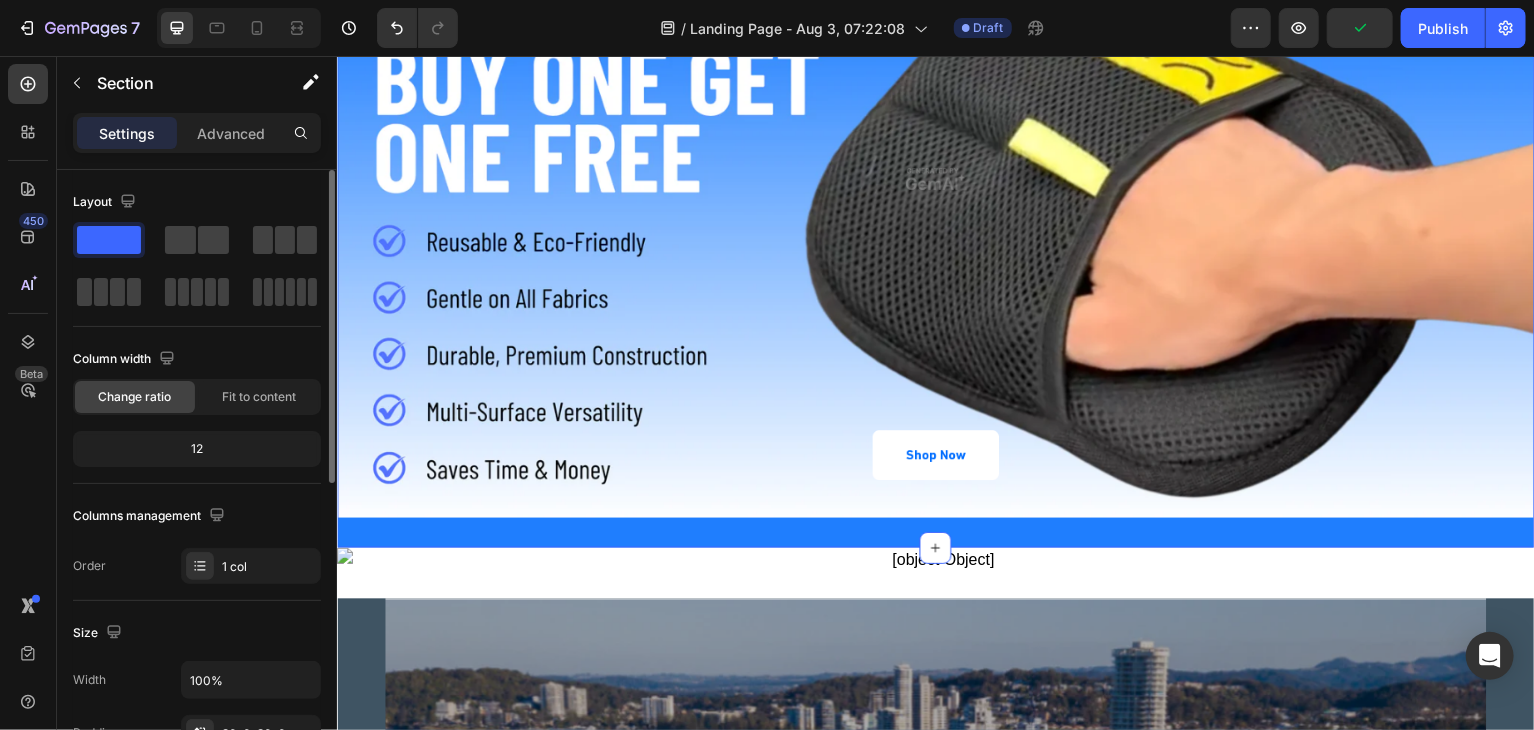 click 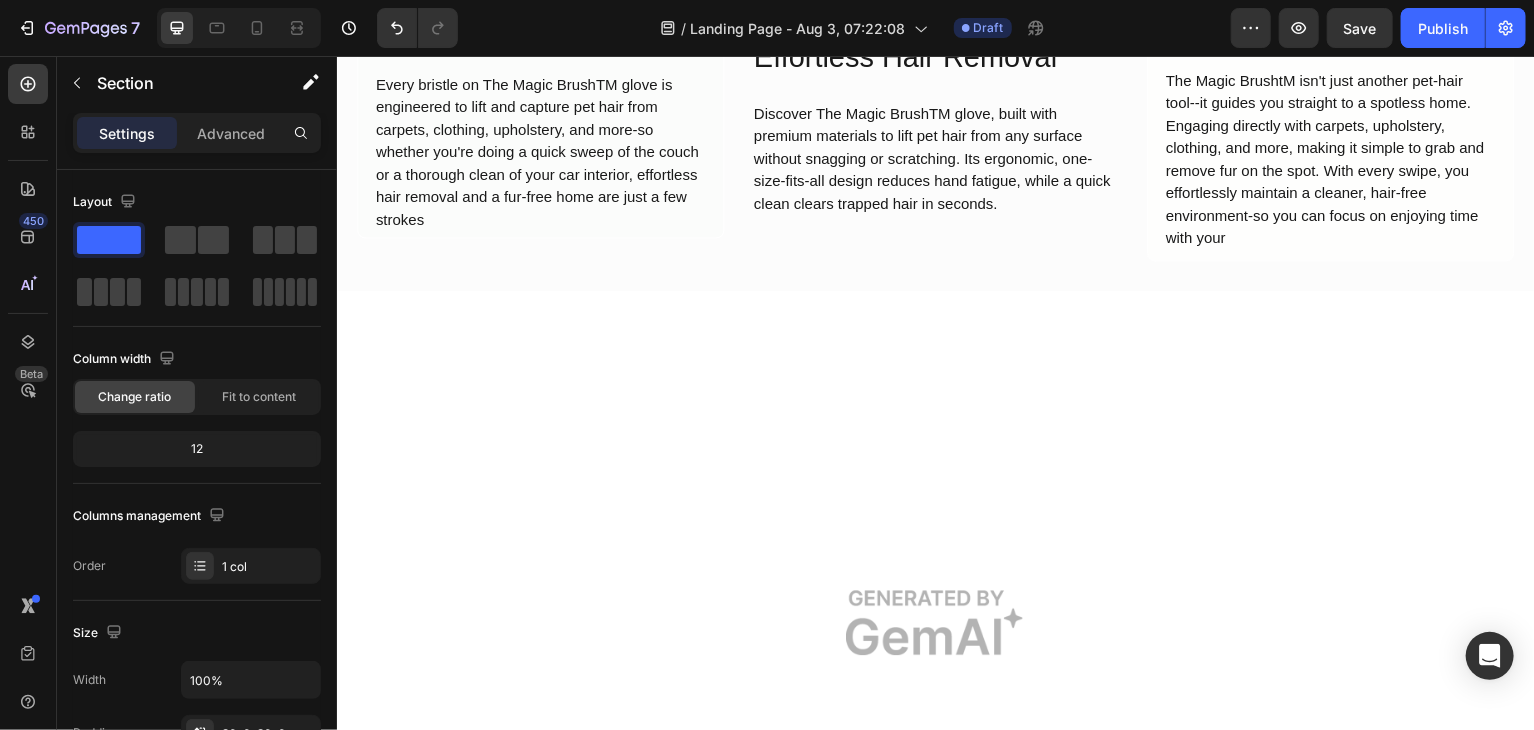 scroll, scrollTop: 1718, scrollLeft: 0, axis: vertical 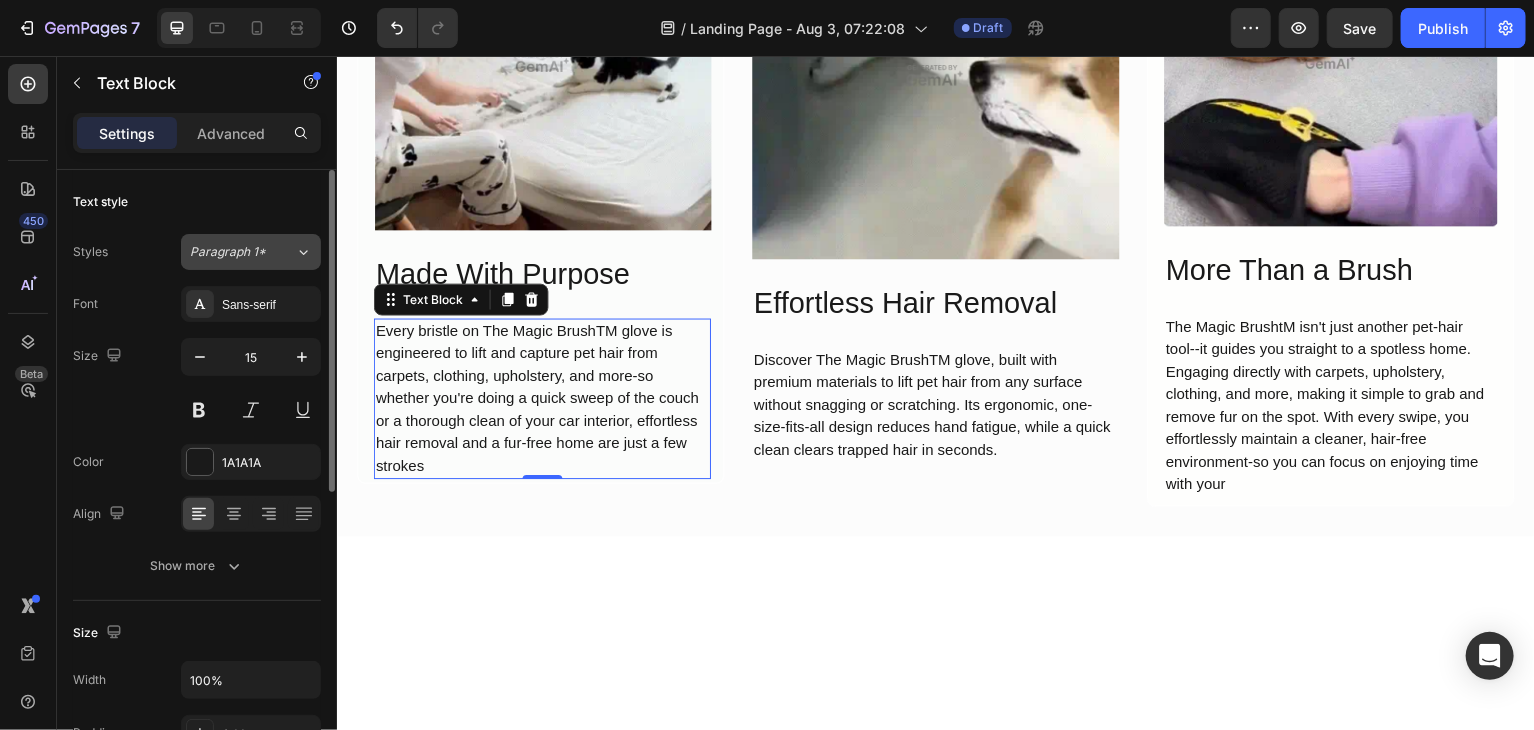 click on "Paragraph 1*" at bounding box center [230, 252] 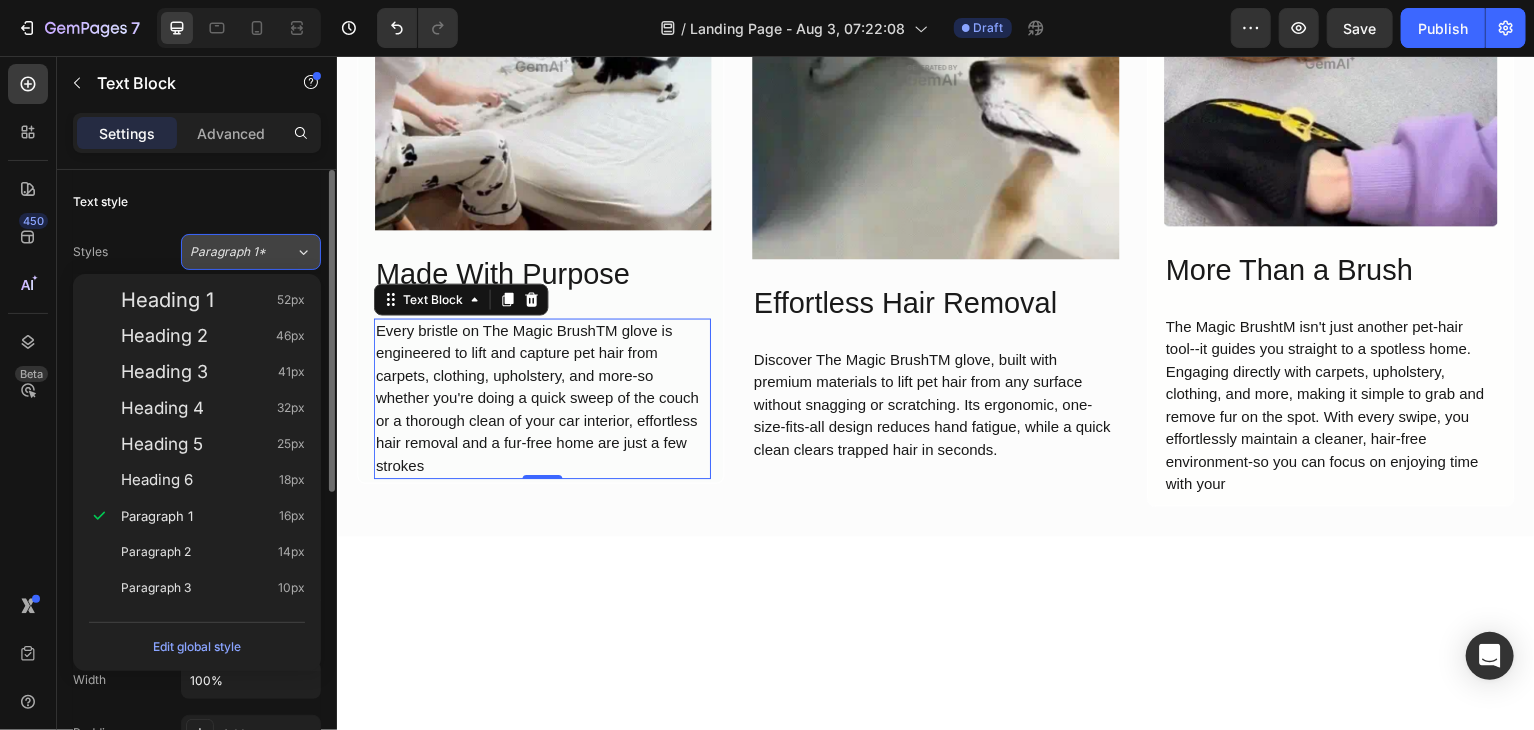 click on "Paragraph 1*" at bounding box center (230, 252) 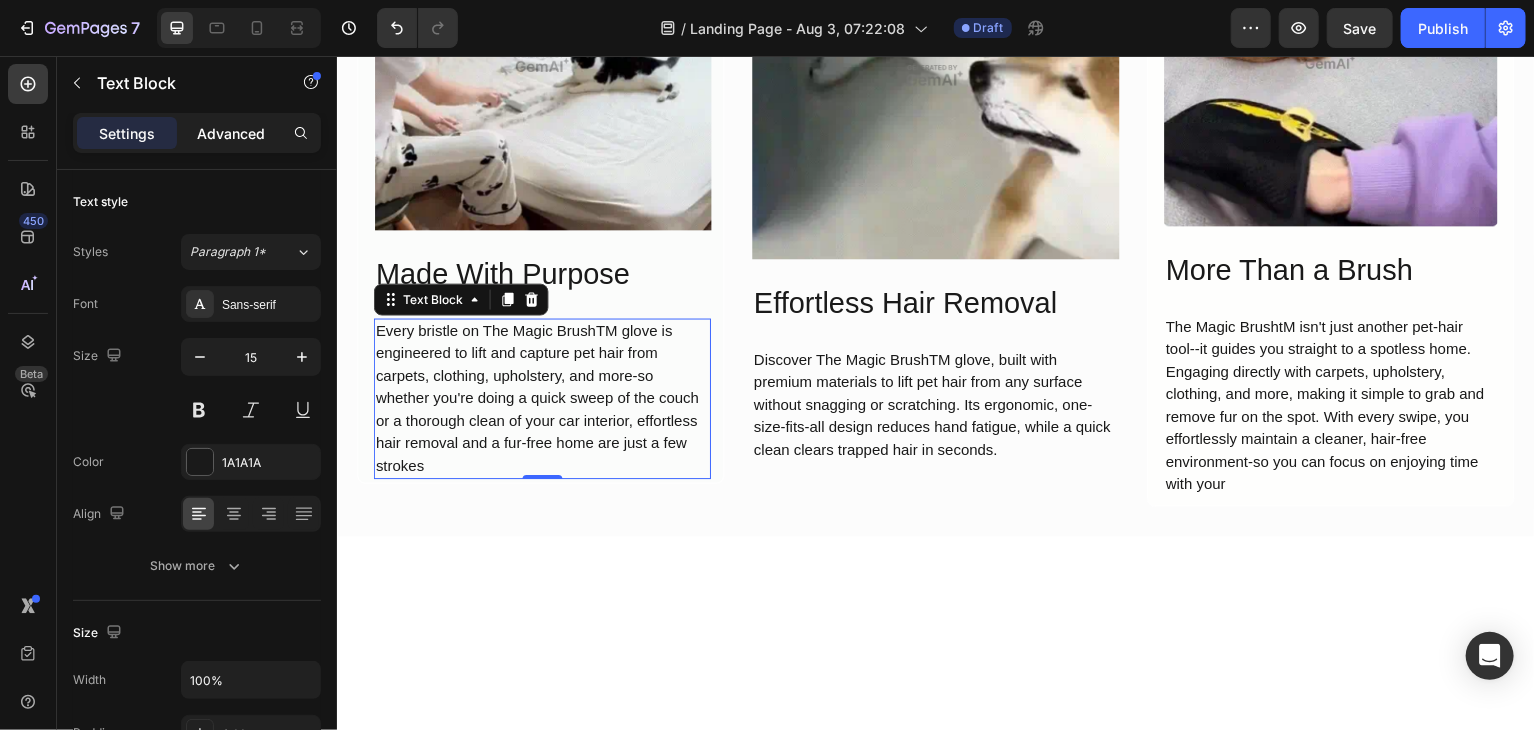 click on "Advanced" at bounding box center (231, 133) 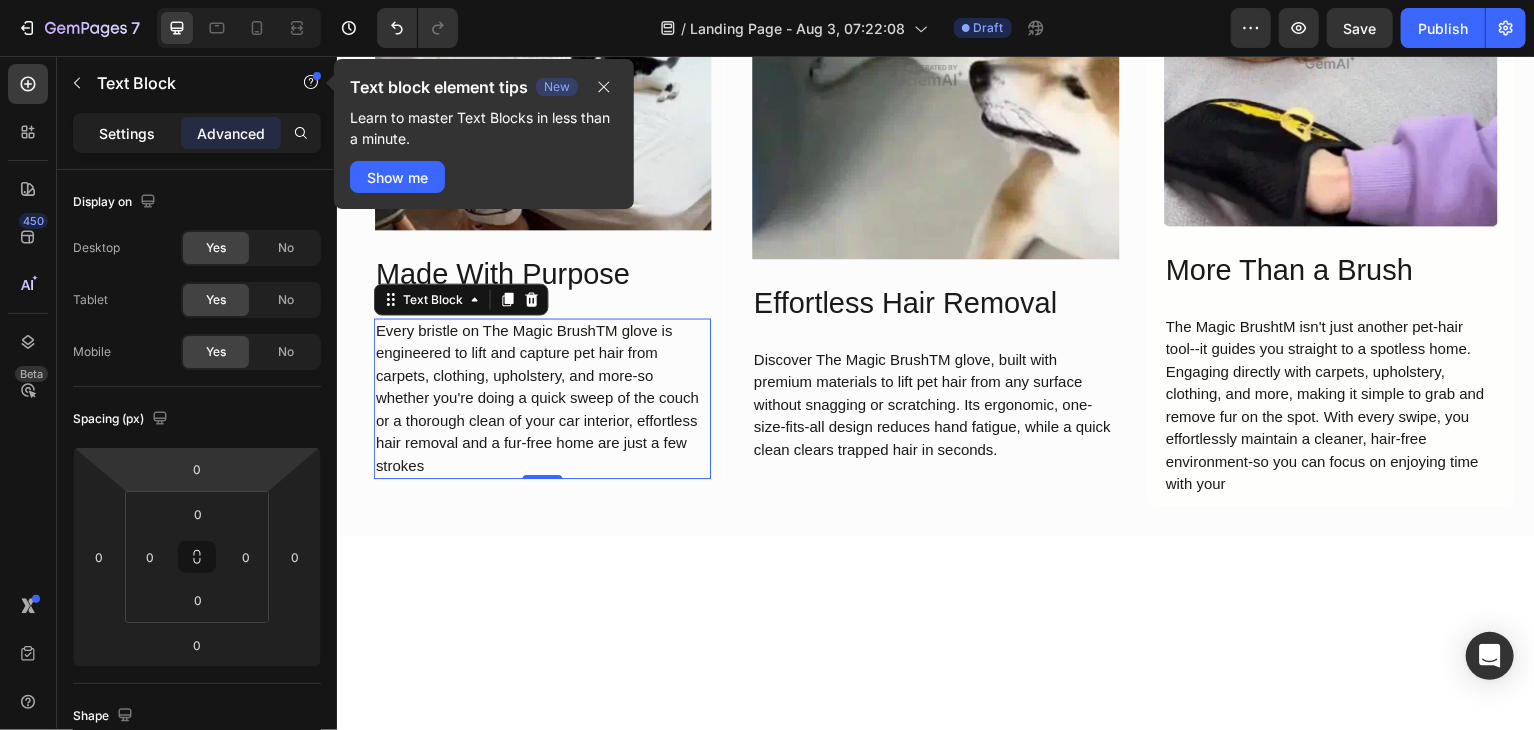 click on "Settings" 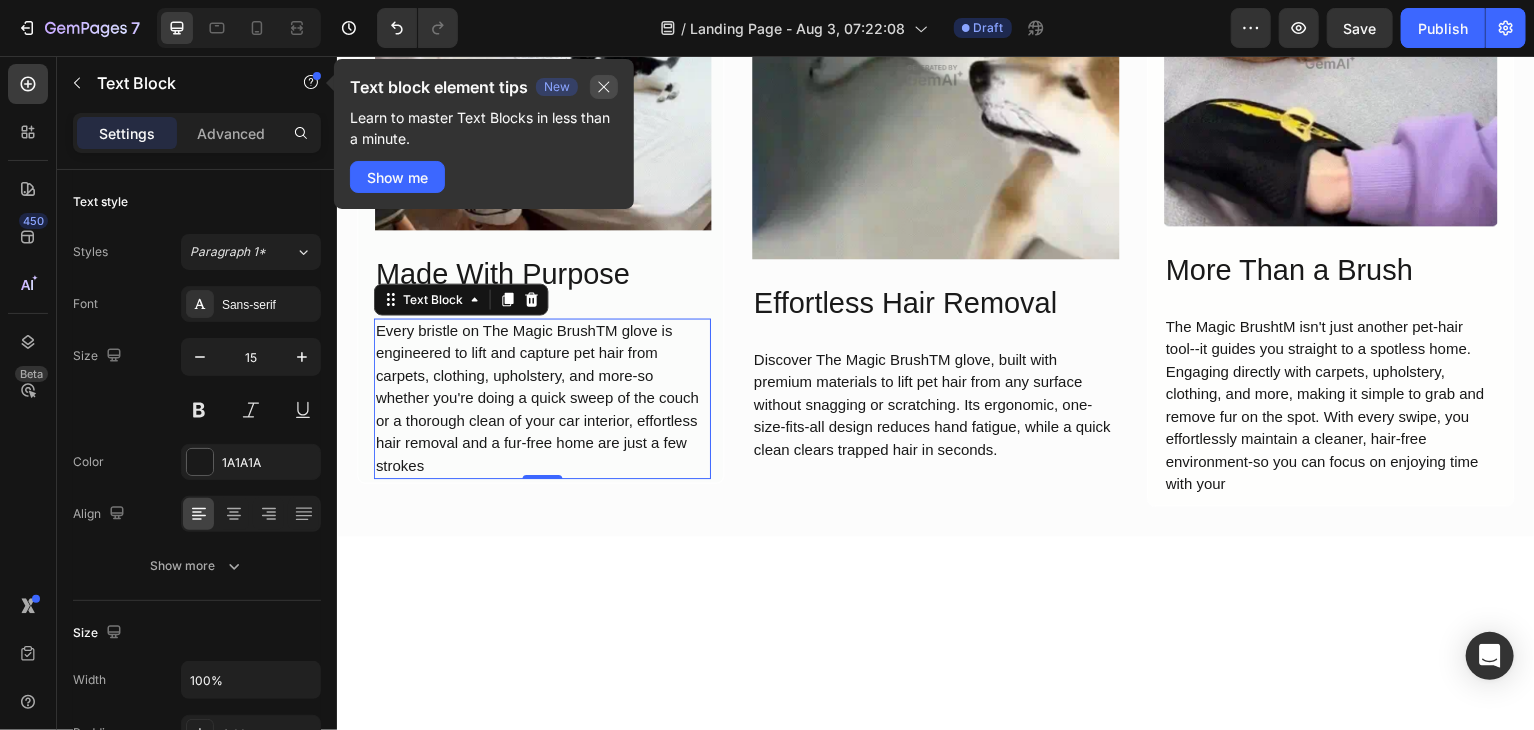 click 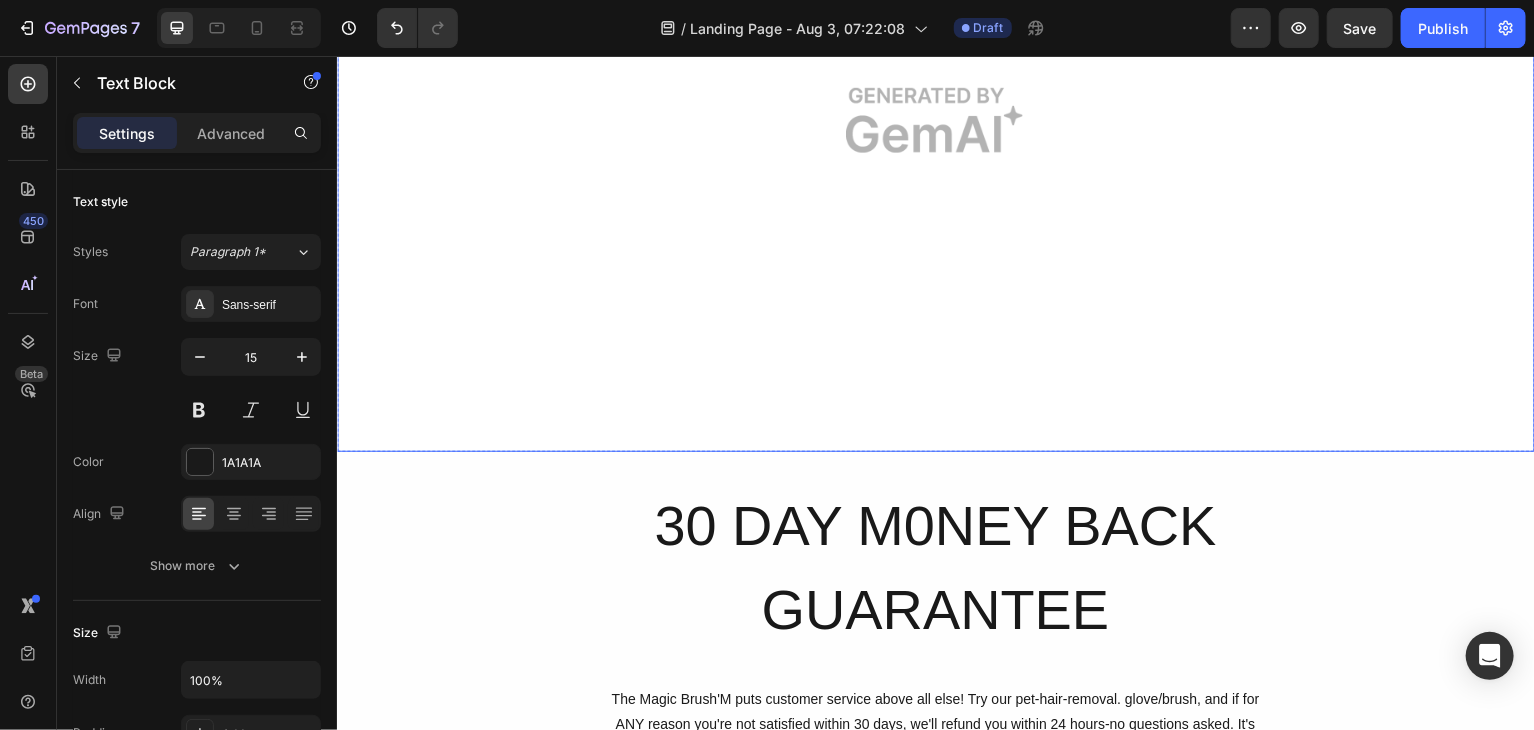 scroll, scrollTop: 2490, scrollLeft: 0, axis: vertical 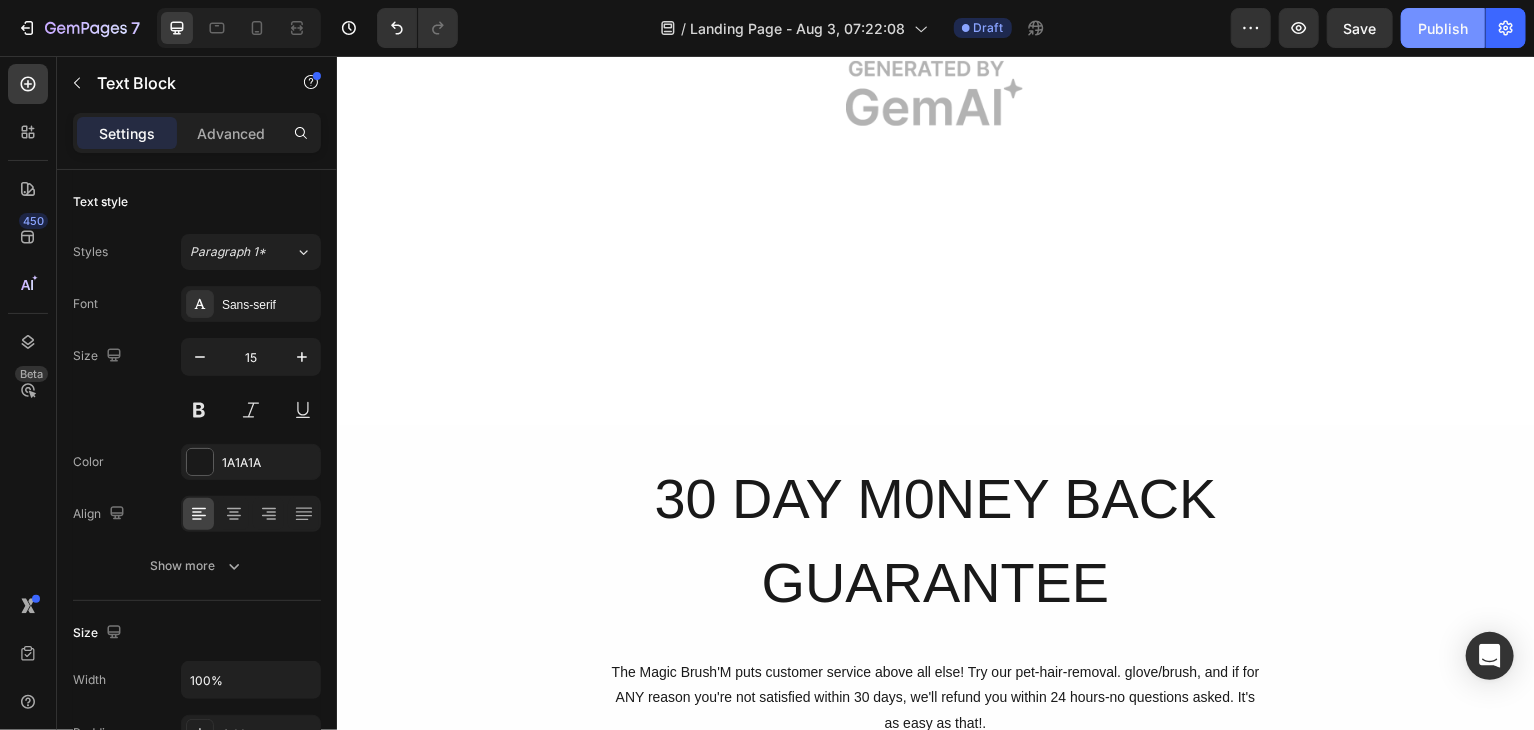 click on "Publish" at bounding box center (1443, 28) 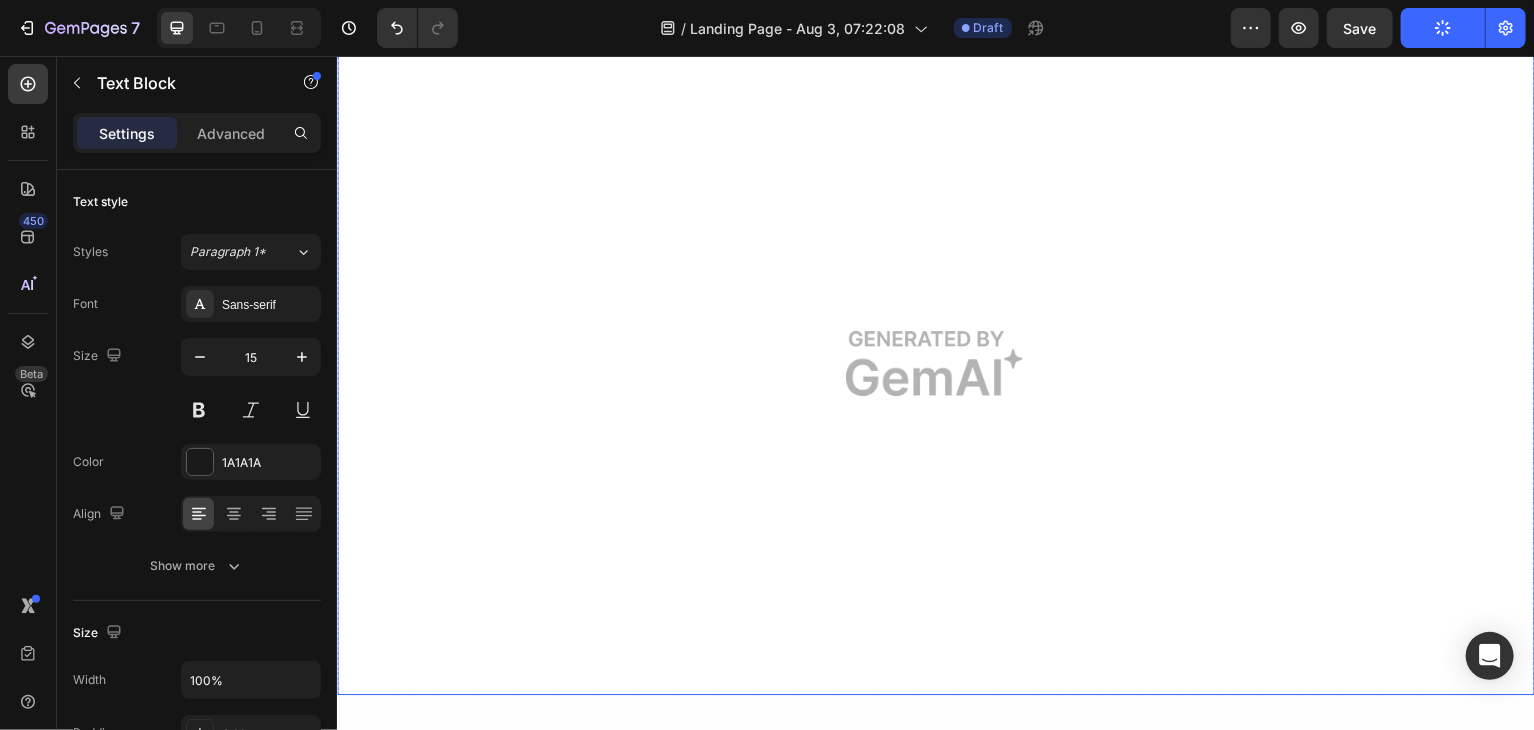 scroll, scrollTop: 2214, scrollLeft: 0, axis: vertical 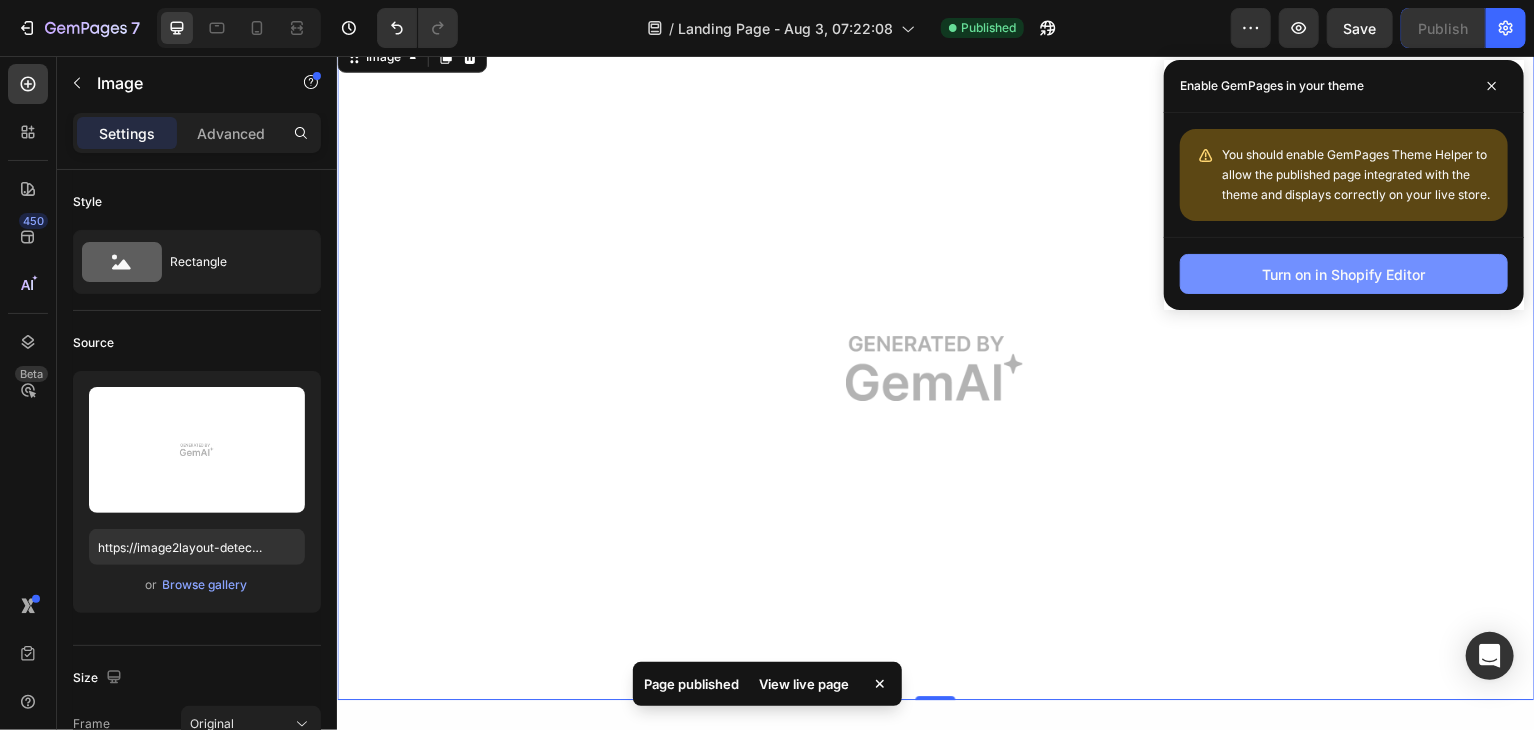 click on "Turn on in Shopify Editor" at bounding box center [1344, 274] 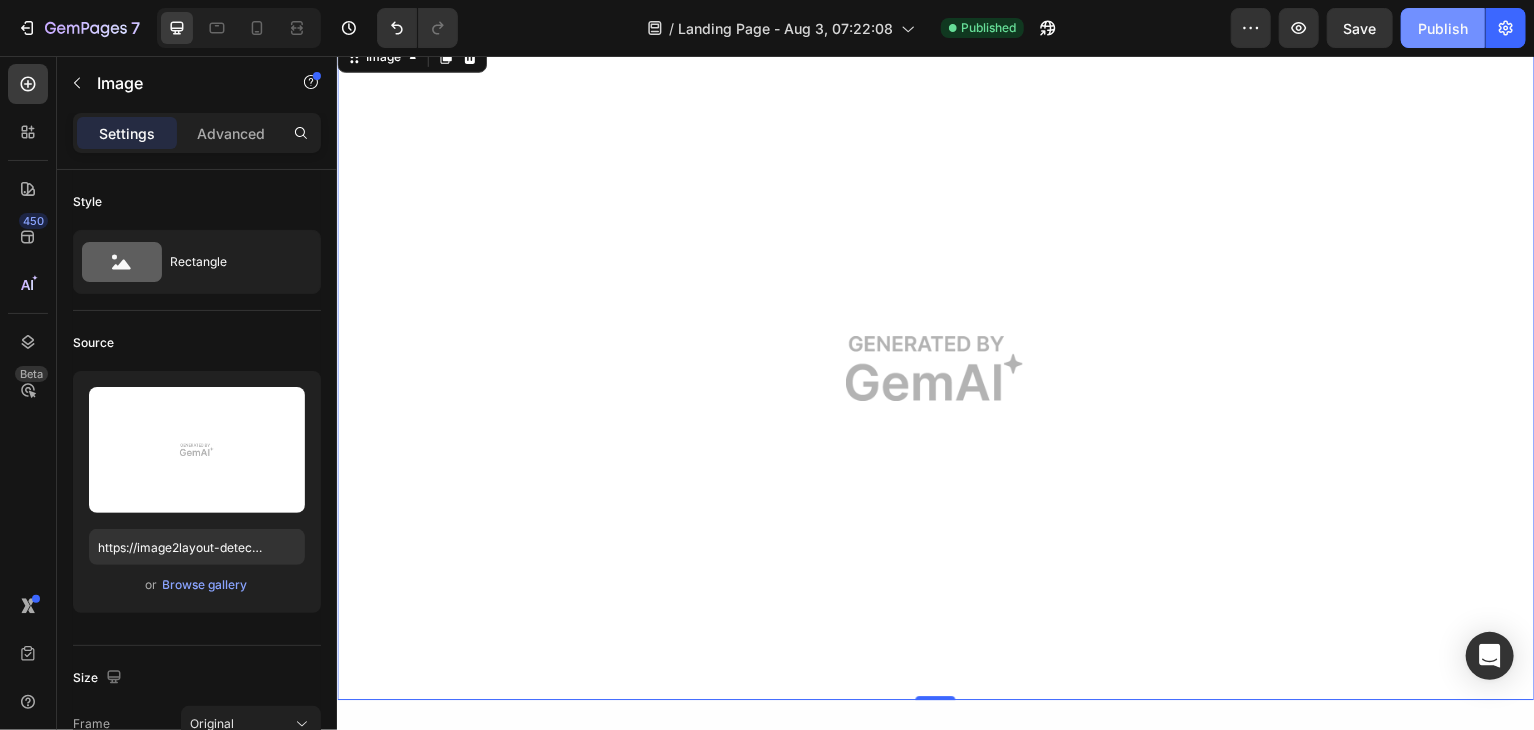 click on "Publish" at bounding box center [1443, 28] 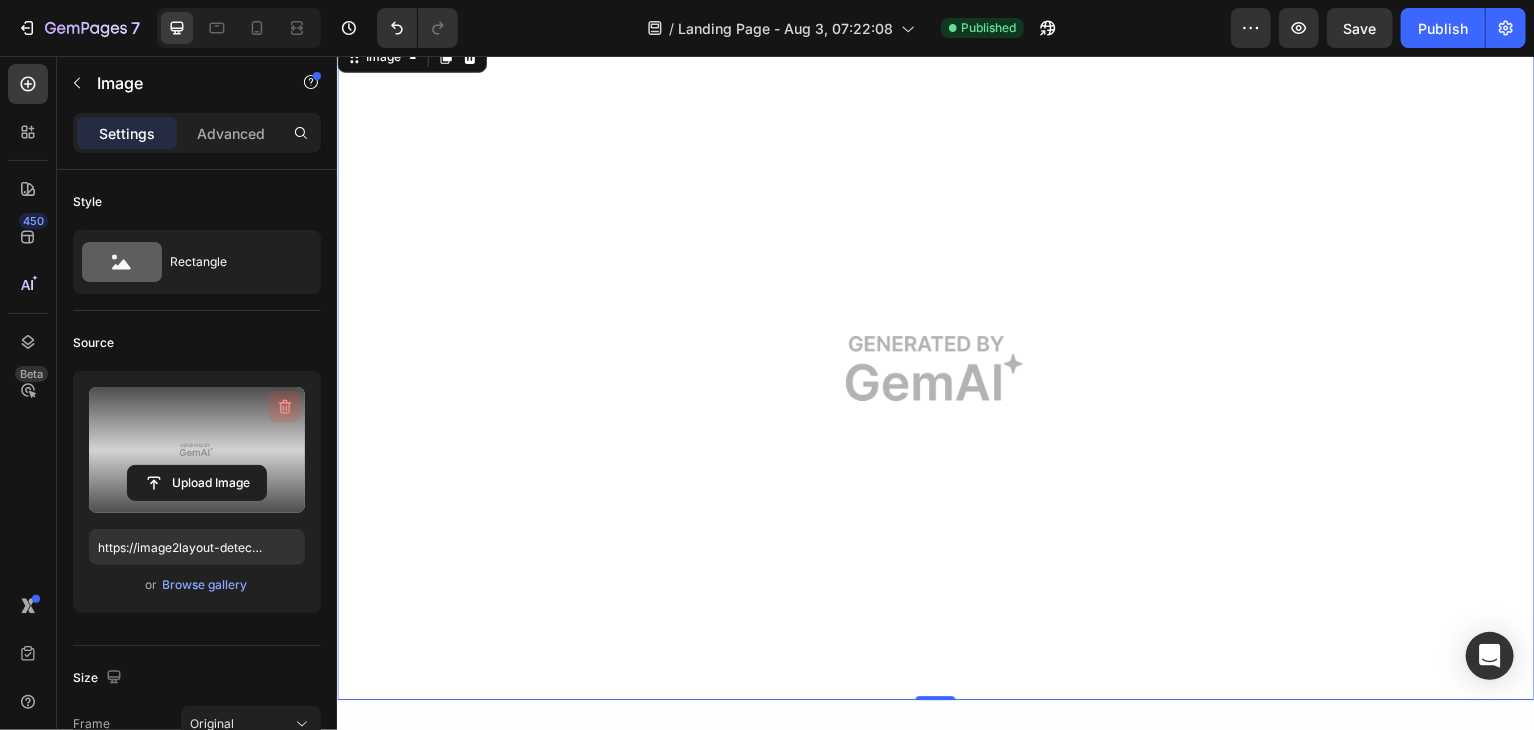click 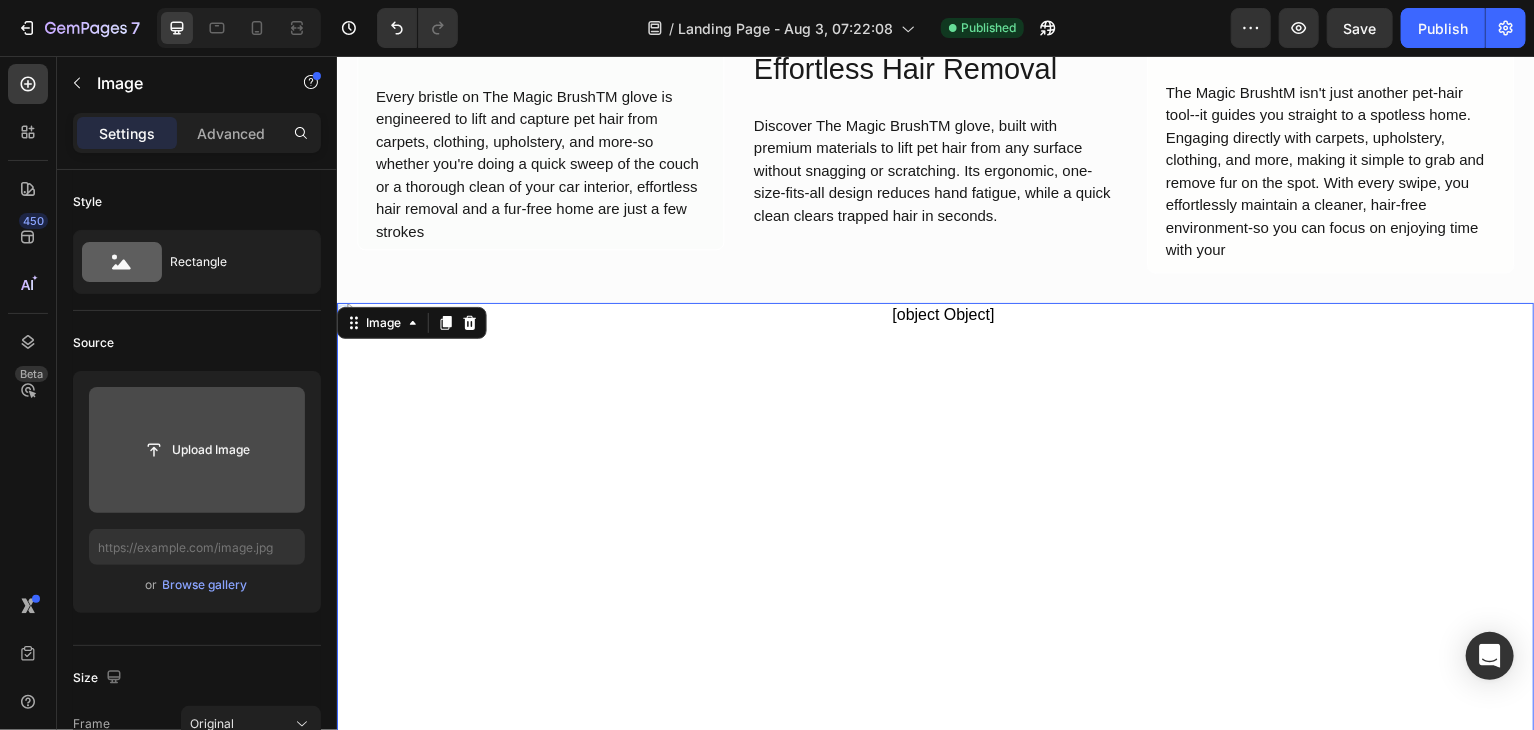 scroll, scrollTop: 1952, scrollLeft: 0, axis: vertical 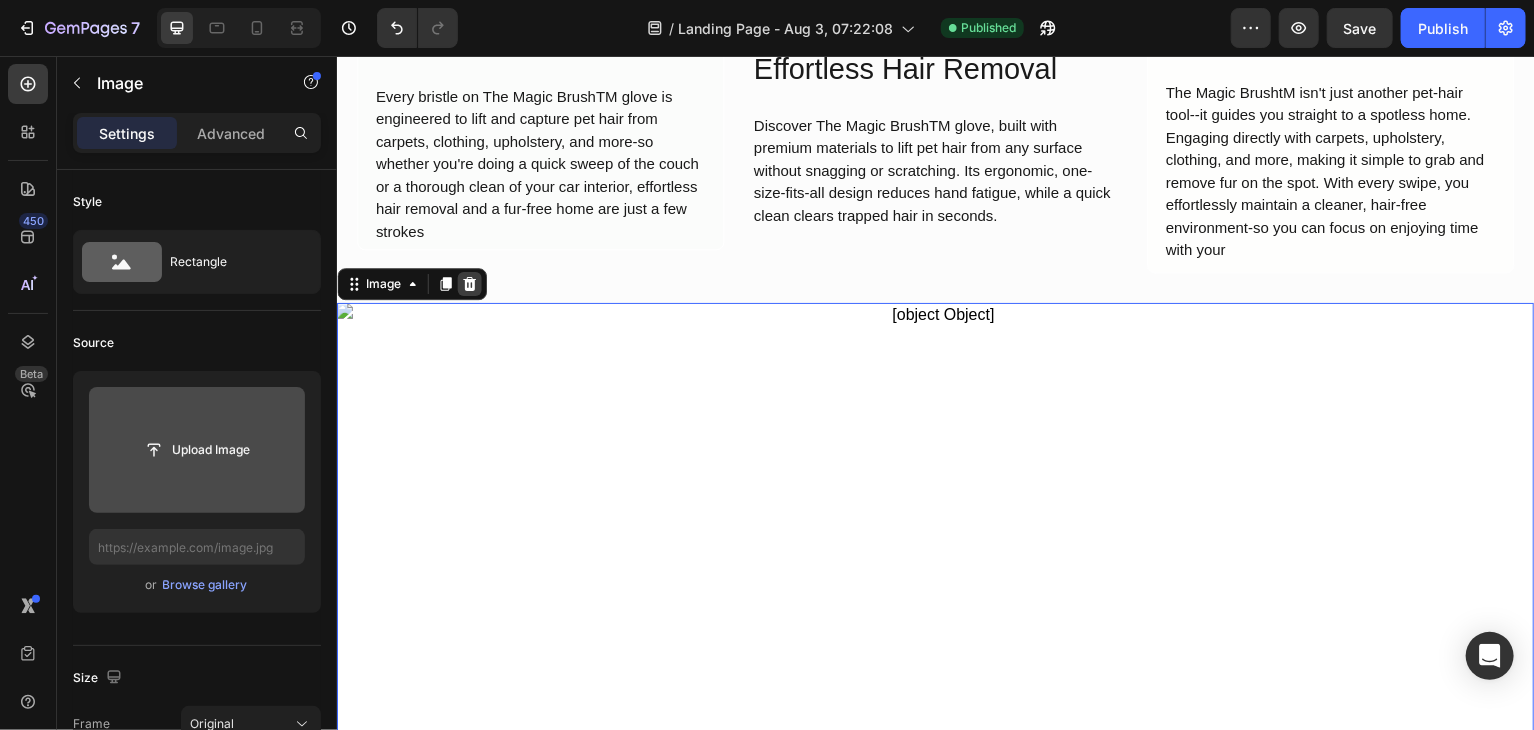 click 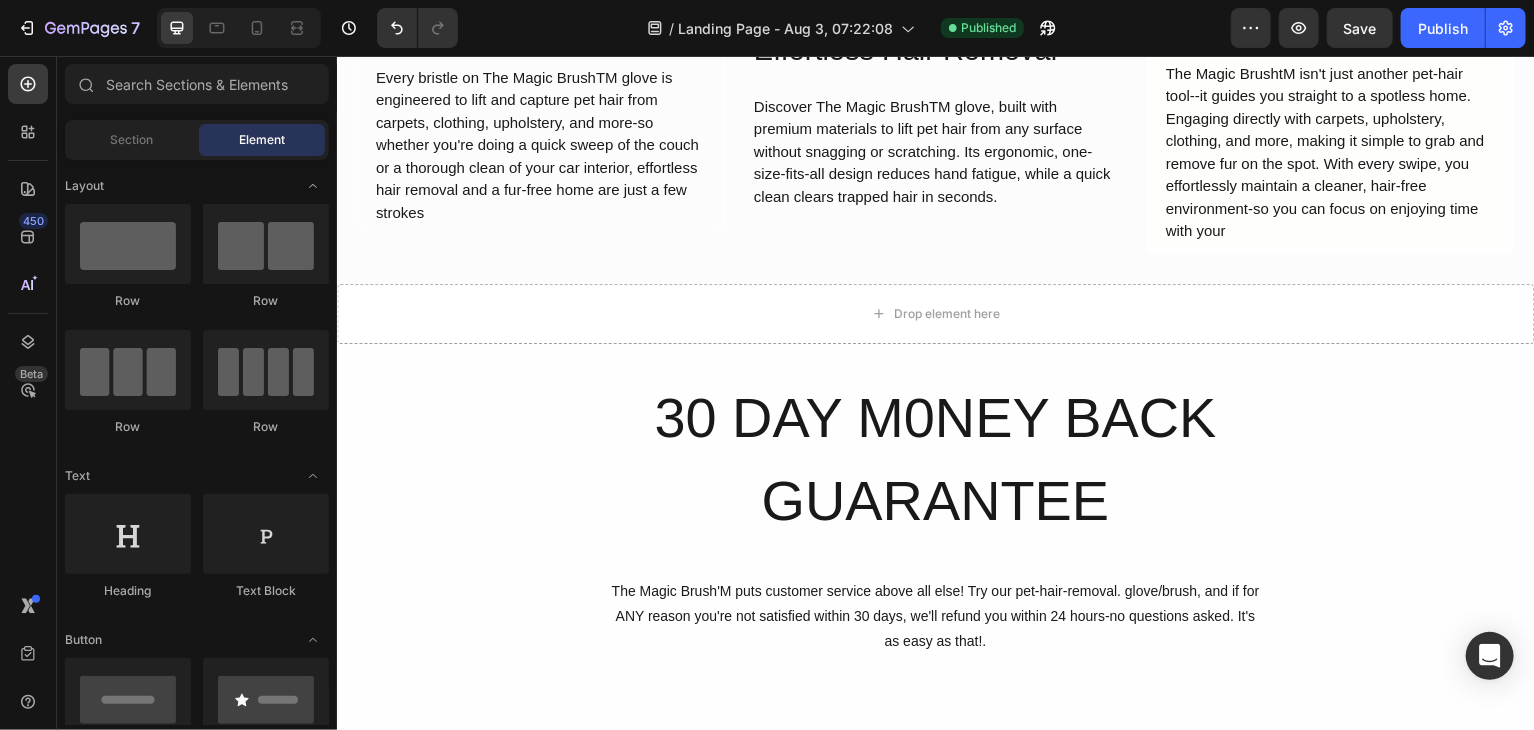 scroll, scrollTop: 1970, scrollLeft: 0, axis: vertical 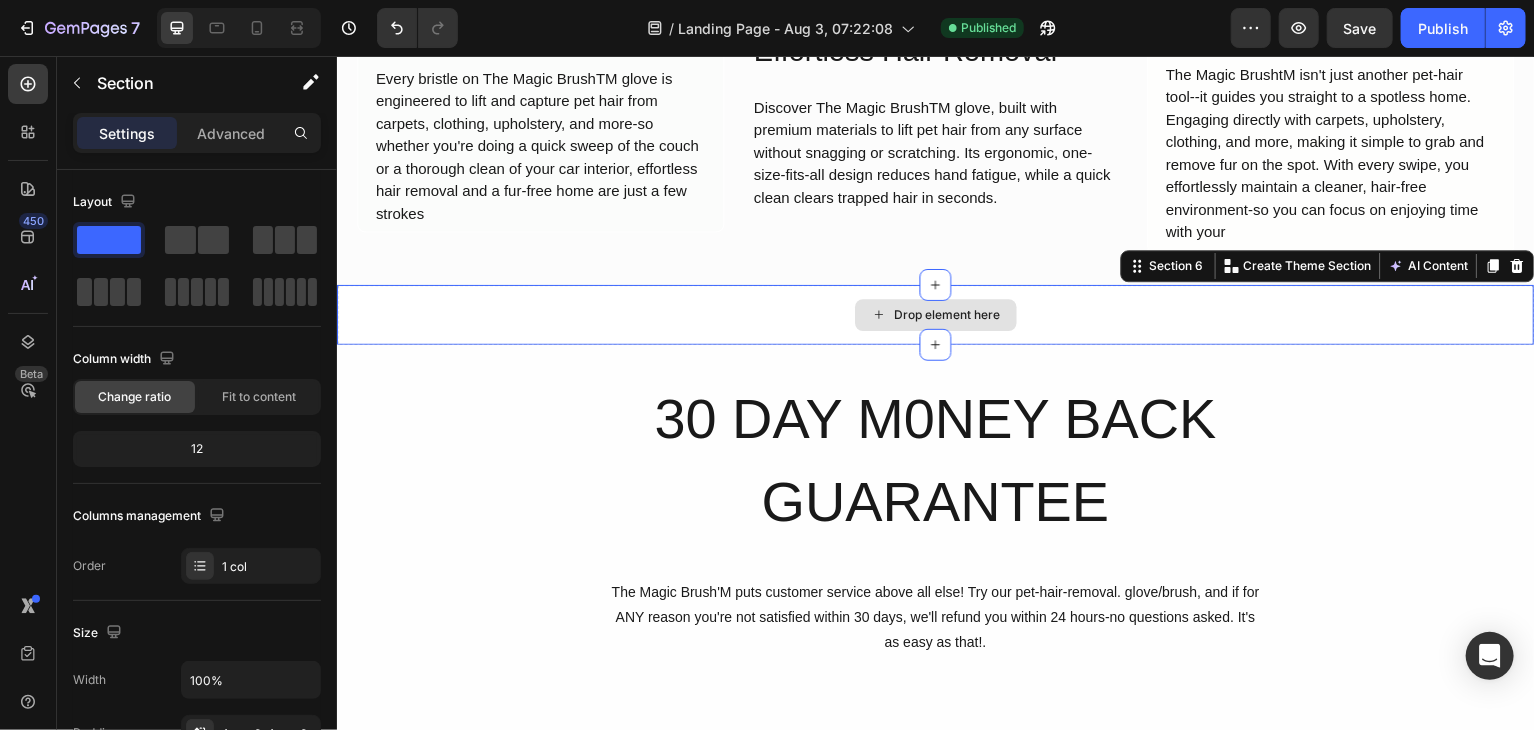 click on "Drop element here" at bounding box center [936, 315] 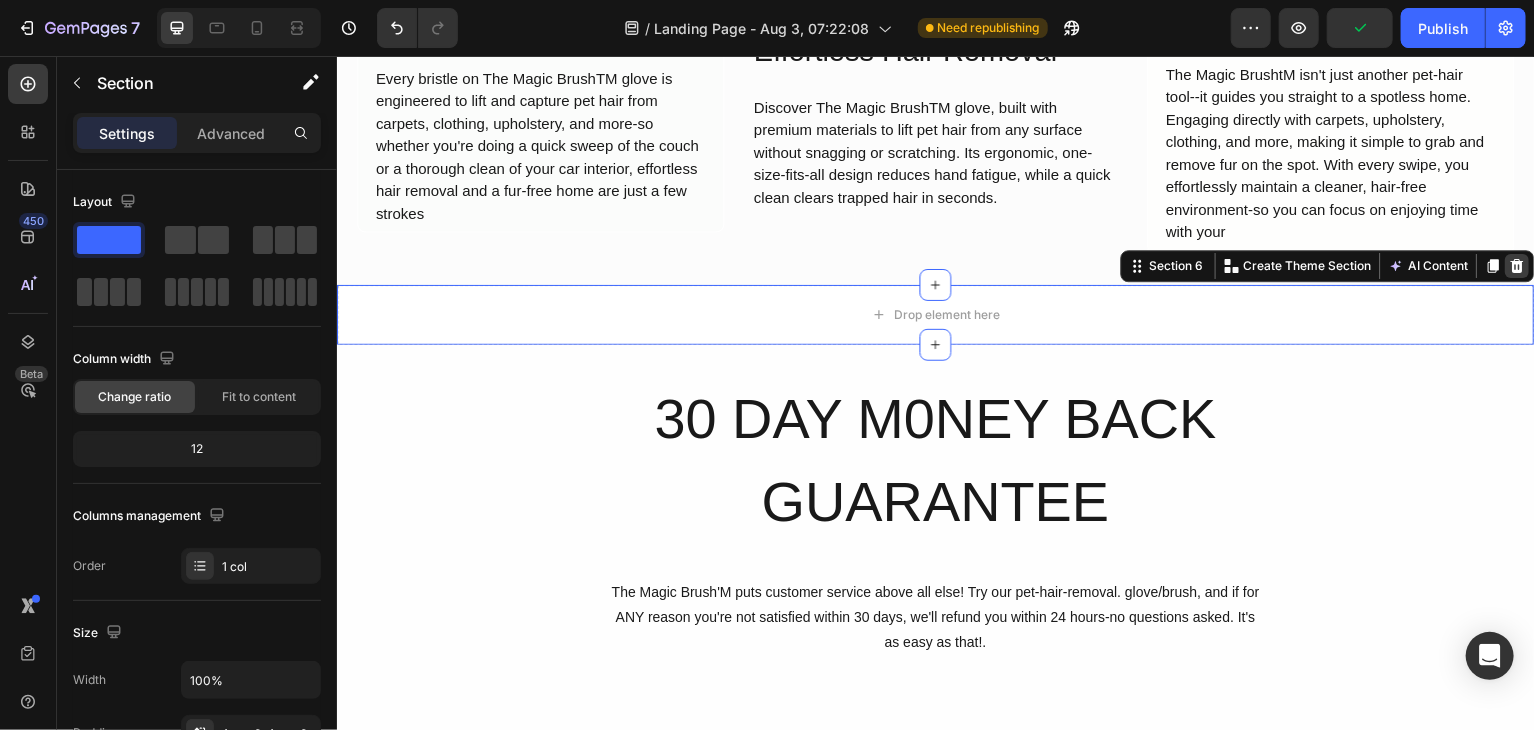 click 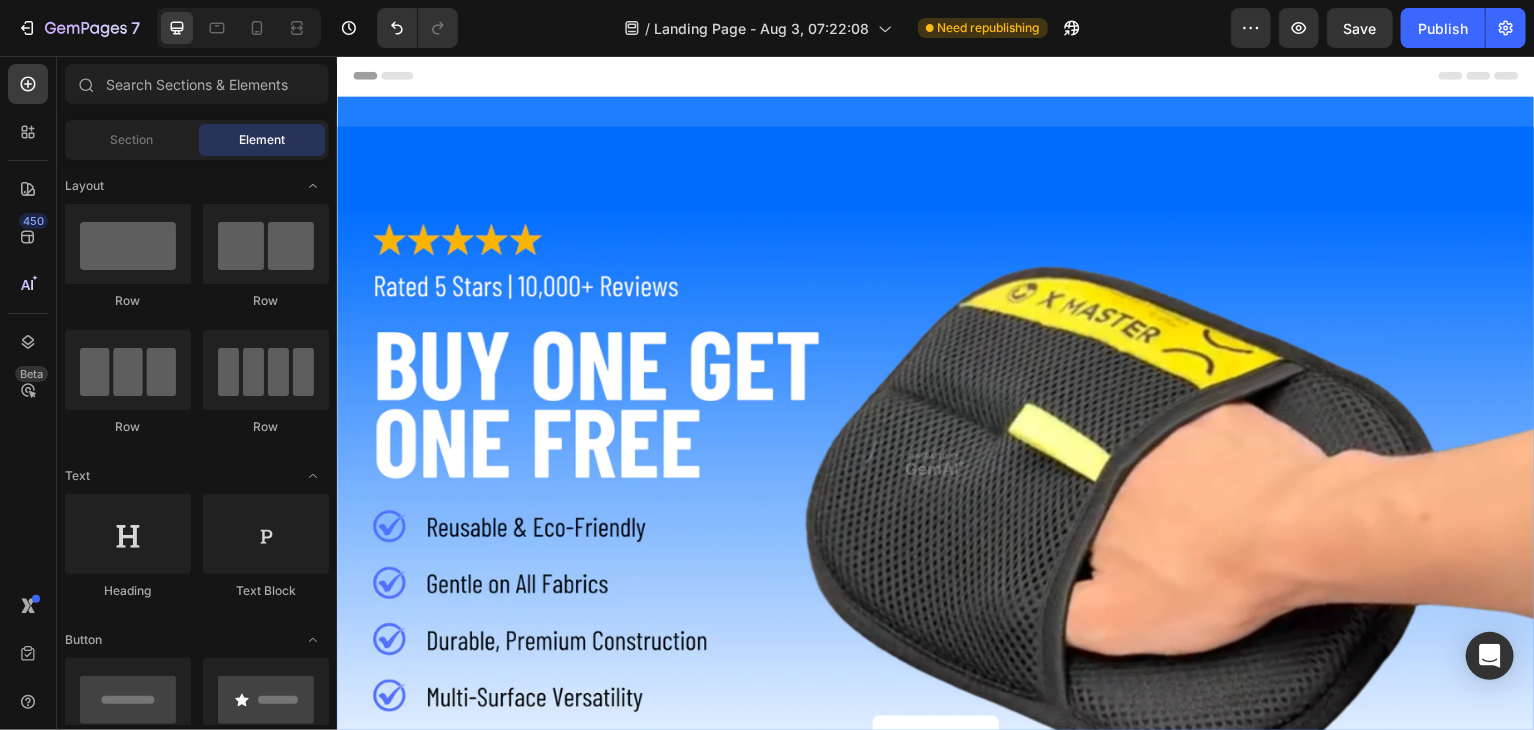 scroll, scrollTop: 0, scrollLeft: 0, axis: both 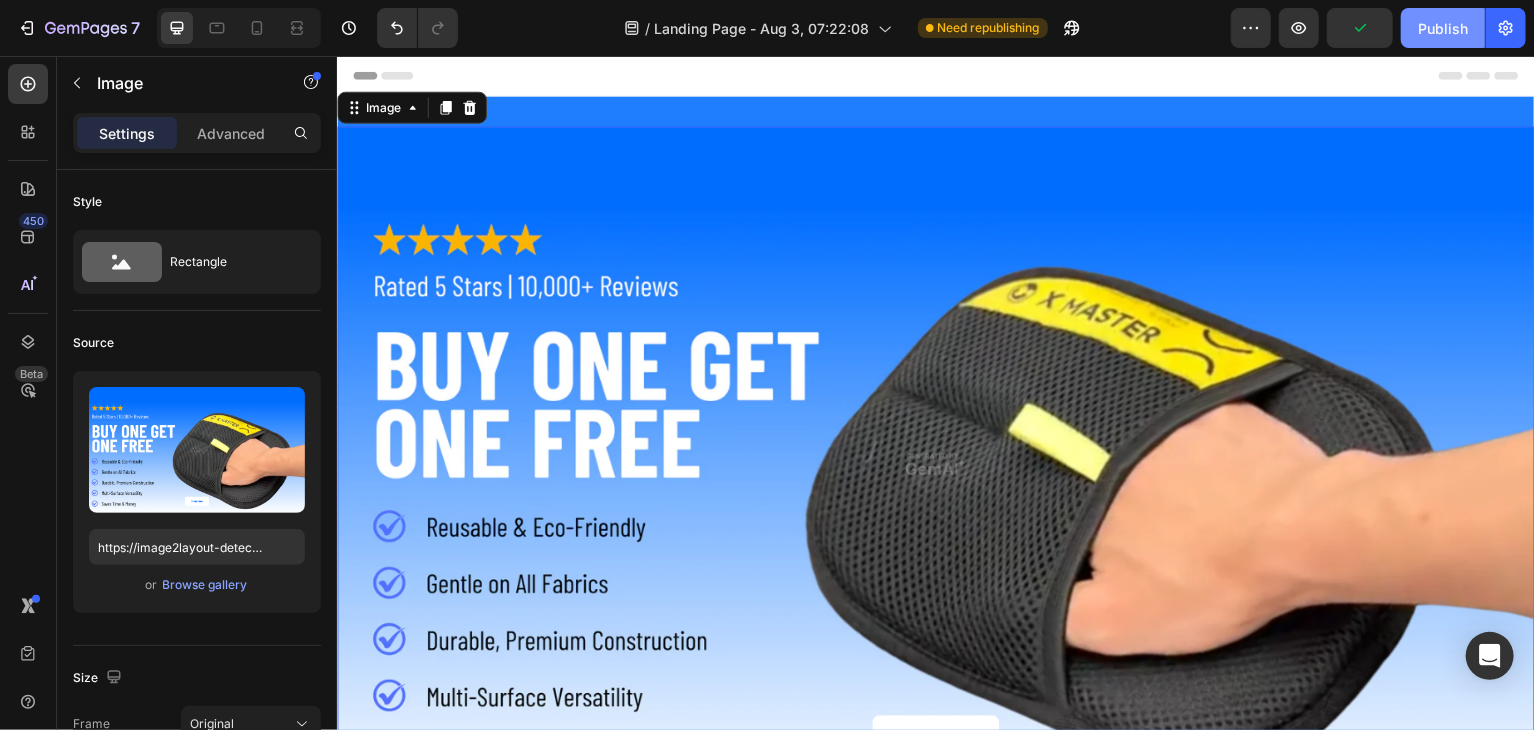 click on "Publish" at bounding box center [1443, 28] 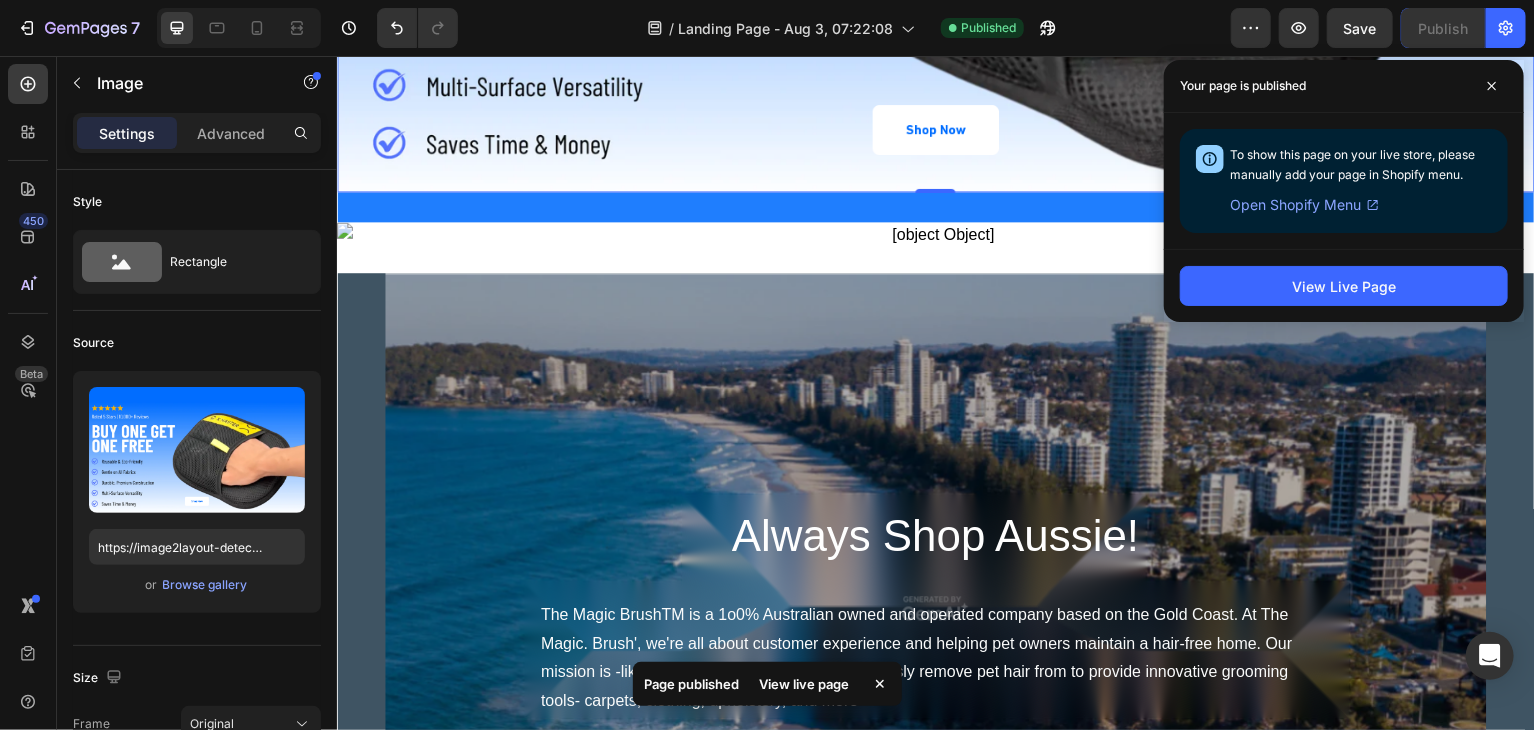 scroll, scrollTop: 622, scrollLeft: 0, axis: vertical 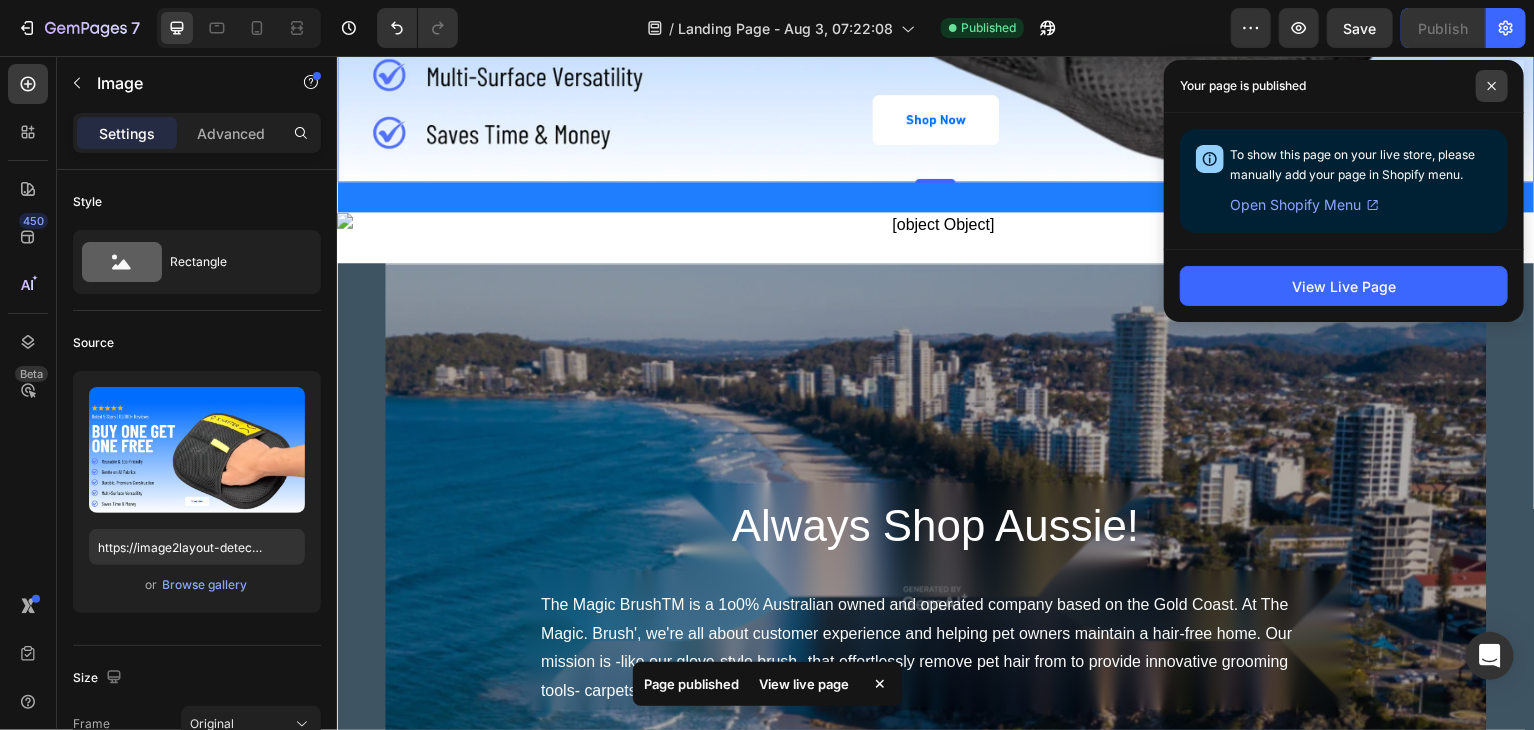 click at bounding box center [1492, 86] 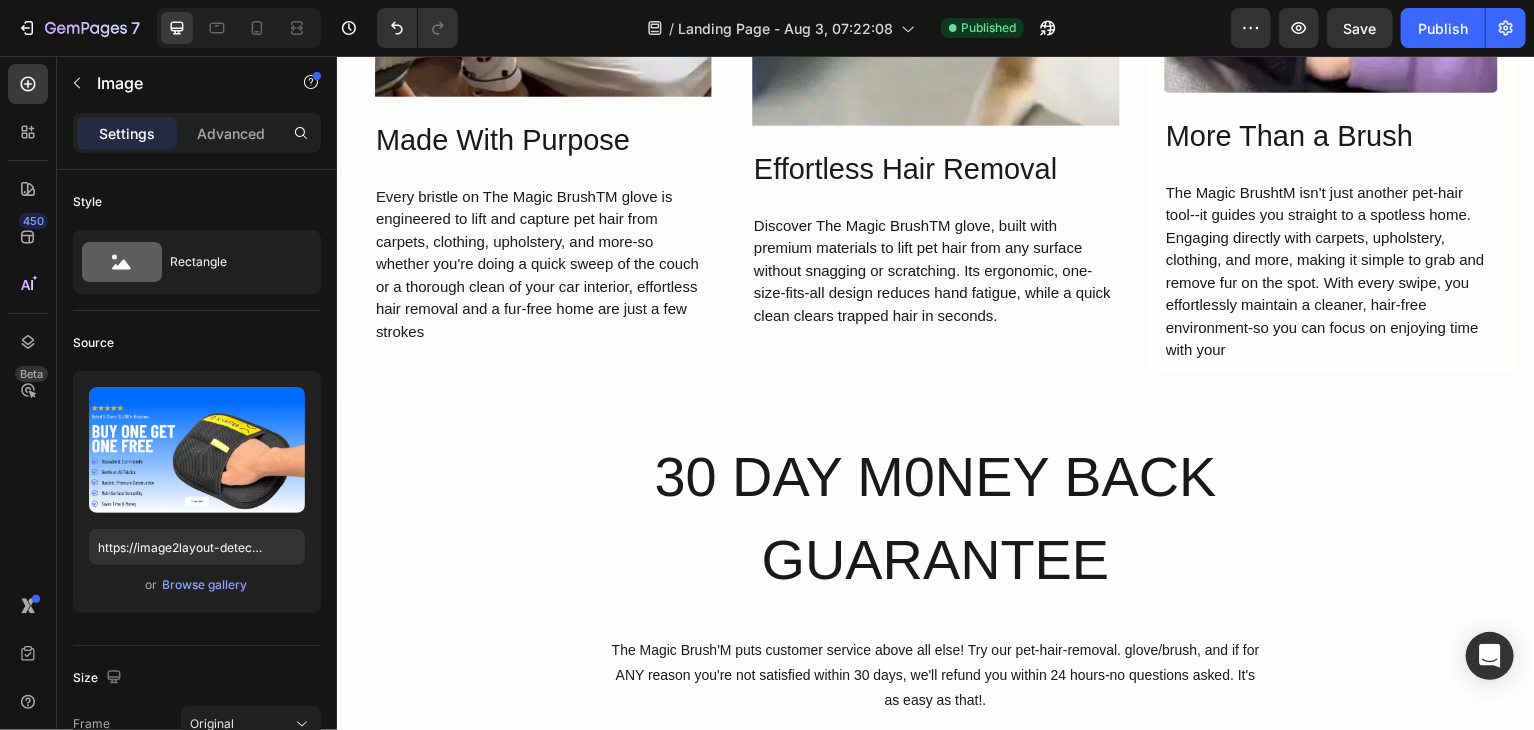 scroll, scrollTop: 1851, scrollLeft: 0, axis: vertical 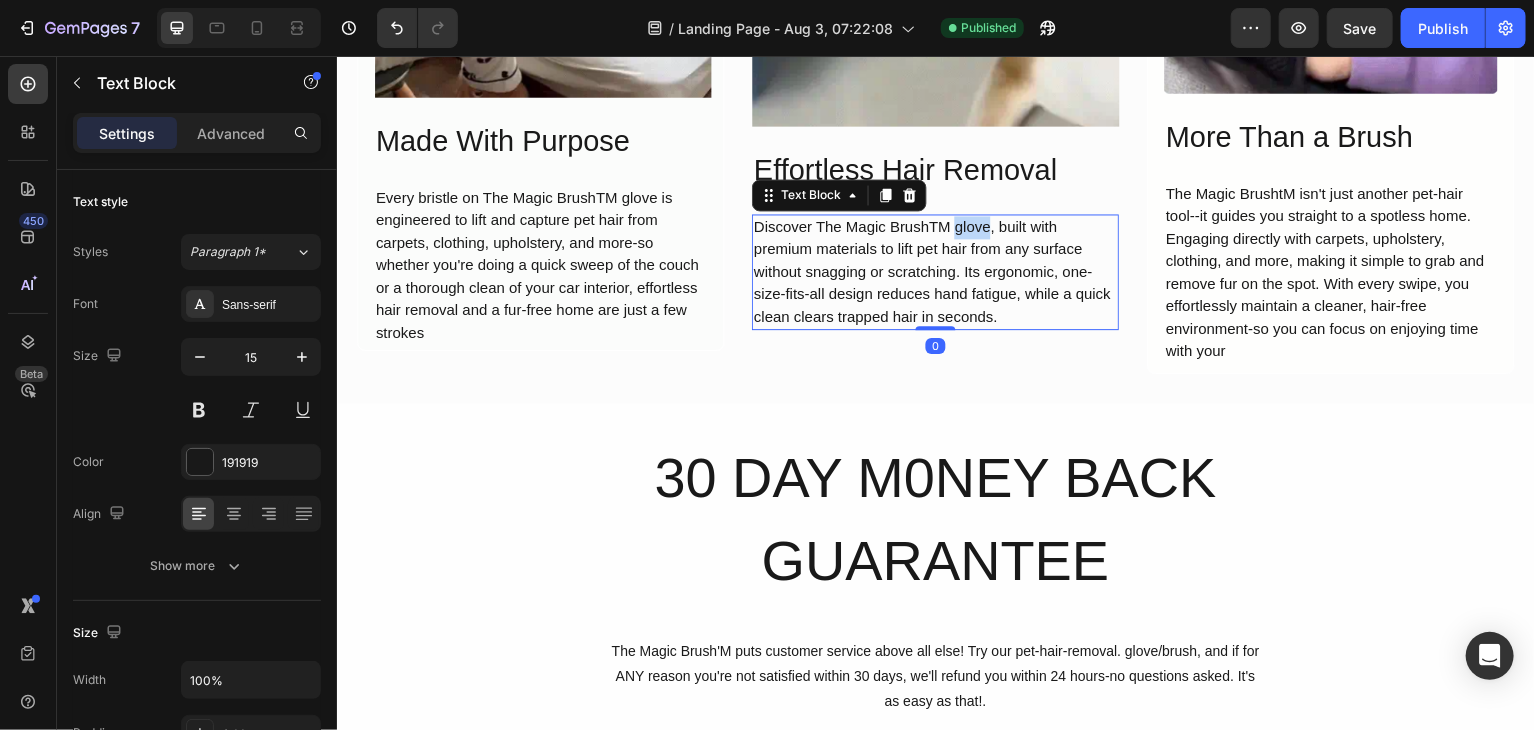 click on "Discover The Magic BrushTM glove, built with premium materials to lift pet hair from any surface without snagging or scratching. Its ergonomic, one-size-fits-all design reduces hand fatigue, while a quick clean clears trapped hair in seconds." at bounding box center (936, 272) 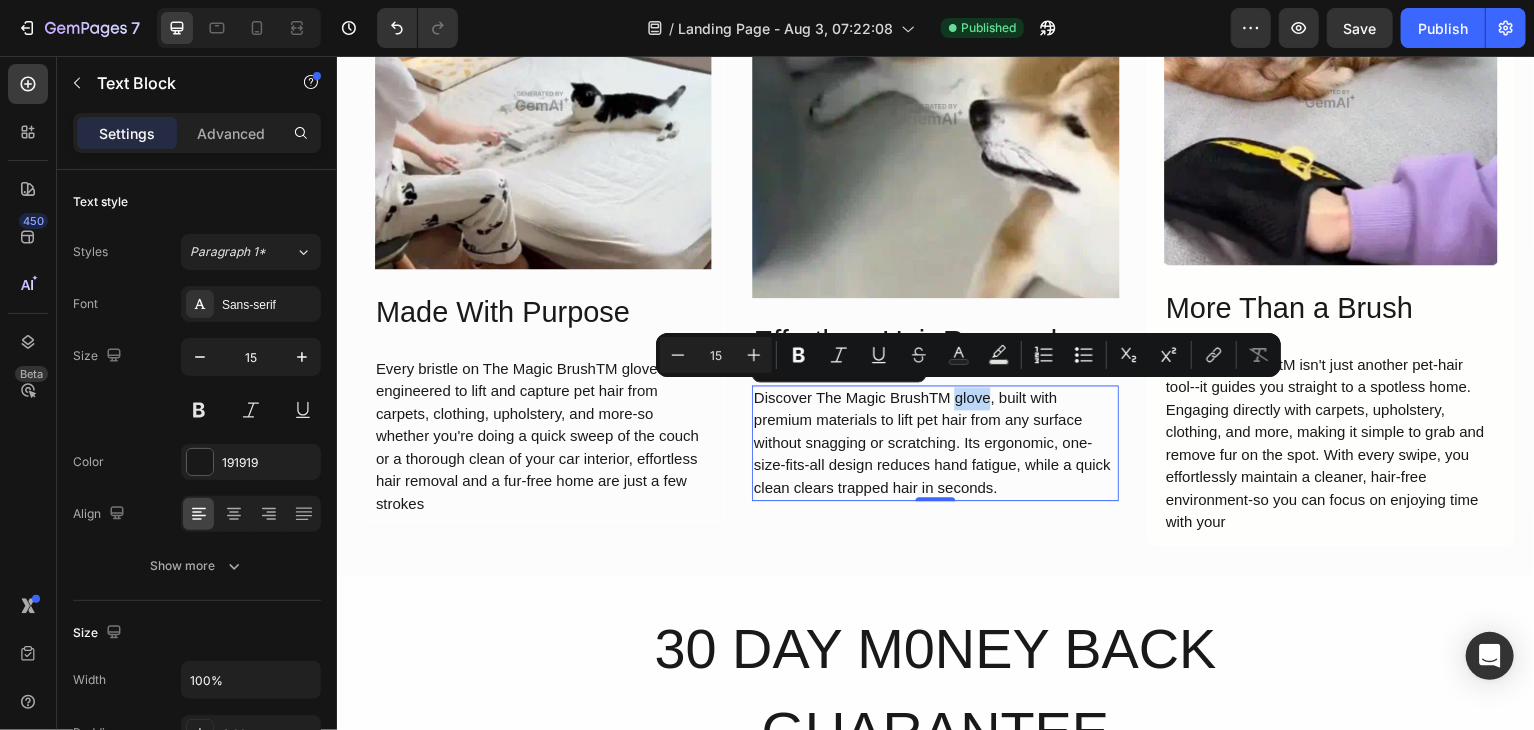 scroll, scrollTop: 1480, scrollLeft: 0, axis: vertical 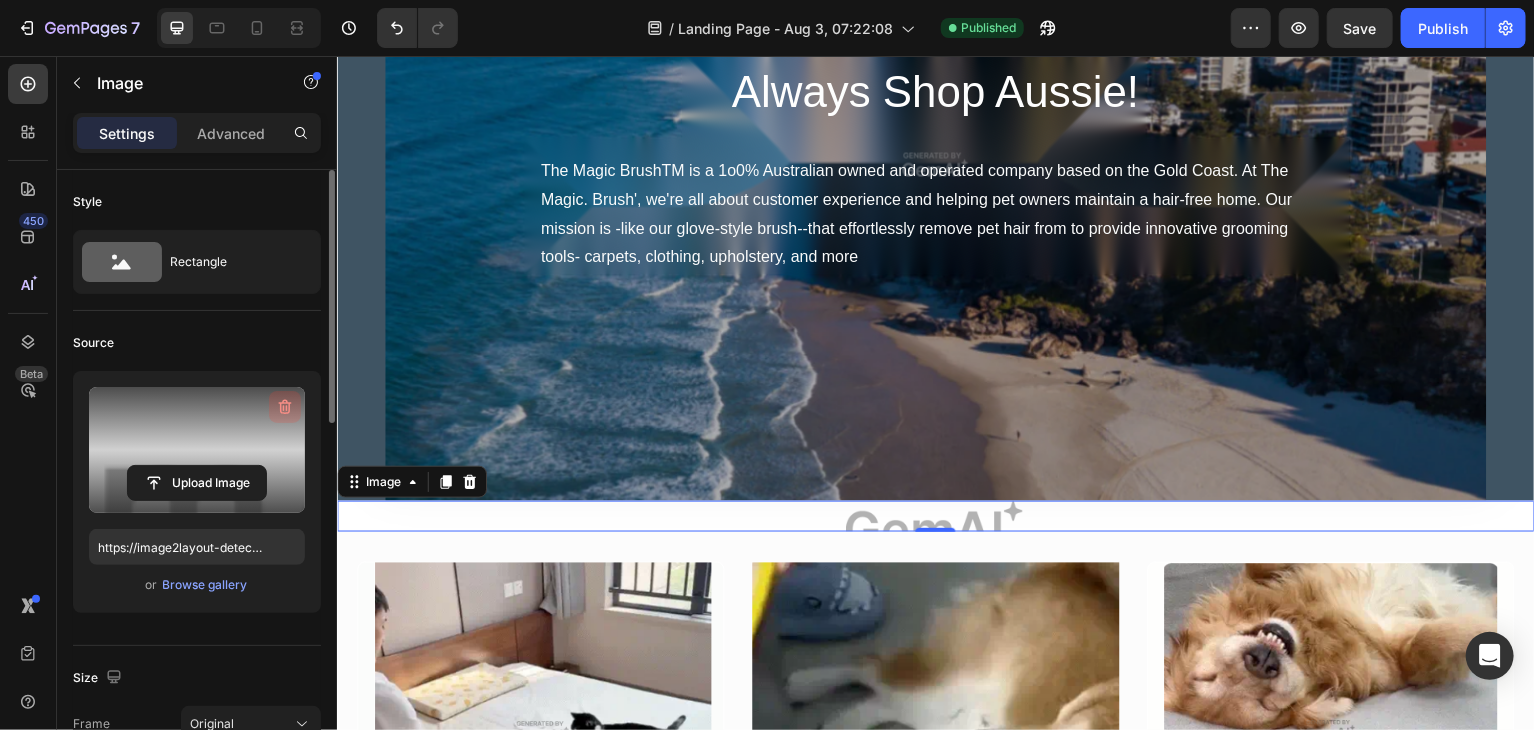click 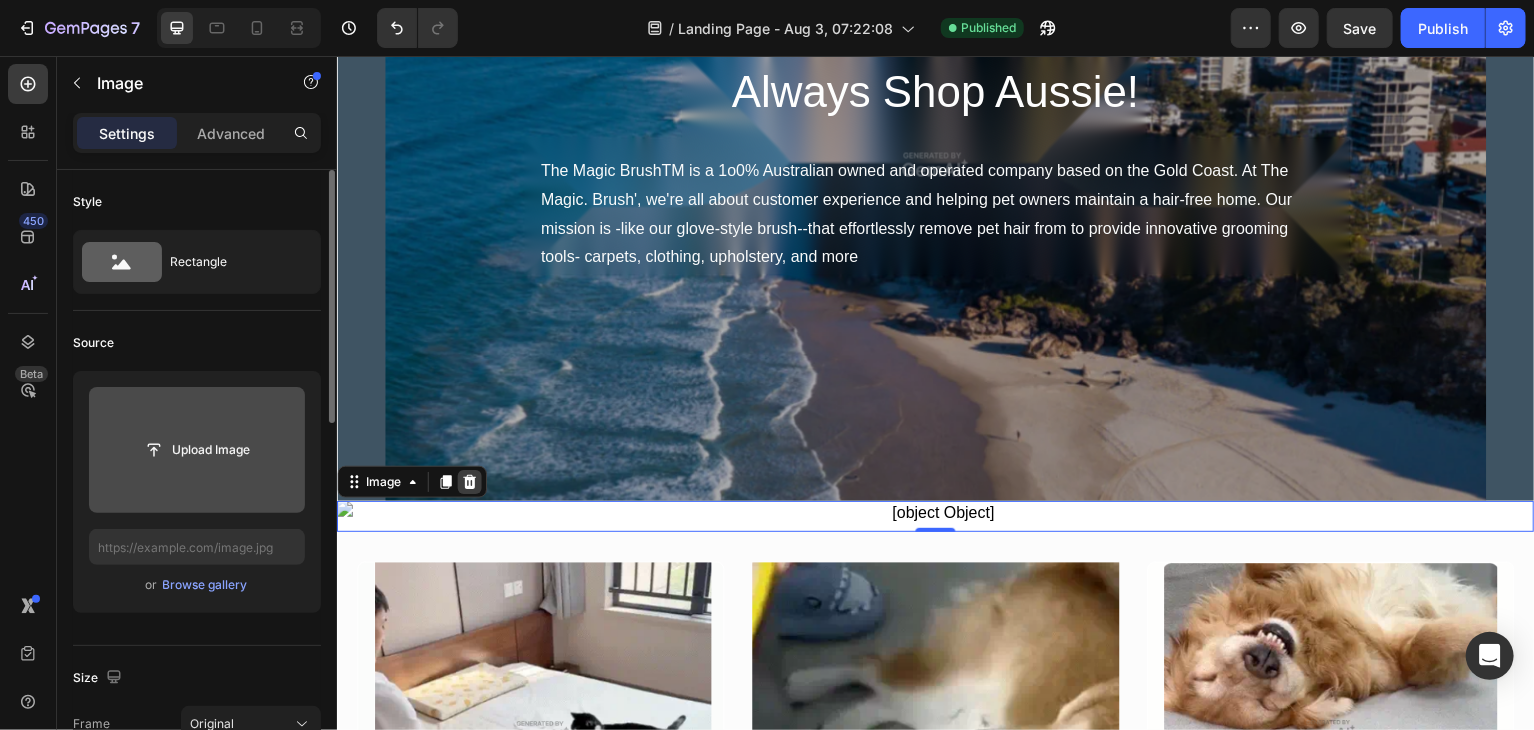click 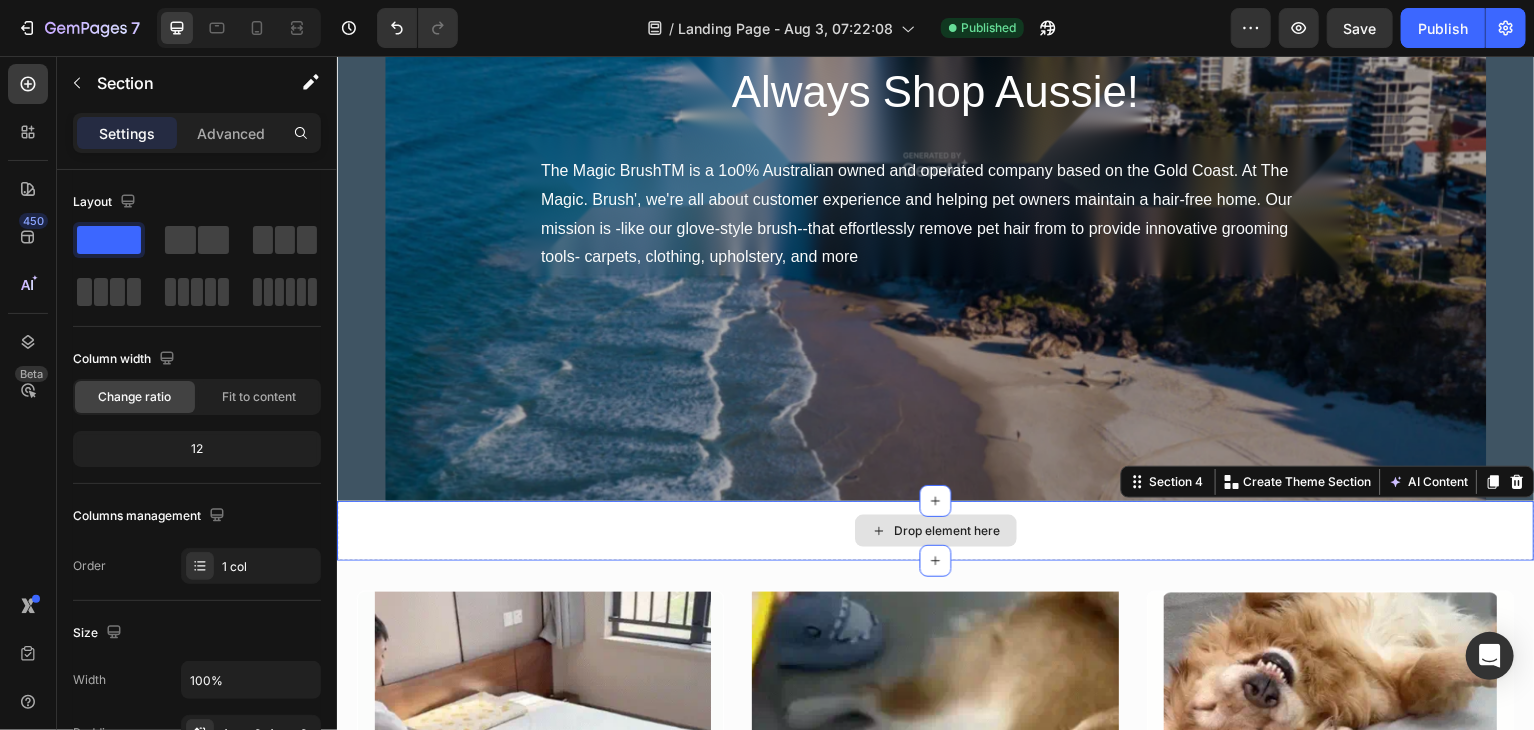 click on "Drop element here" at bounding box center (936, 531) 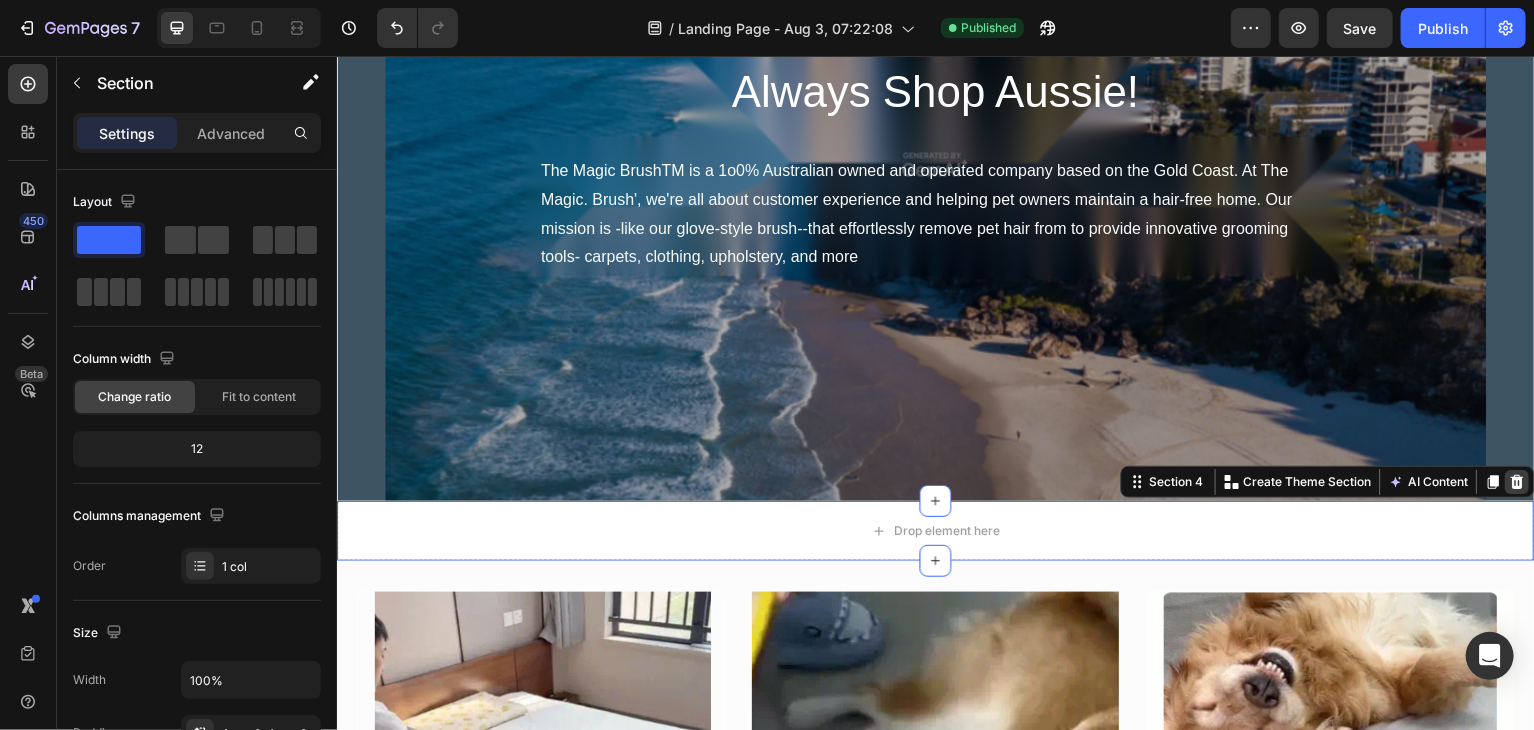 click at bounding box center [1519, 482] 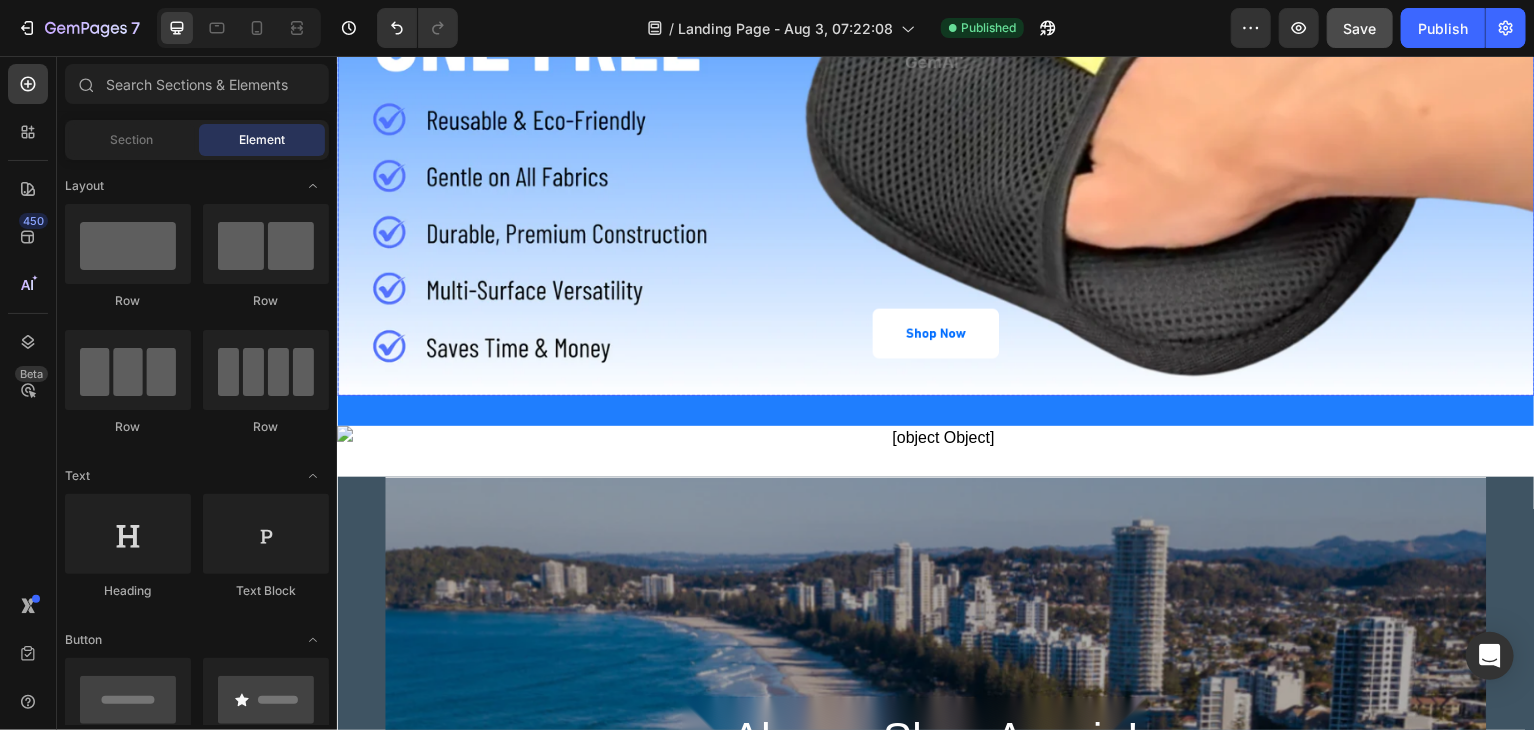 scroll, scrollTop: 374, scrollLeft: 0, axis: vertical 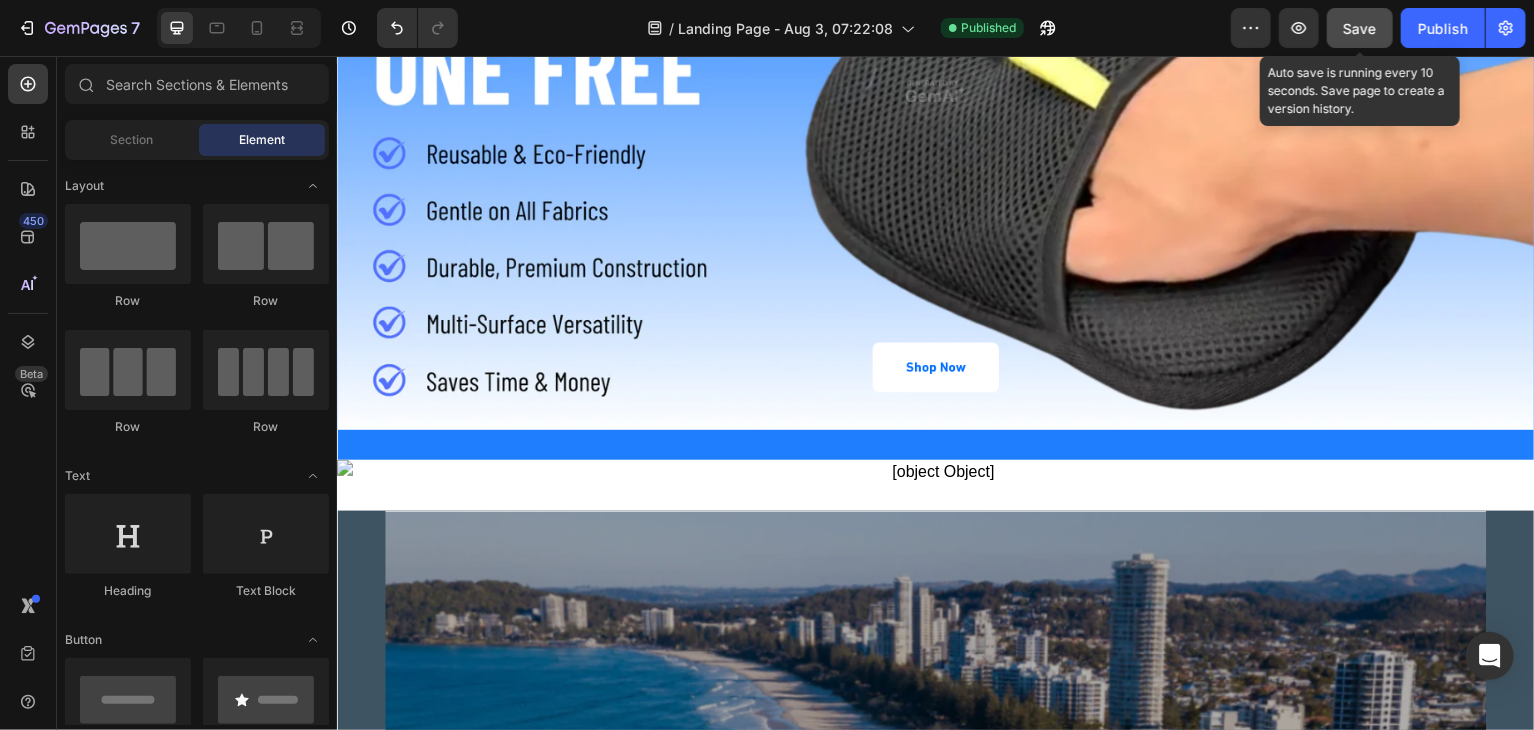 click on "Save" at bounding box center (1360, 28) 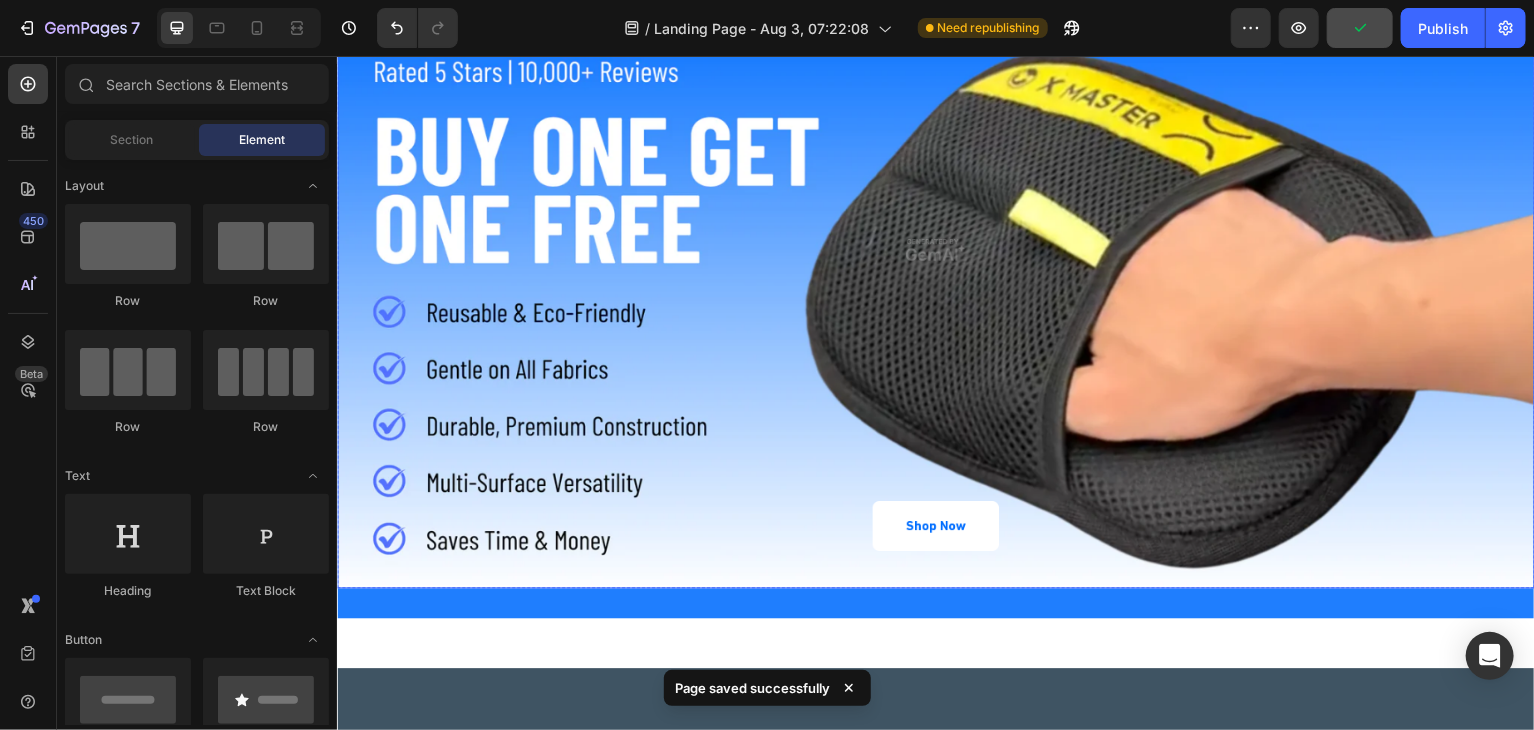 scroll, scrollTop: 3, scrollLeft: 0, axis: vertical 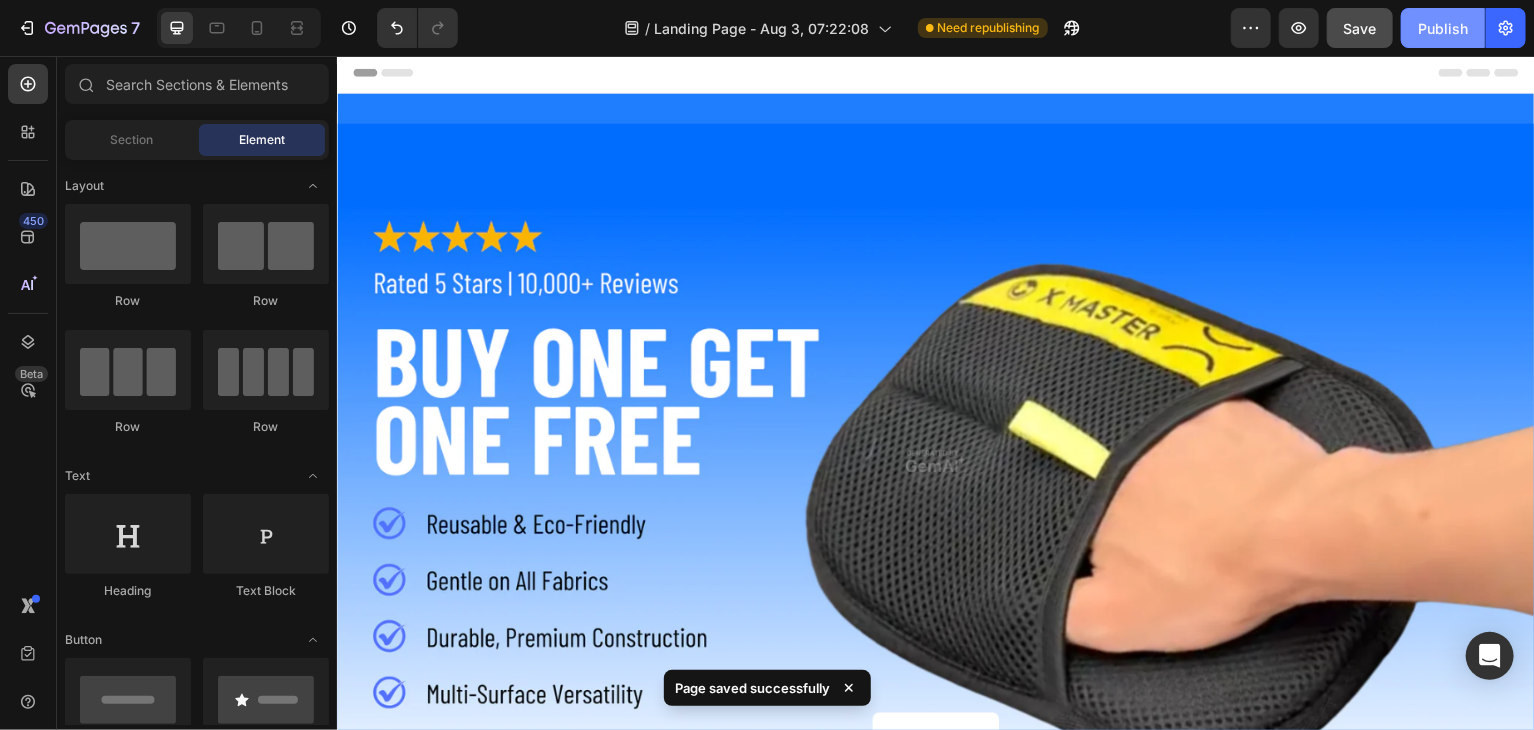 click on "Publish" at bounding box center (1443, 28) 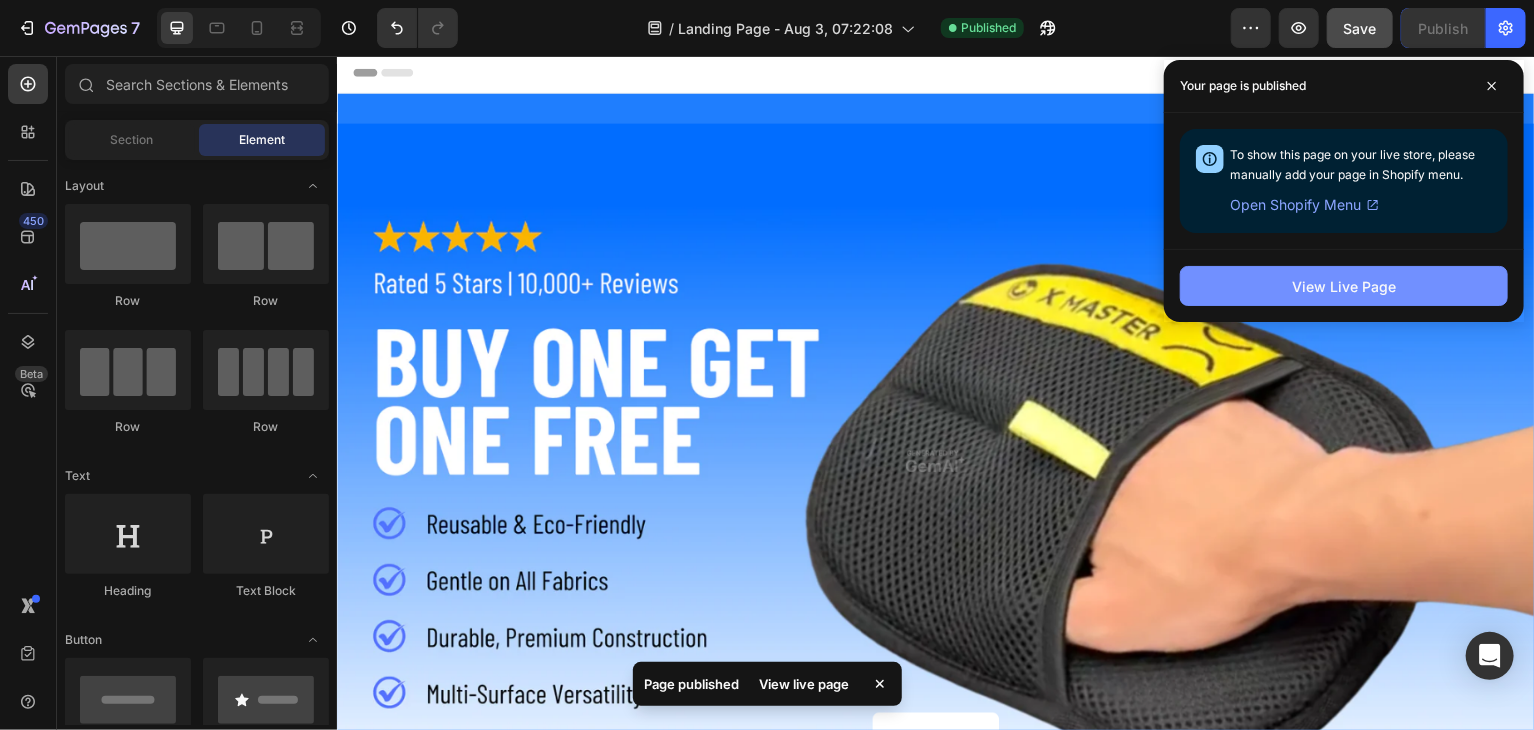 click on "View Live Page" at bounding box center [1344, 286] 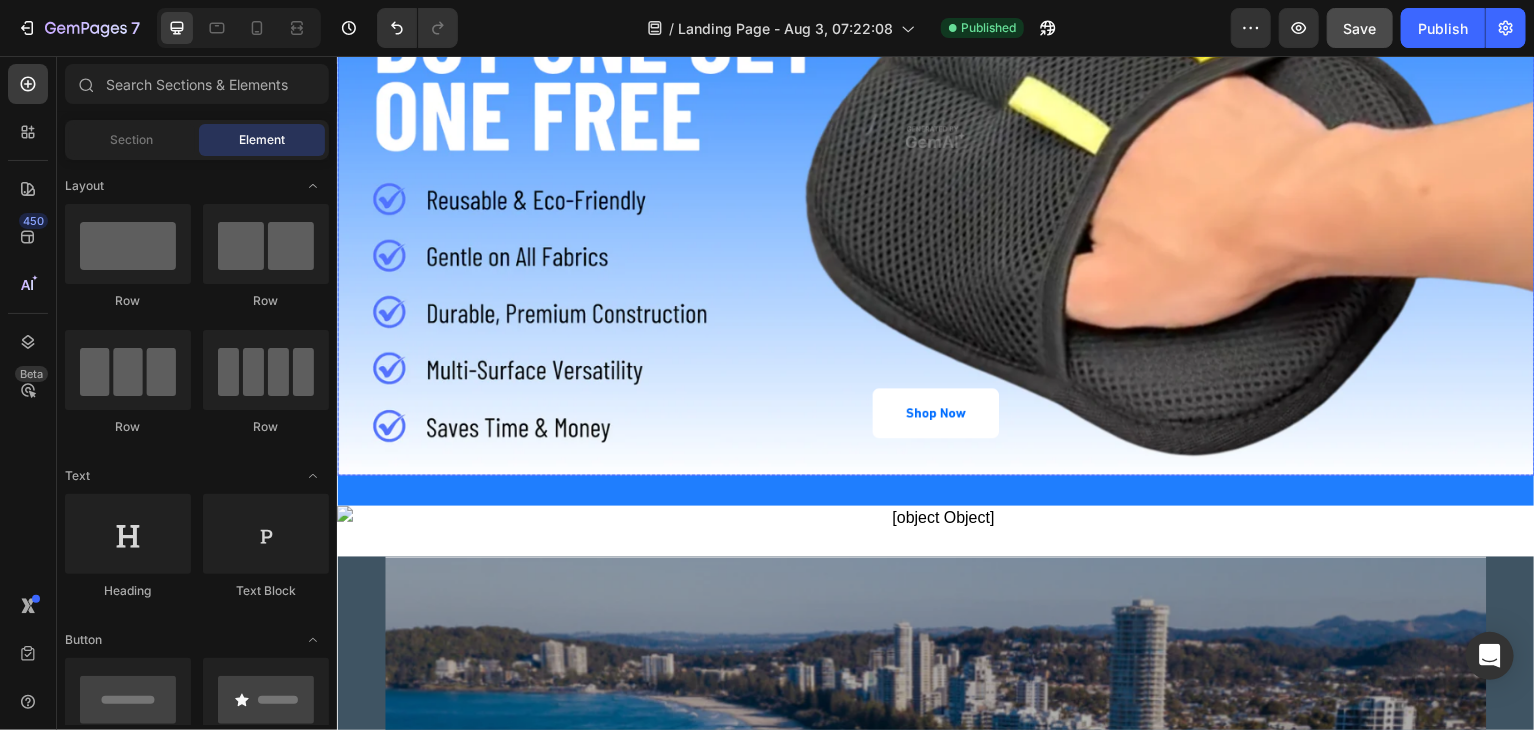 scroll, scrollTop: 336, scrollLeft: 0, axis: vertical 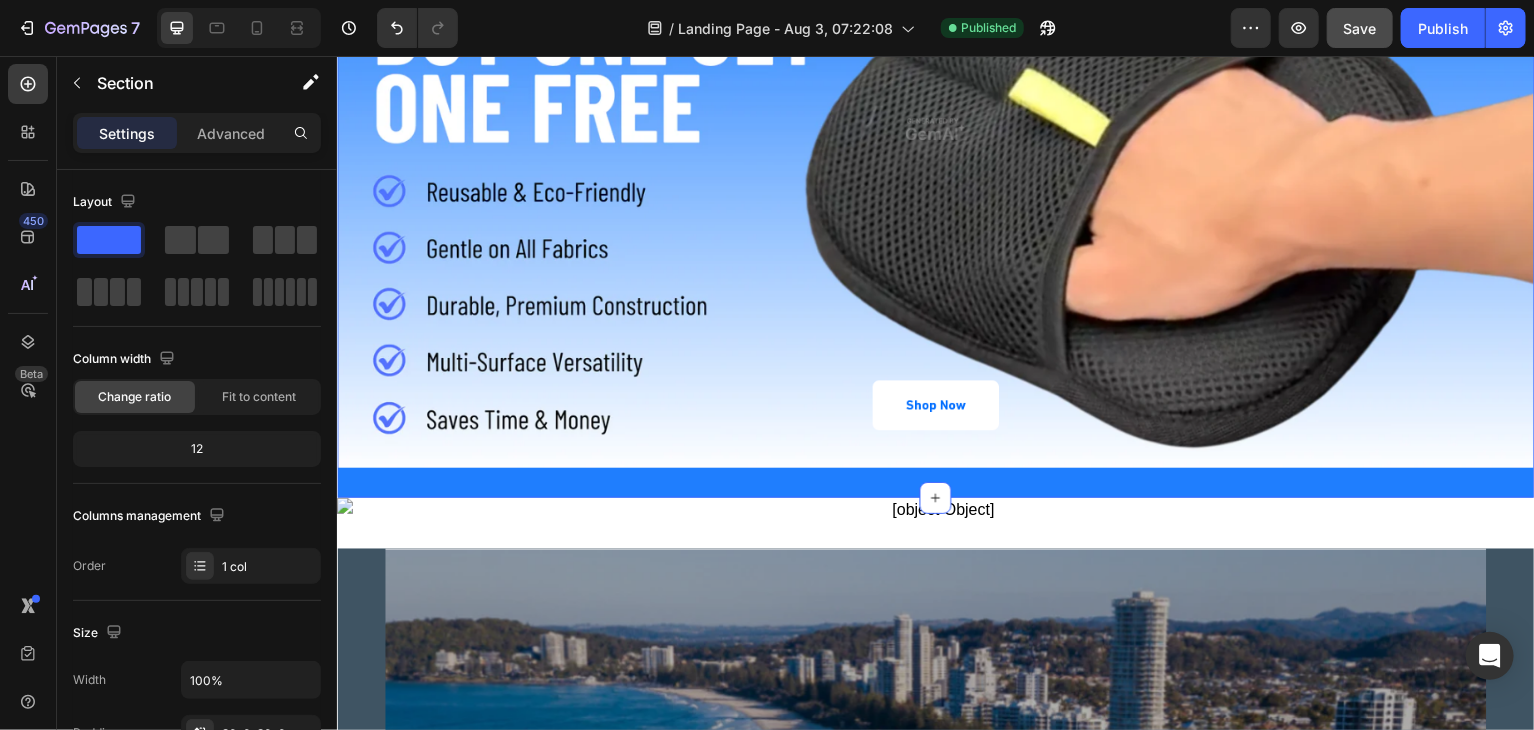 click on "Image Row Section 1   You can create reusable sections Create Theme Section AI Content Write with GemAI What would you like to describe here? Tone and Voice Persuasive Product Cat Tree for Large Cats Cat Tower for Indoor Show more Generate" at bounding box center [936, 129] 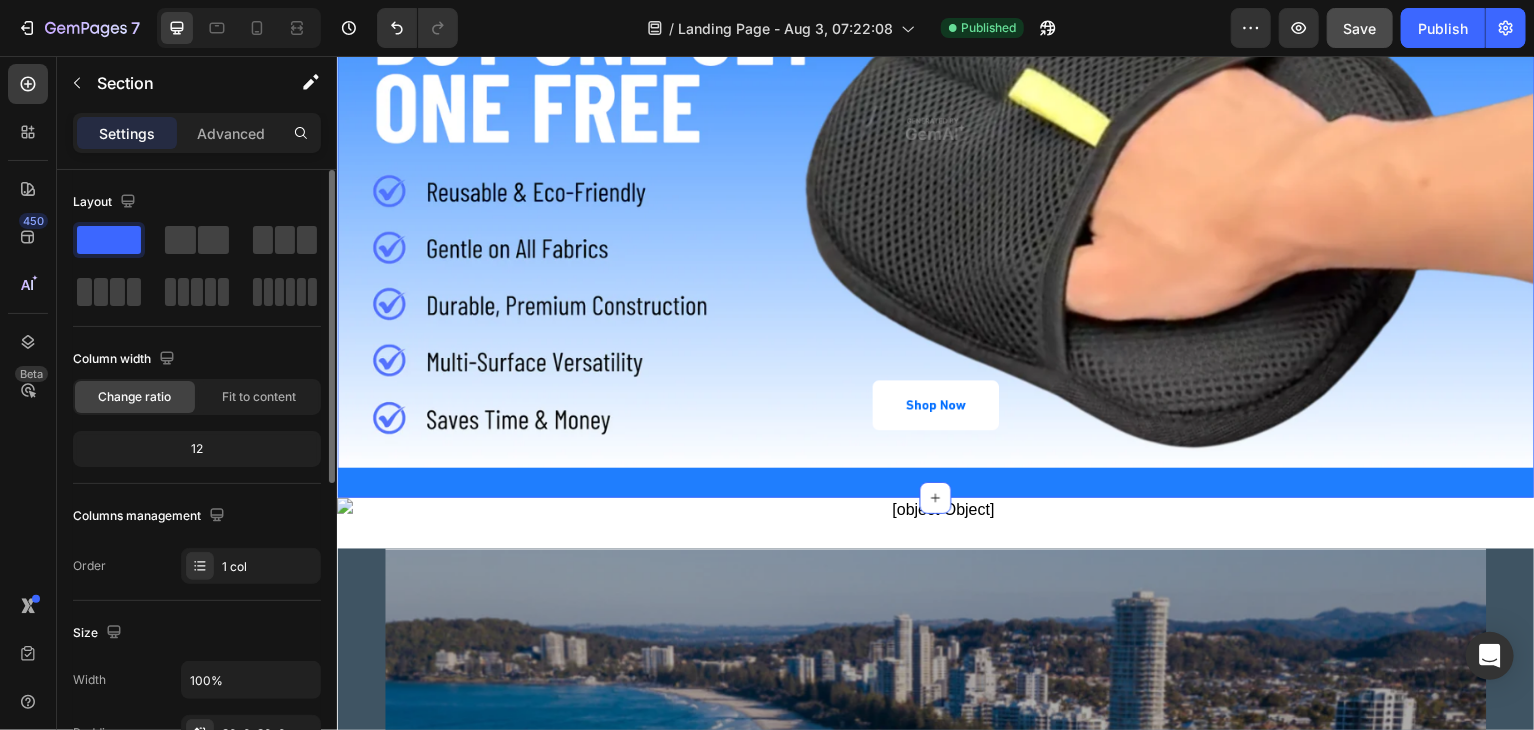 click 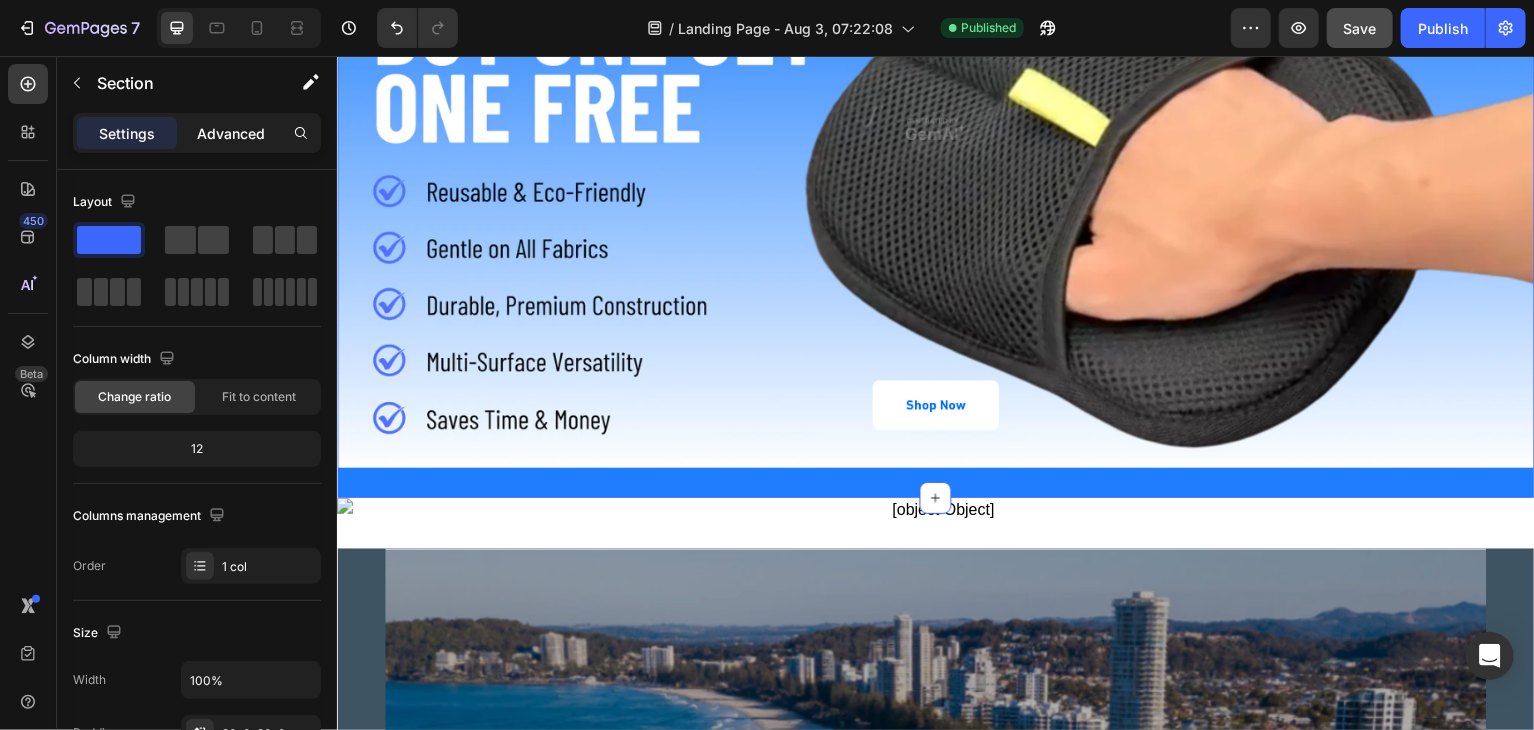 click on "Advanced" at bounding box center (231, 133) 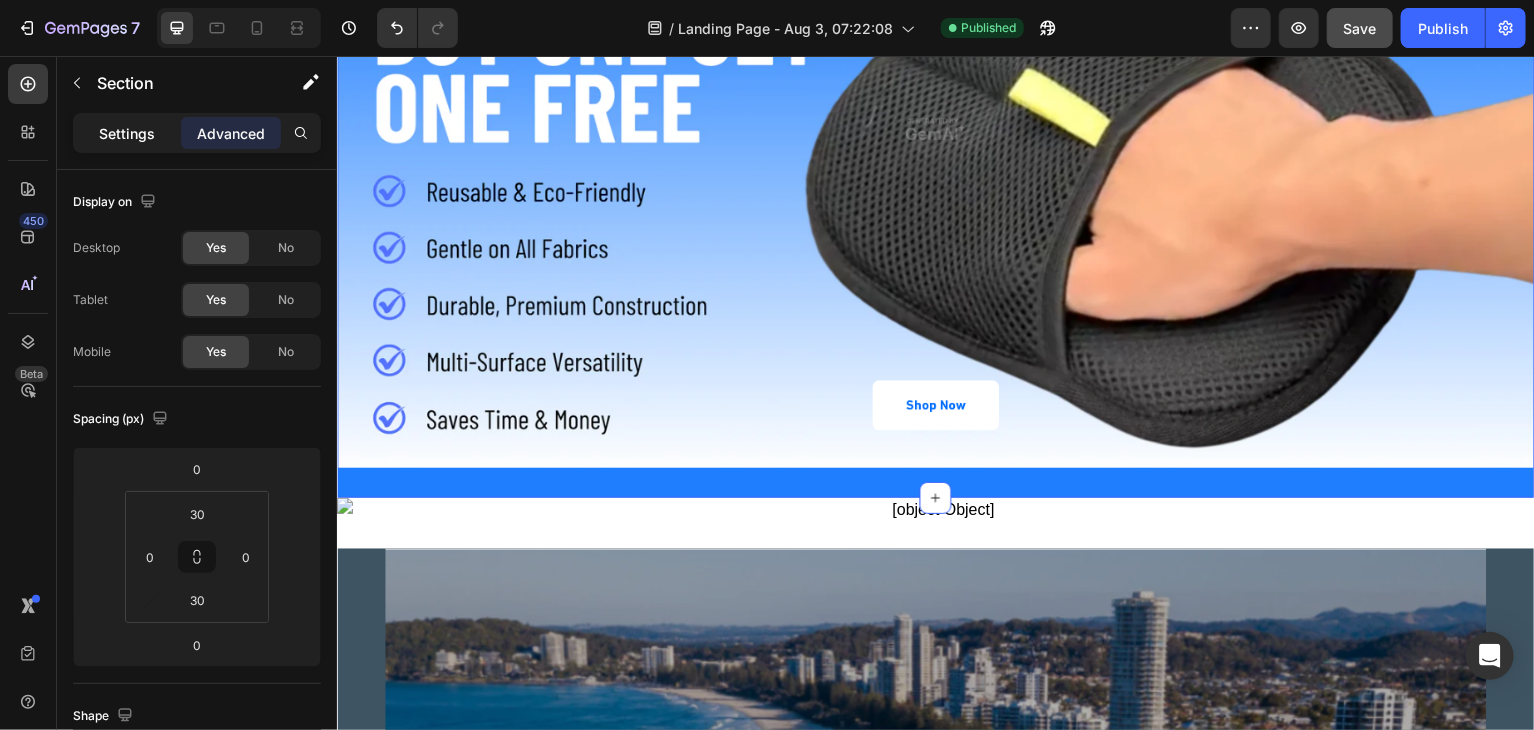 click on "Settings" at bounding box center [127, 133] 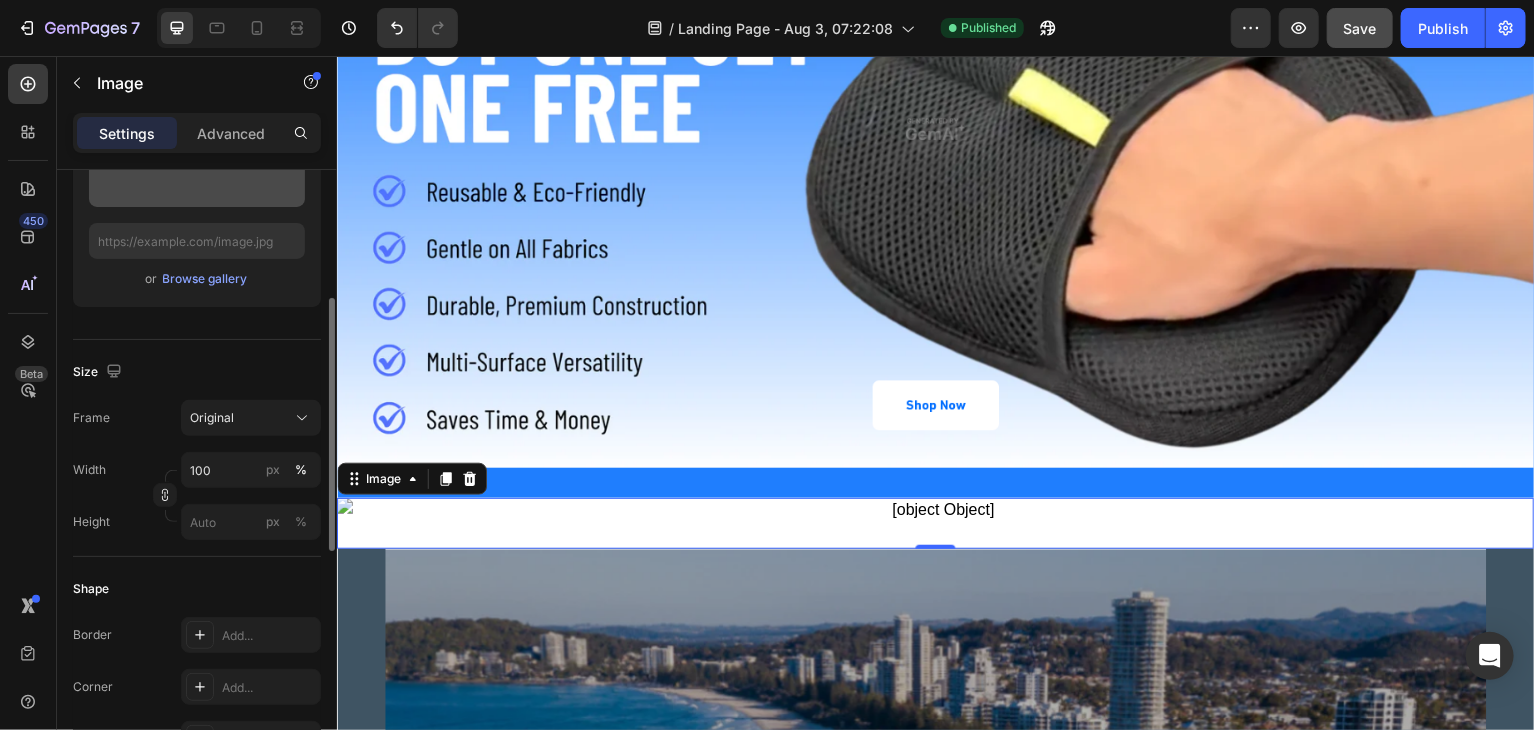 scroll, scrollTop: 308, scrollLeft: 0, axis: vertical 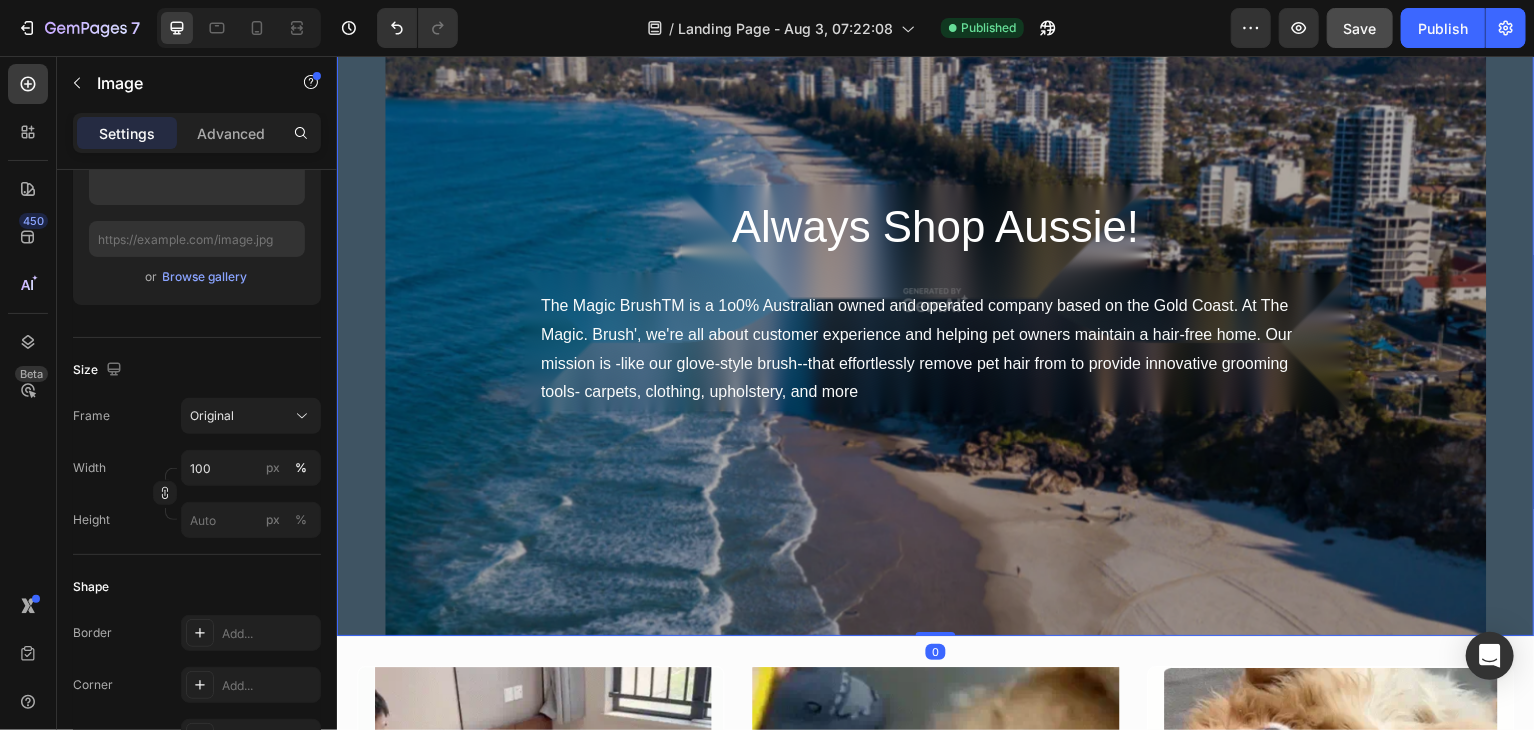 click on "Always Shop Aussie! Heading The Magic BrushTM is a 1o0% Australian owned and operated company based on the Gold Coast. At The Magic. Brush'", we're all about customer experience and helping pet owners maintain a hair-free home. Our mission is -like our glove-style brush--that effortlessly remove pet hair from to provide innovative grooming tools- carpets, clothing, upholstery, and more Text Block Row Hero Banner   0 Section 3 Image Made With Purpose Heading Every bristle on The Magic BrushTM glove is engineered to lift and capture pet hair from carpets, clothing, upholstery, and more-so whether you're doing a quick sweep of the couch or a thorough clean of your car interior, effortless hair removal and a fur-free home are just a few strokes Text Block Row Image Effortless Hair Removal Heading Text Block Image More Than a Brush Heading Text Block Row Row Section 4 Root" at bounding box center (936, 1018) 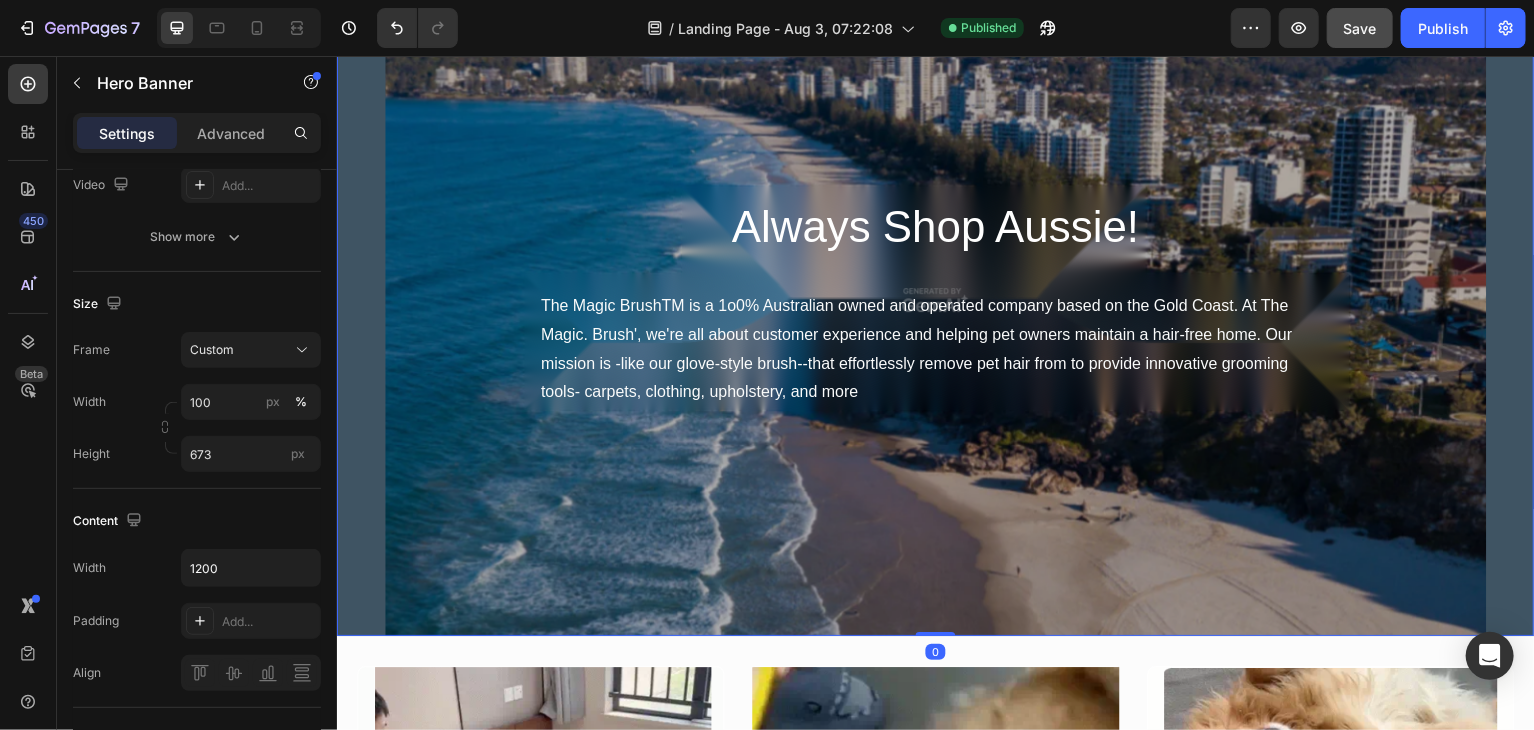 scroll, scrollTop: 240, scrollLeft: 0, axis: vertical 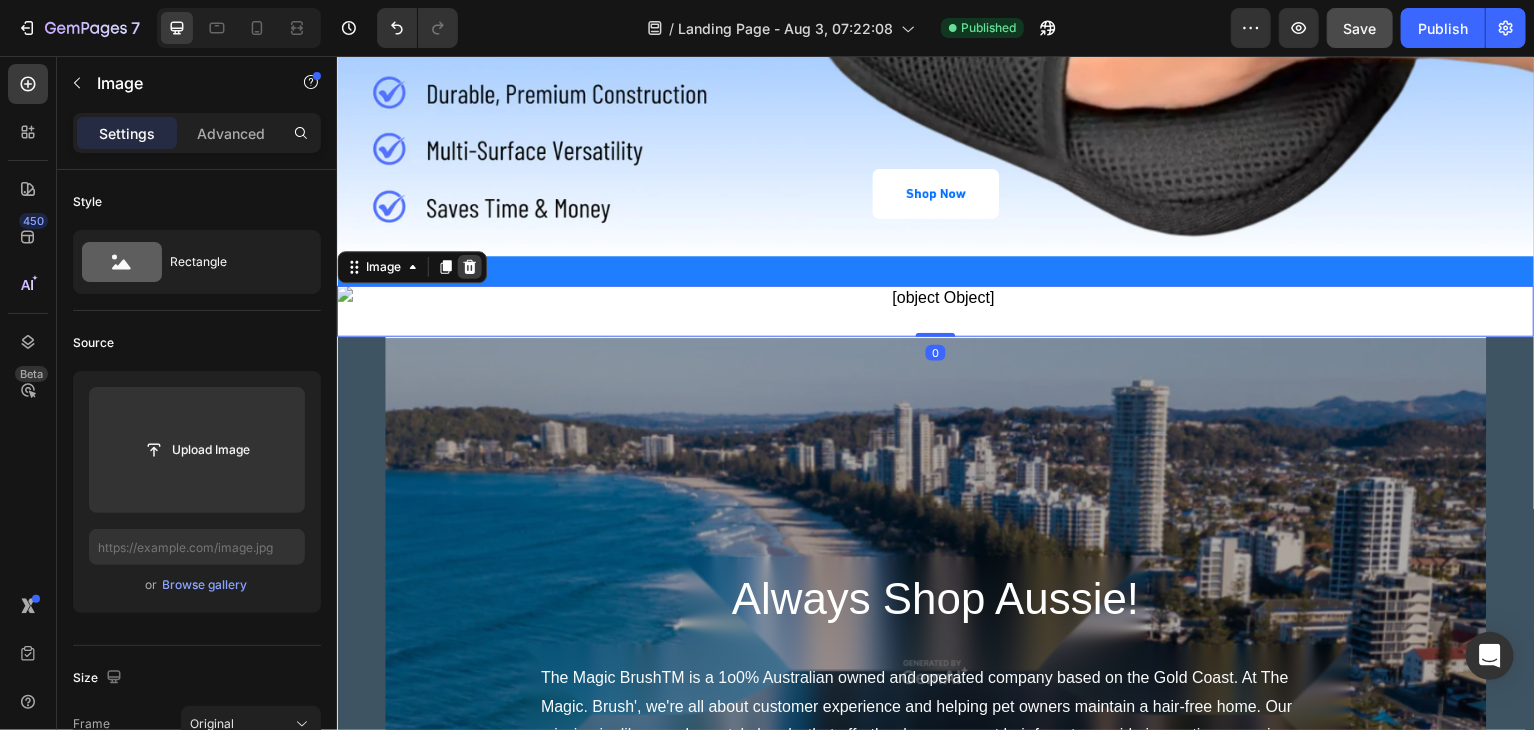 click 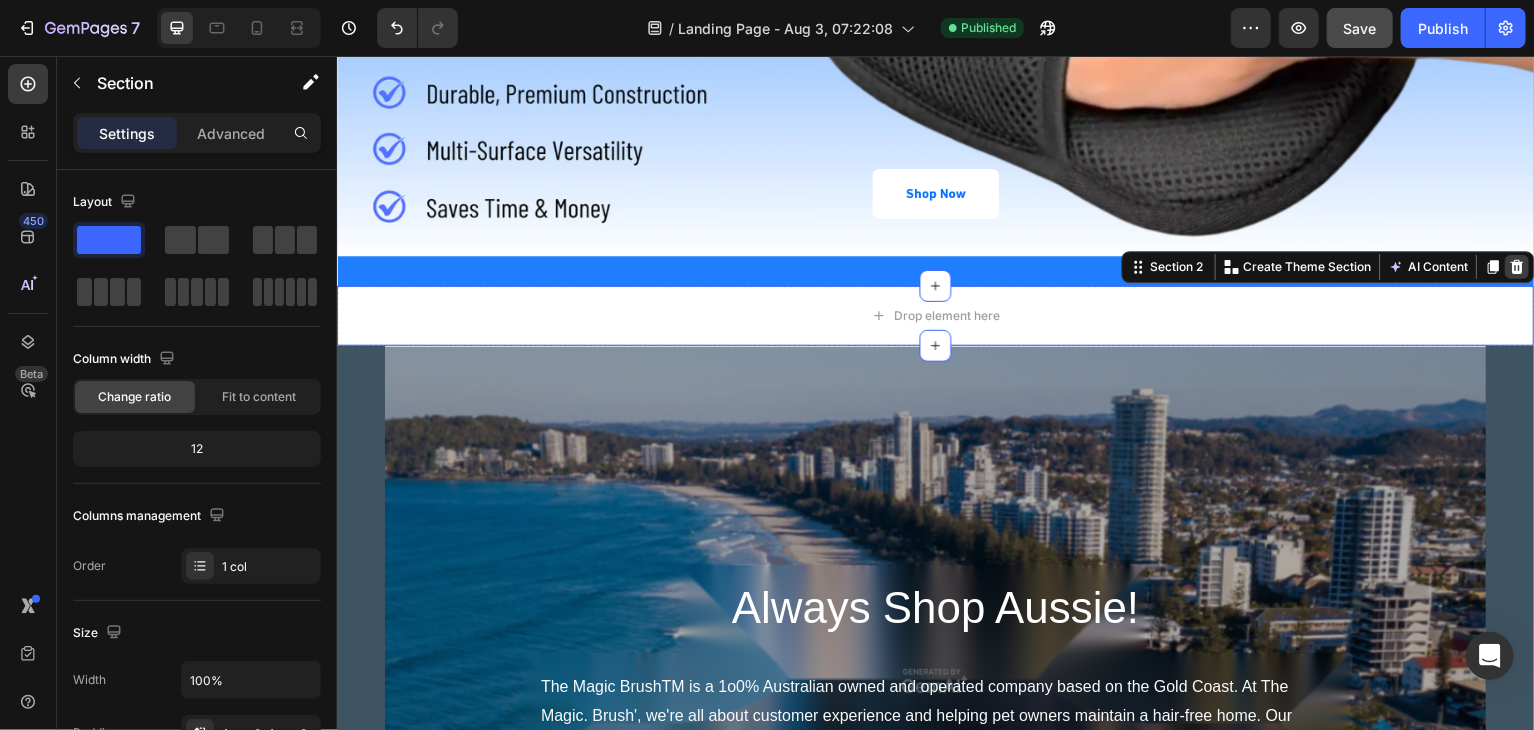 click 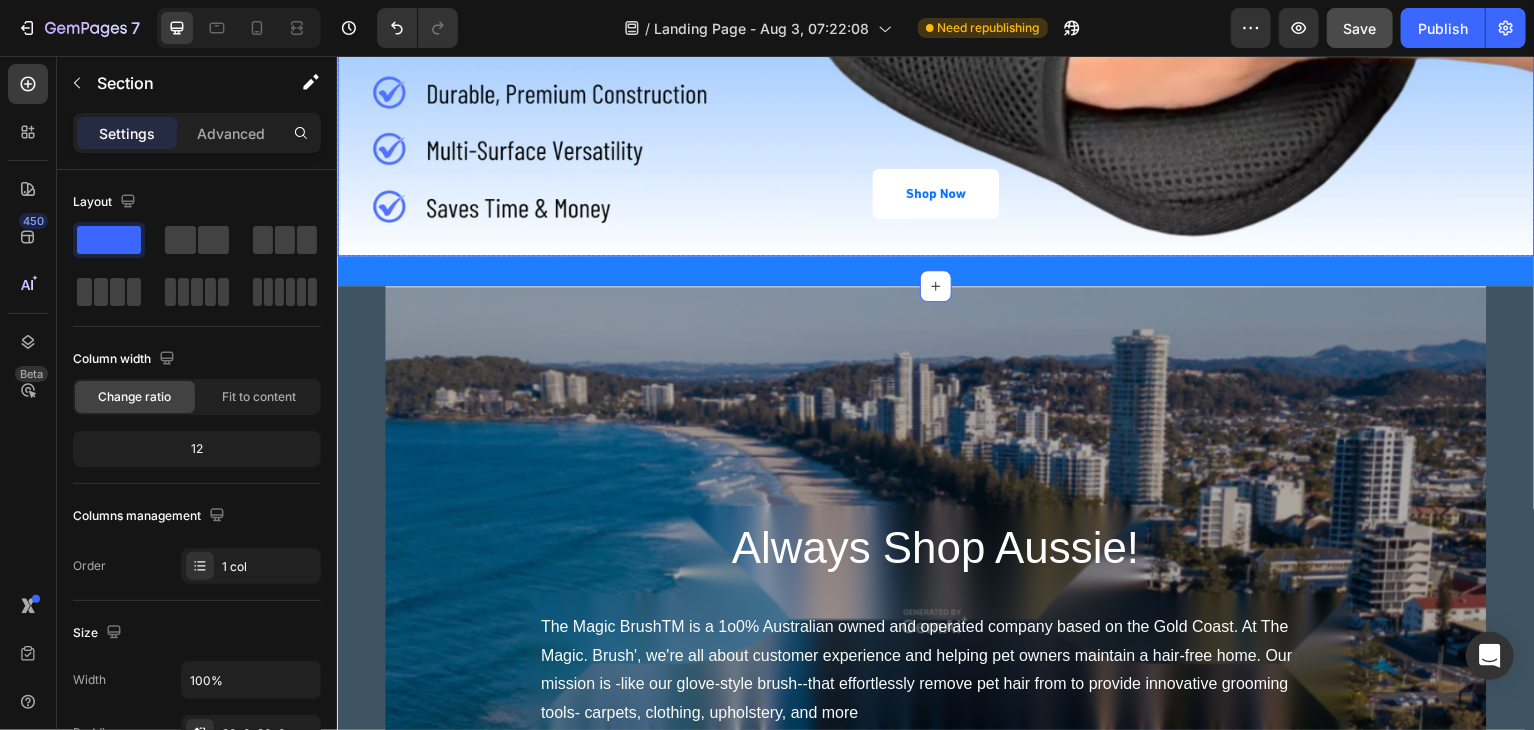 drag, startPoint x: 935, startPoint y: 267, endPoint x: 546, endPoint y: 48, distance: 446.41013 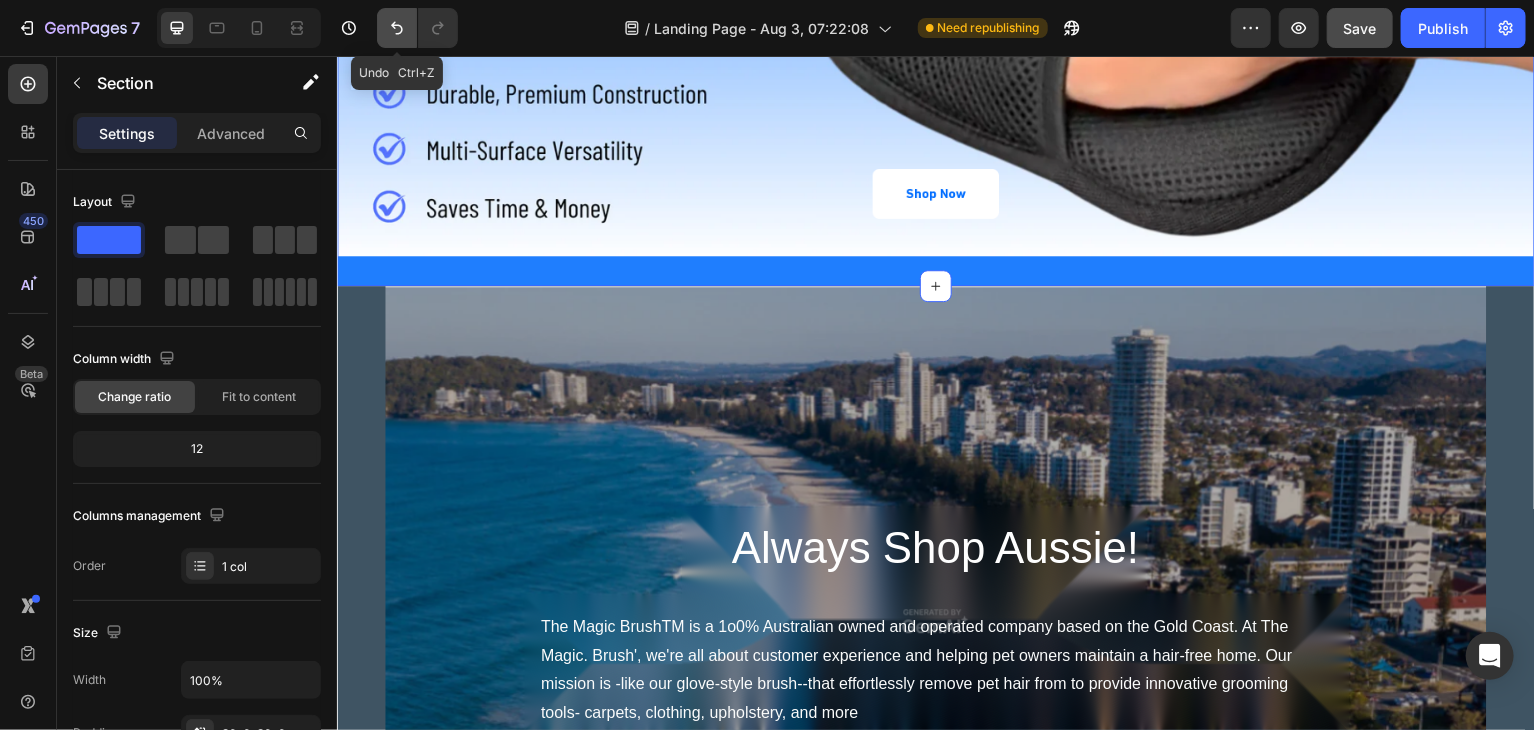click 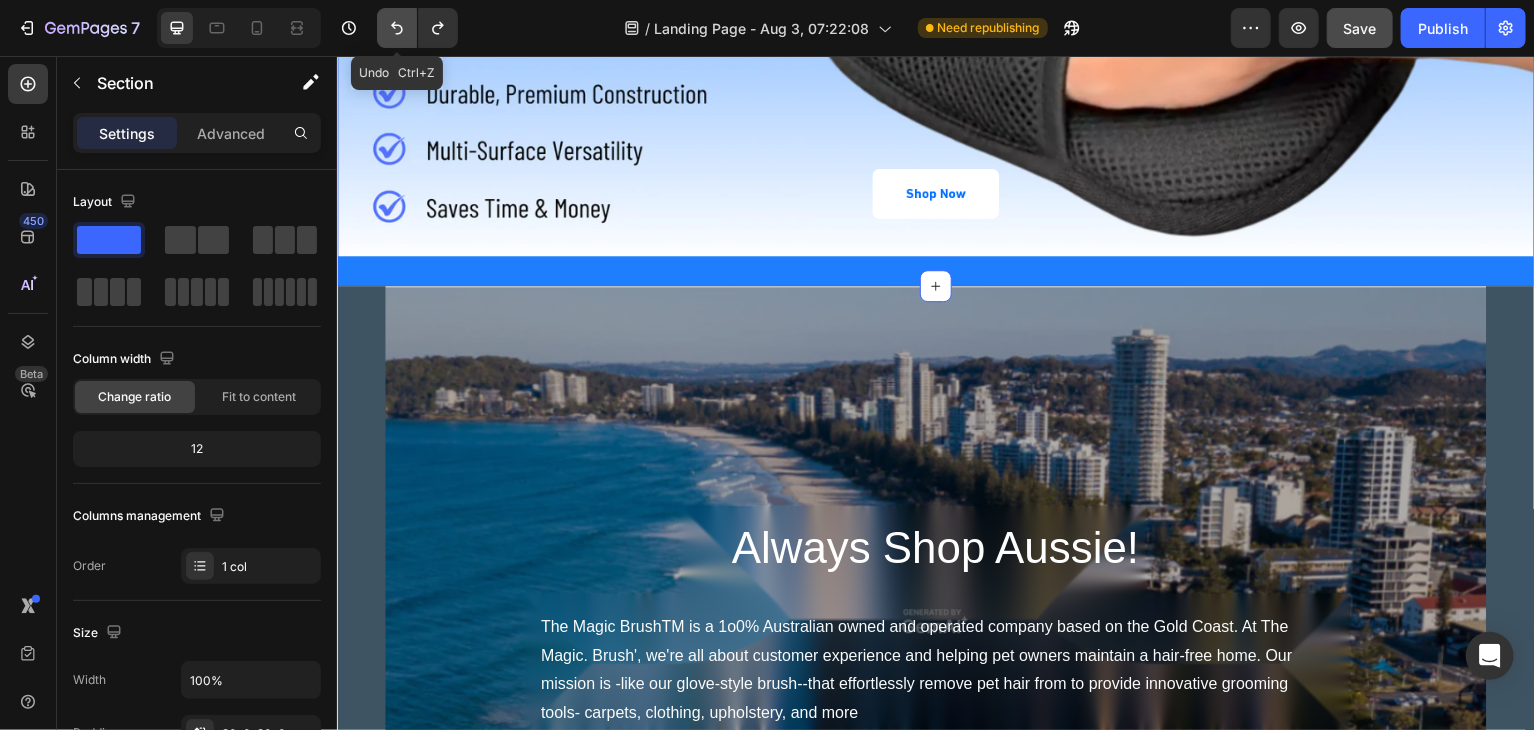 click 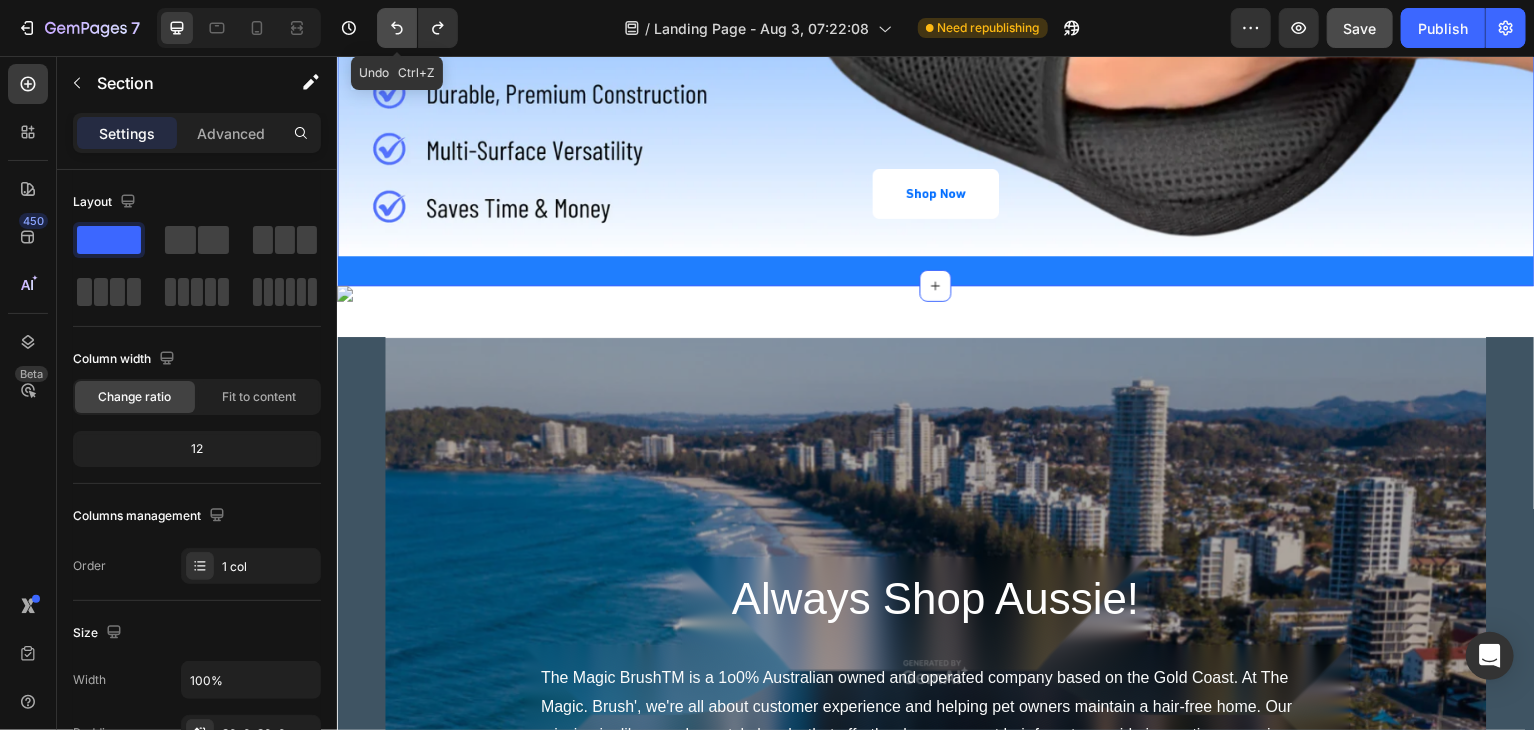click 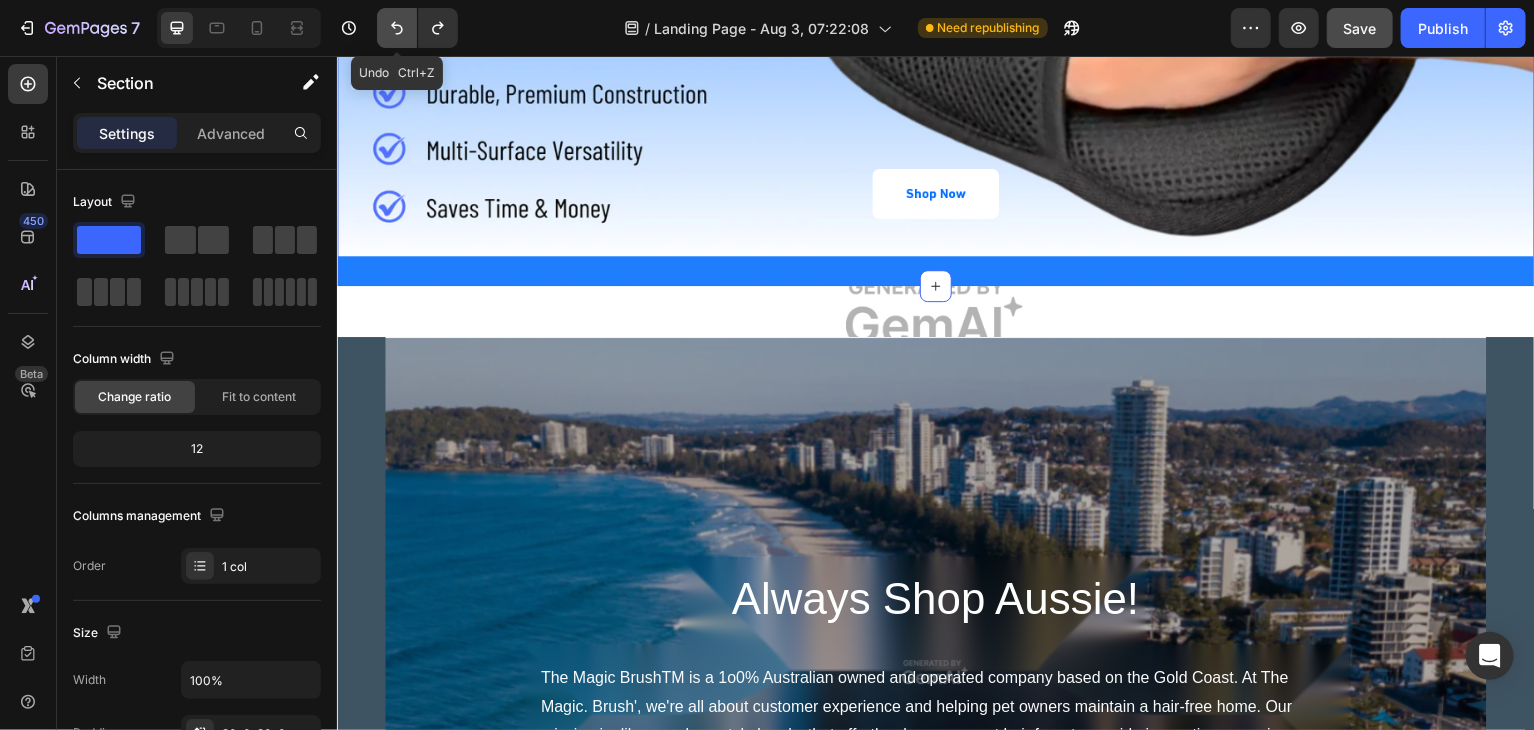 click 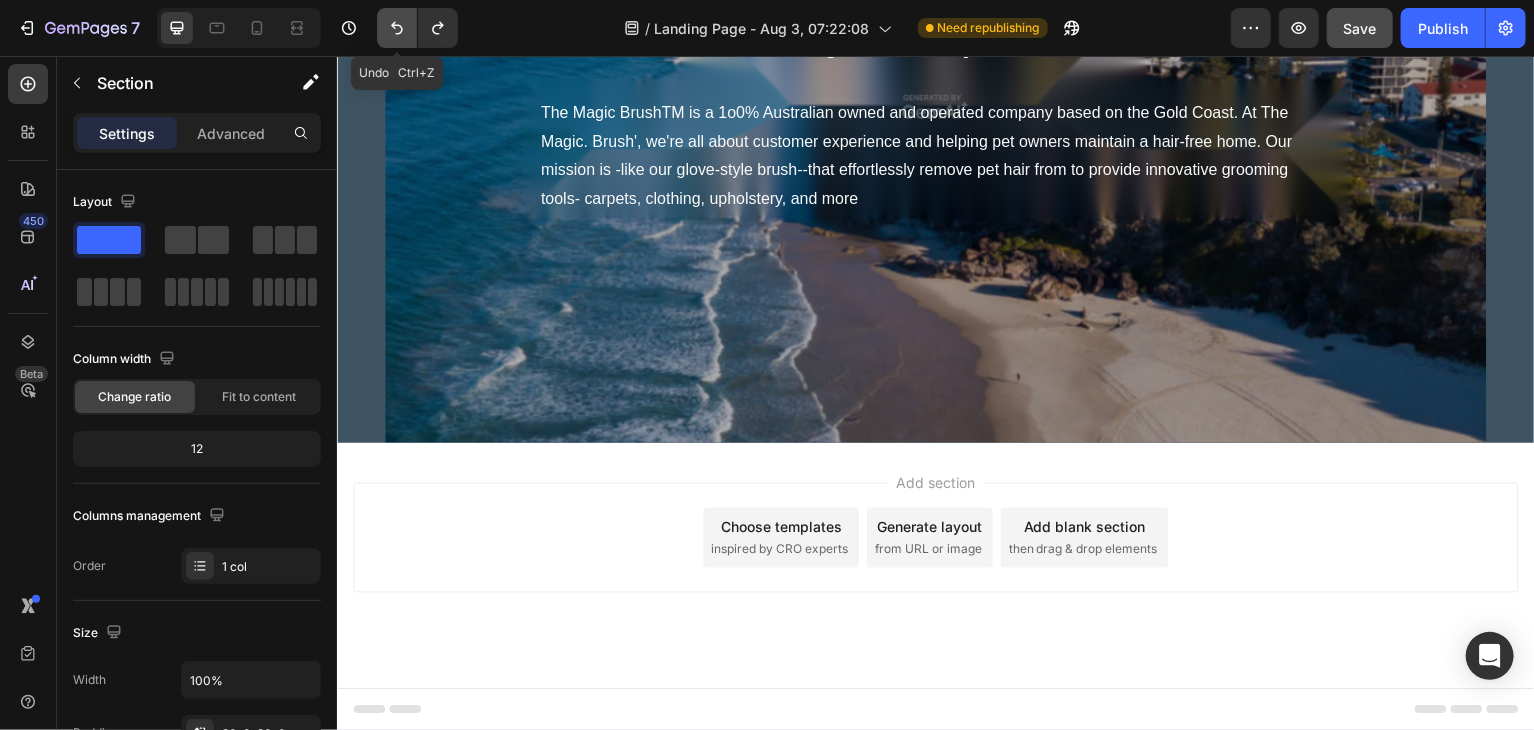 scroll, scrollTop: 0, scrollLeft: 0, axis: both 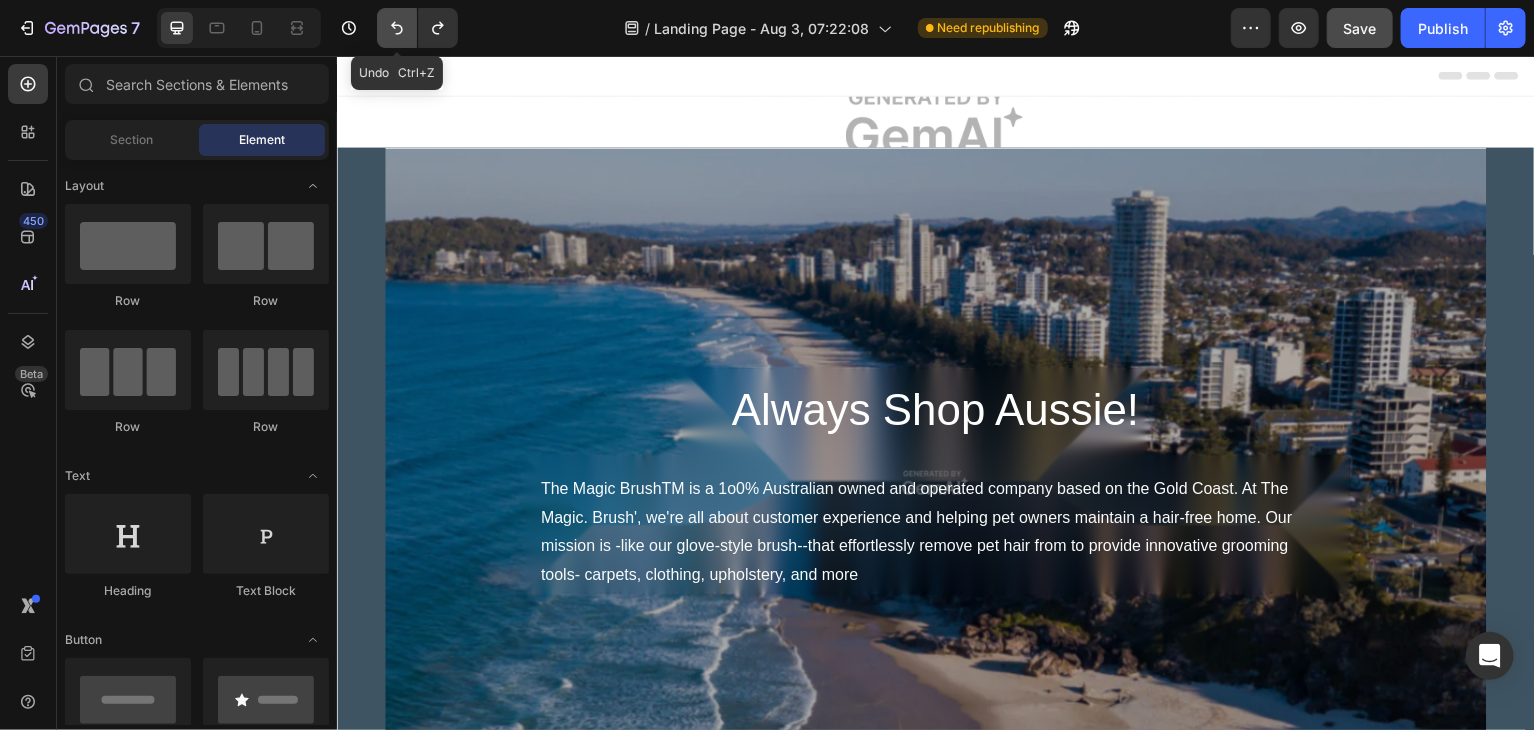 click 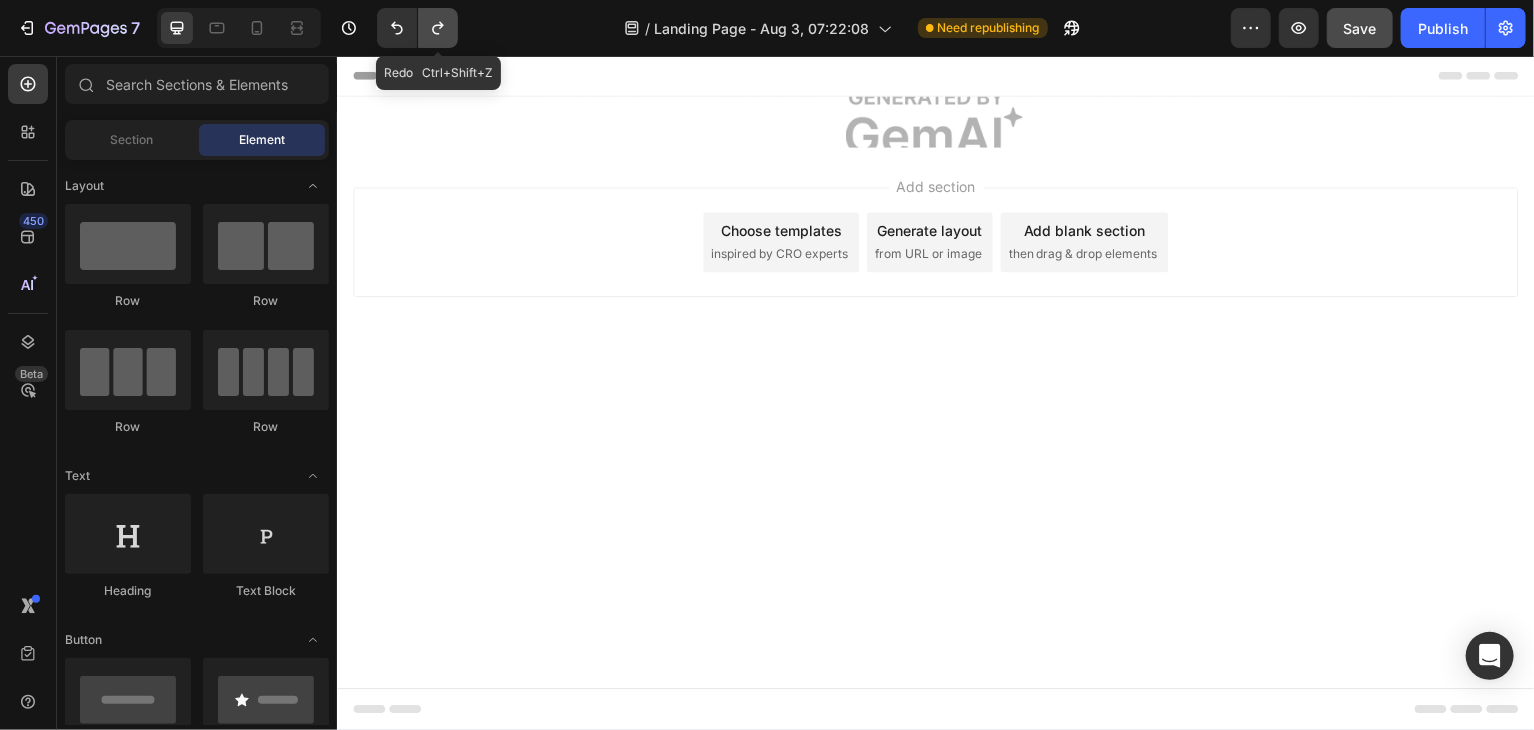 click 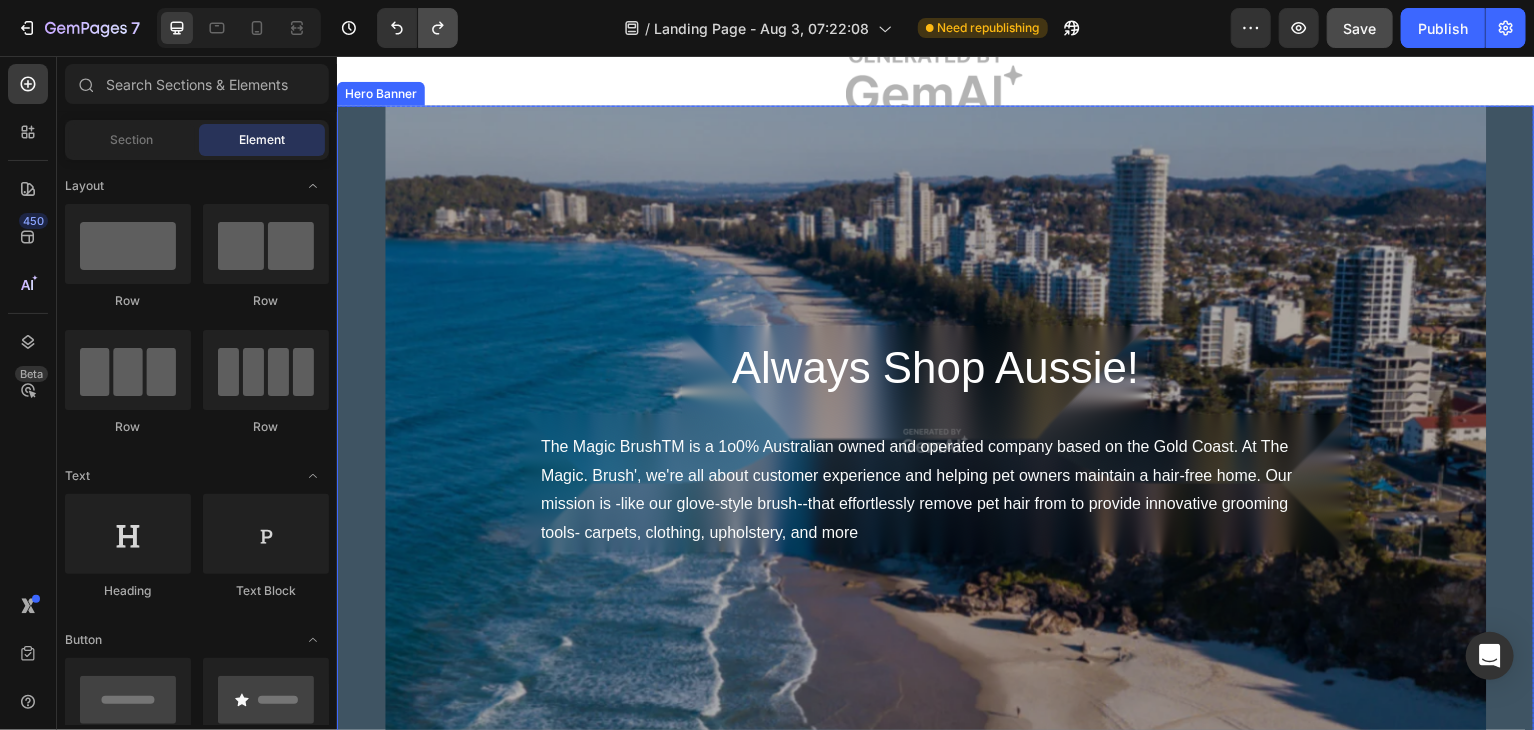 scroll, scrollTop: 41, scrollLeft: 0, axis: vertical 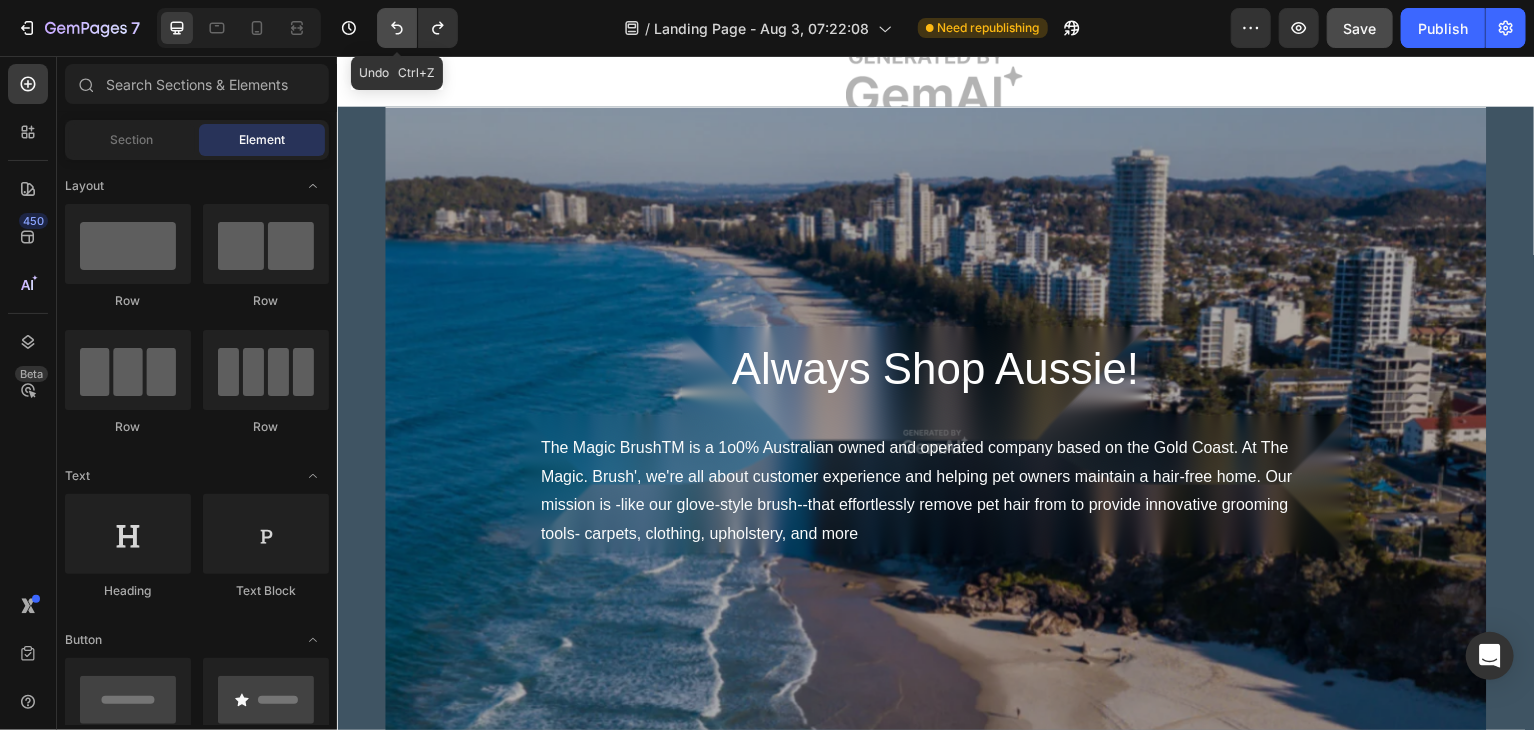click 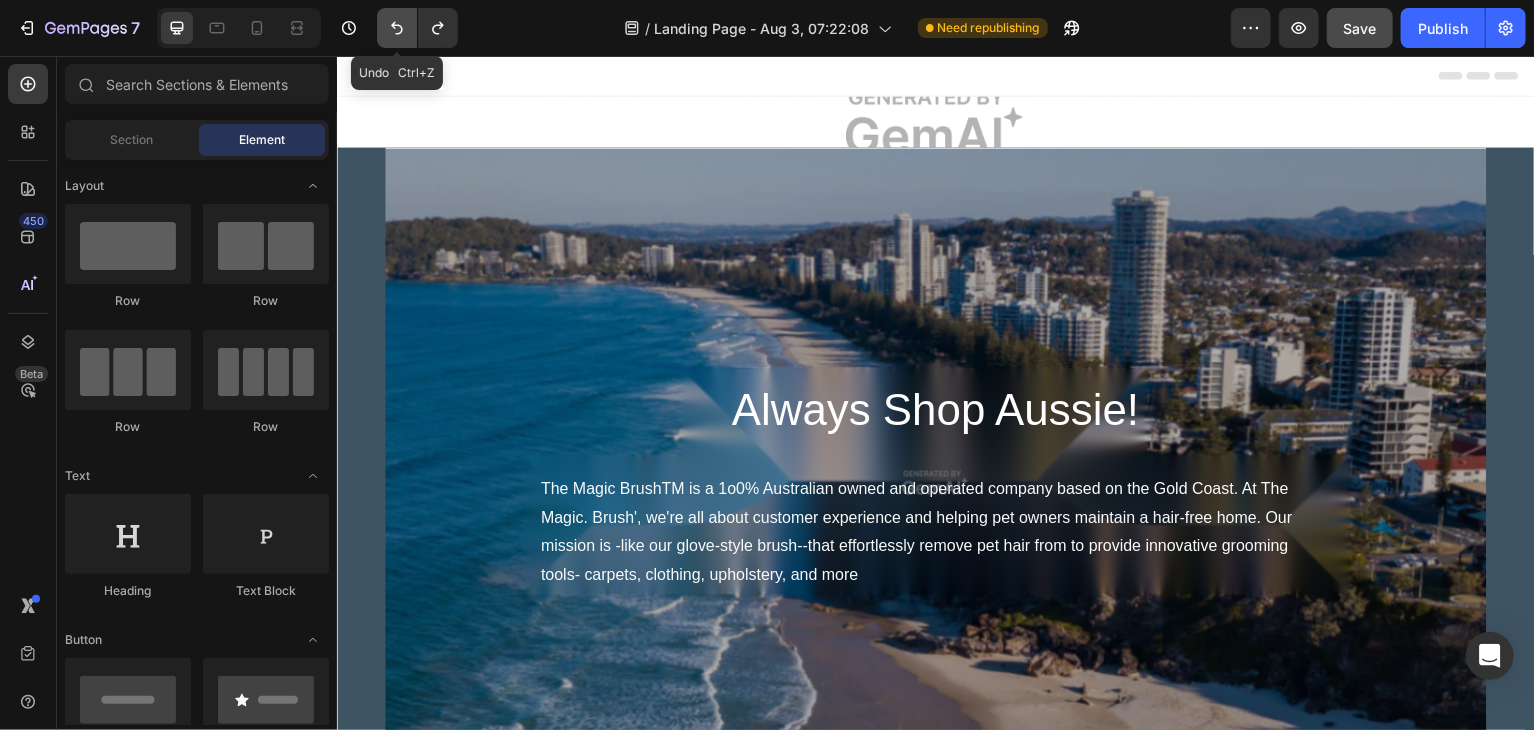 click 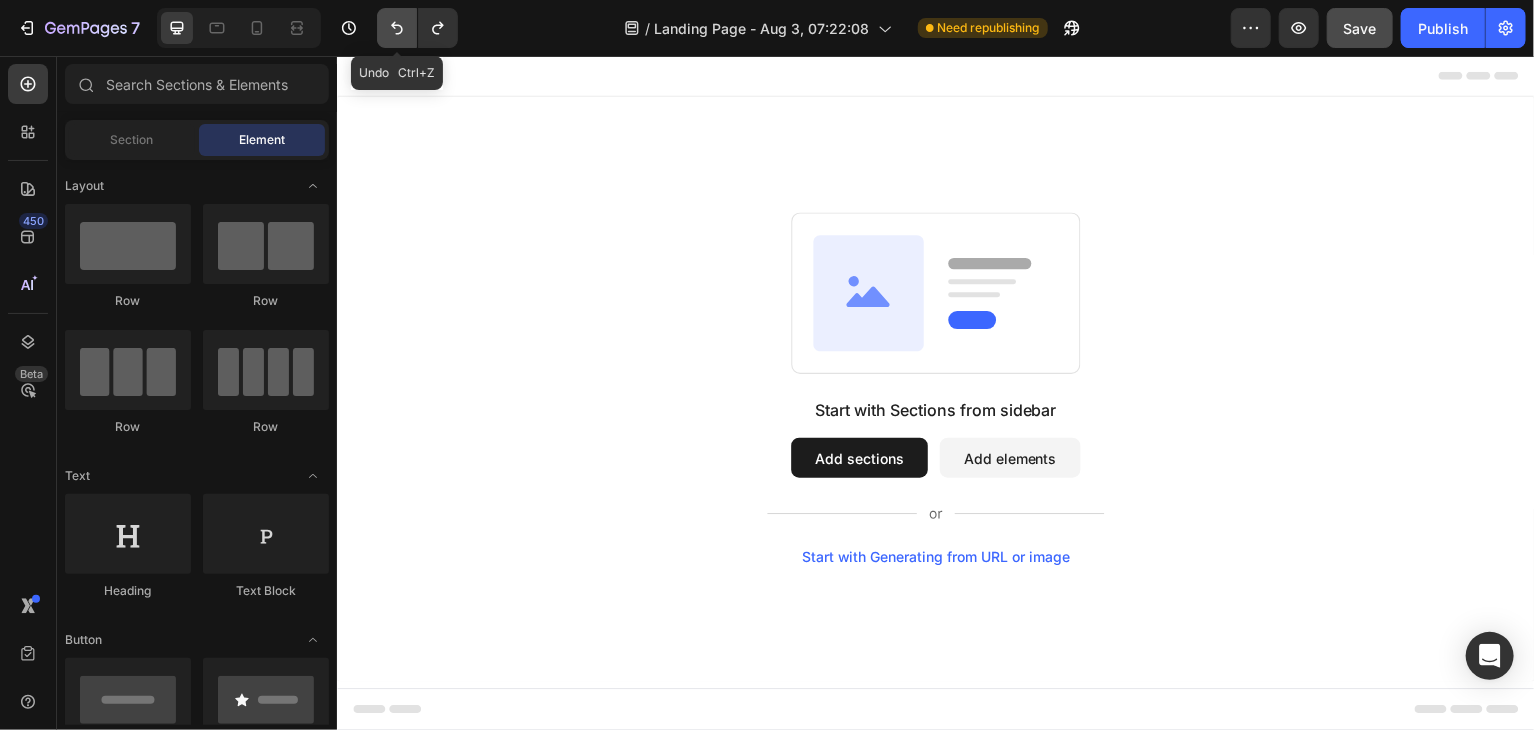 click 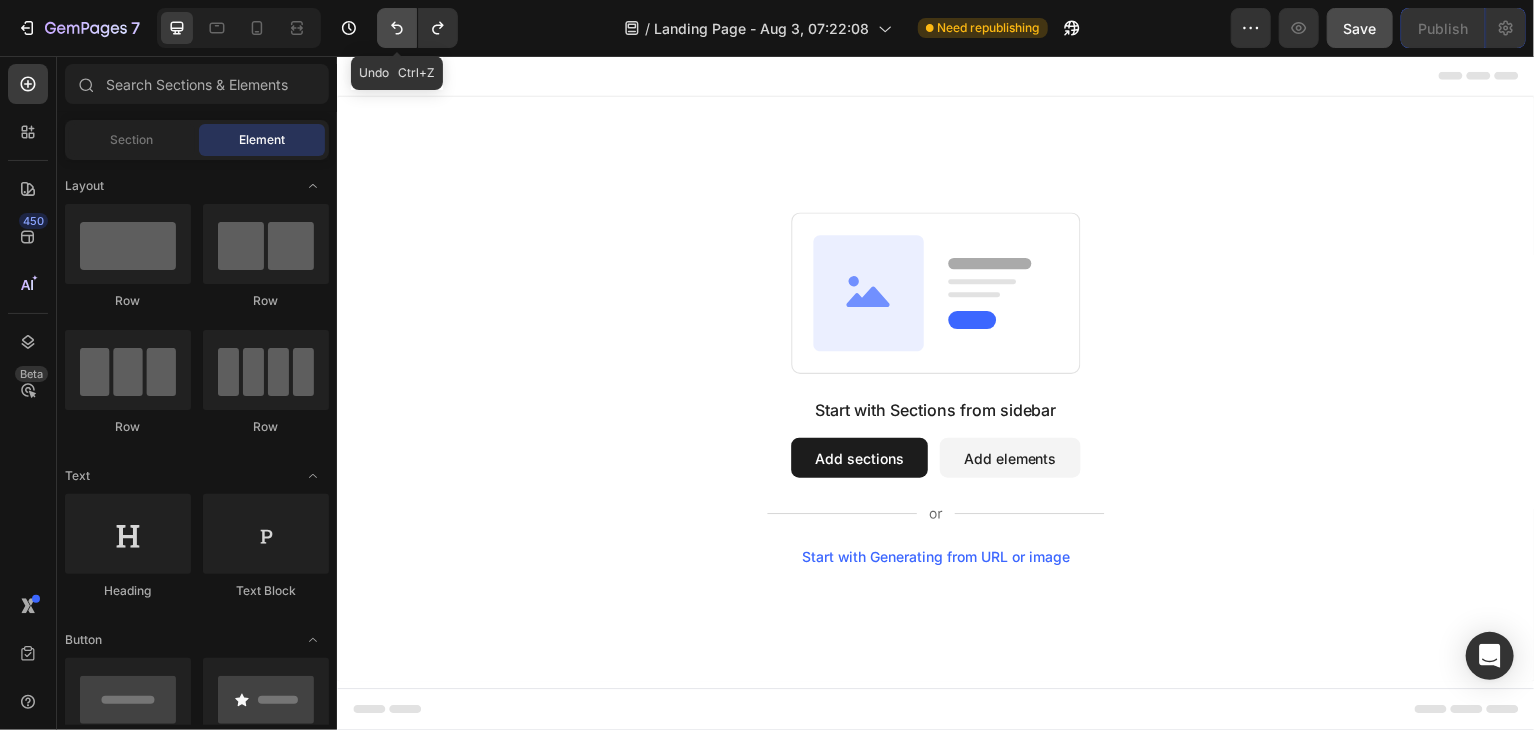 click 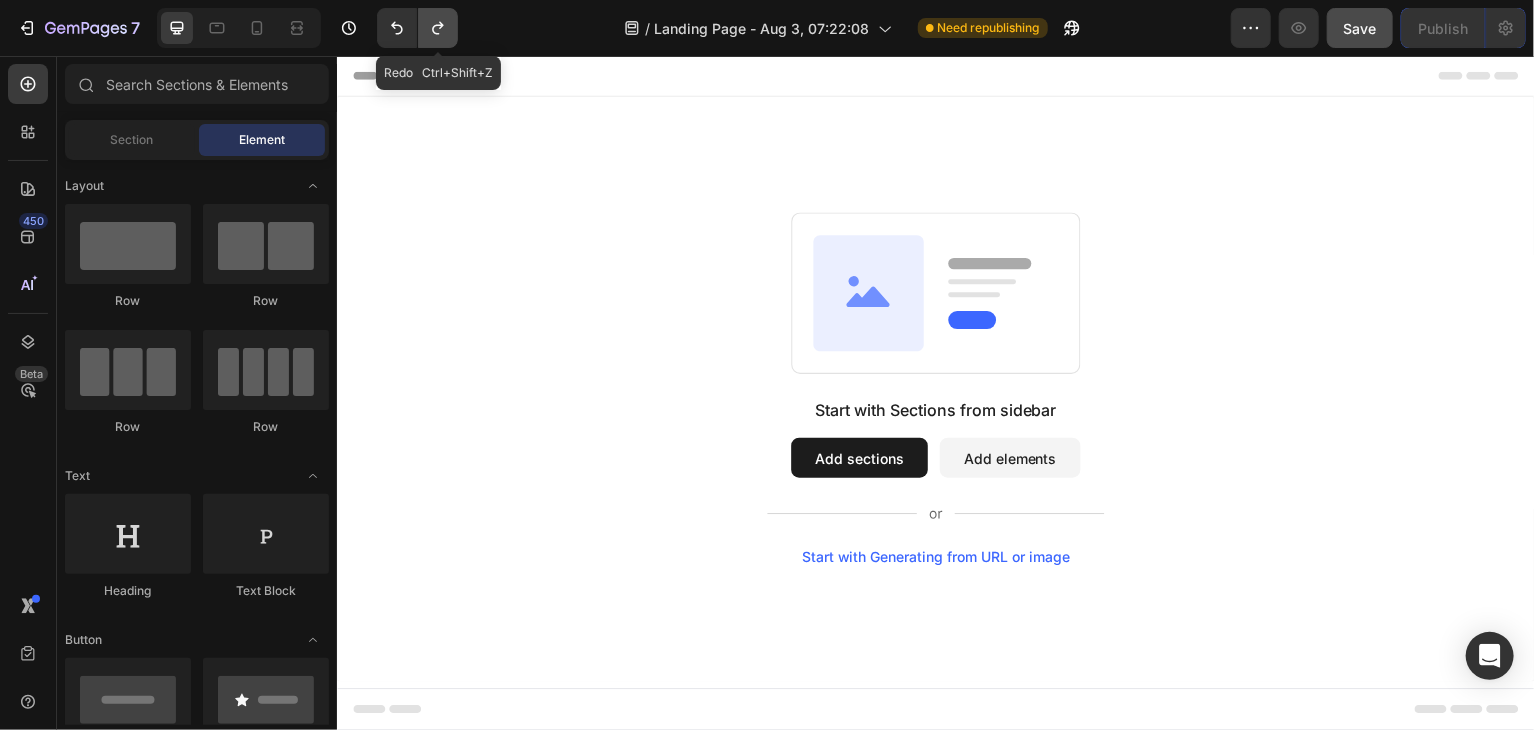 click 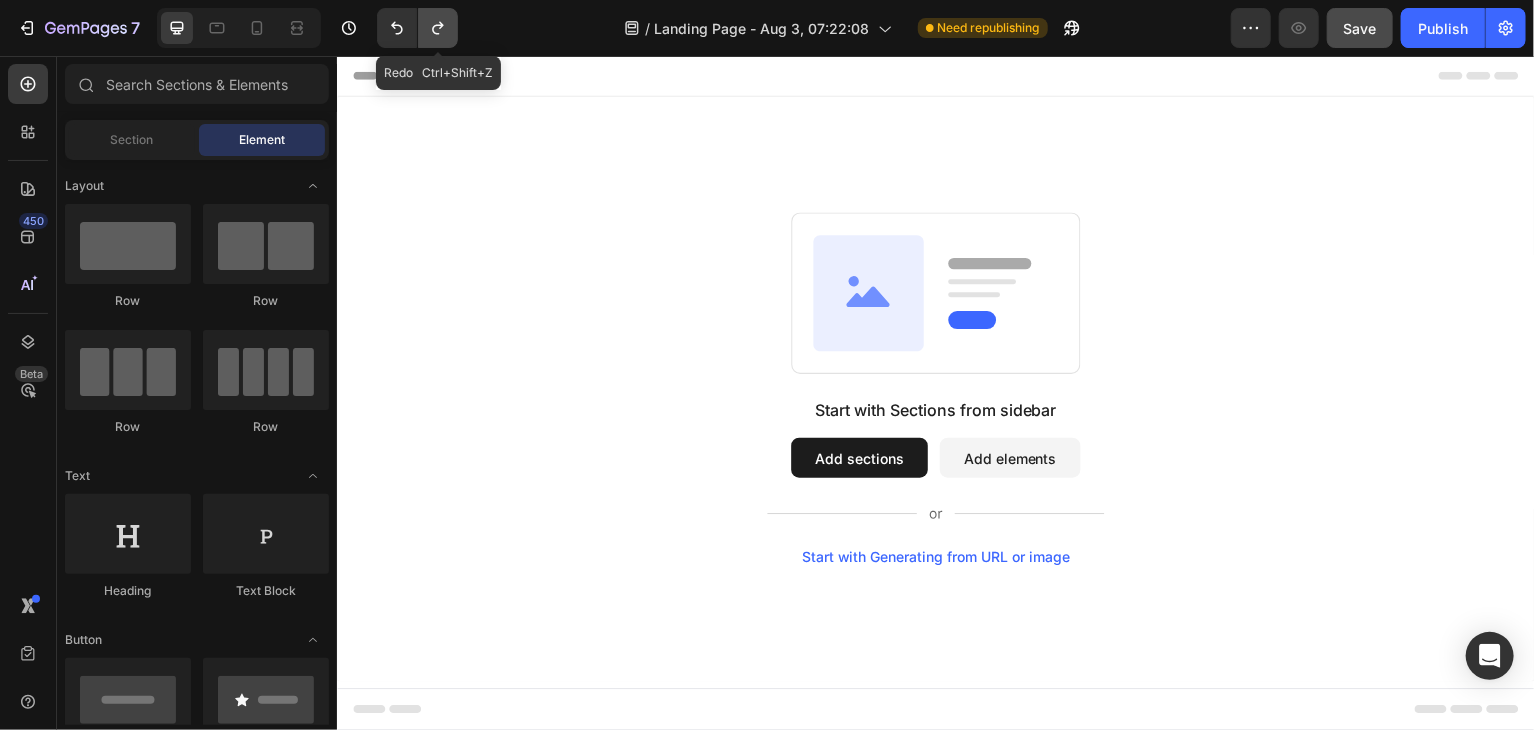 click 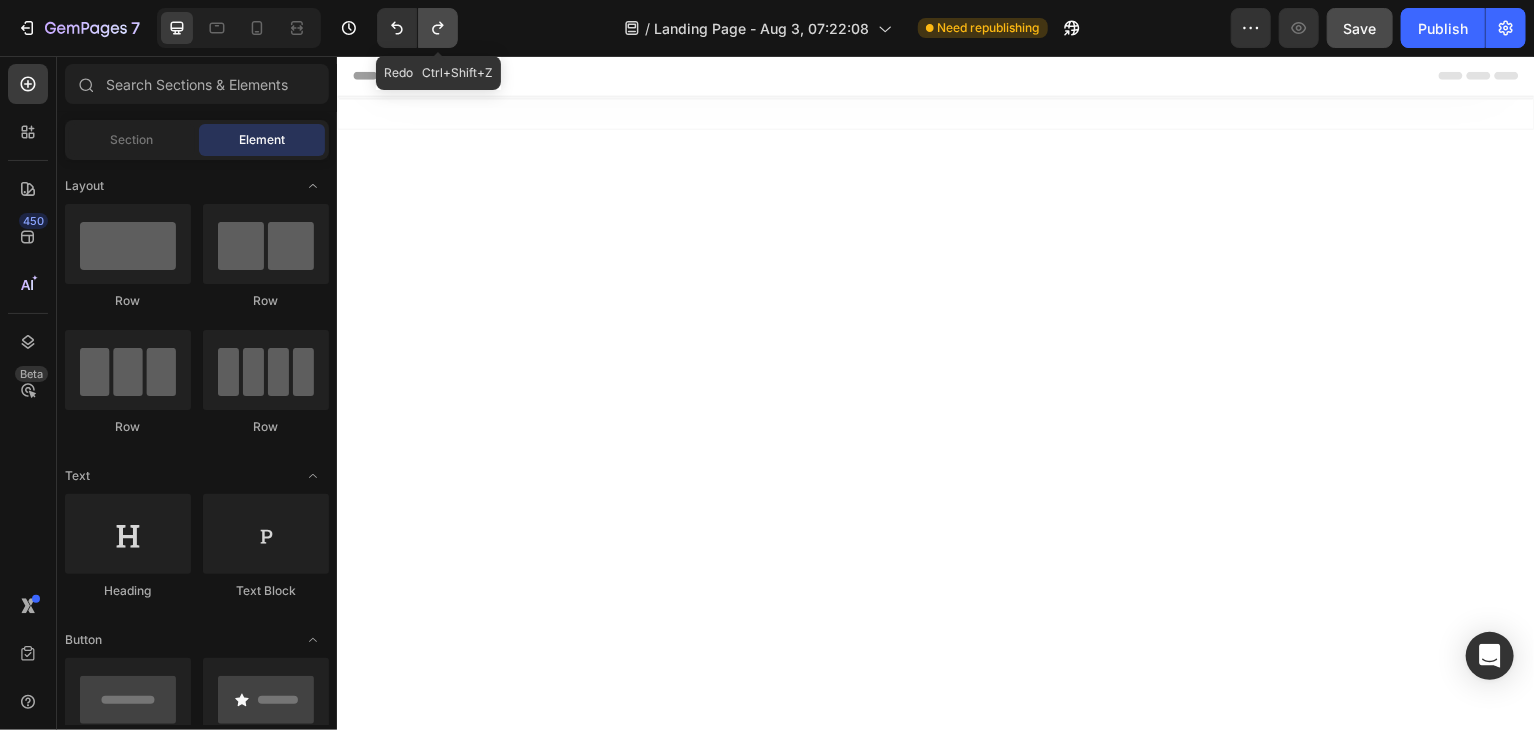 click 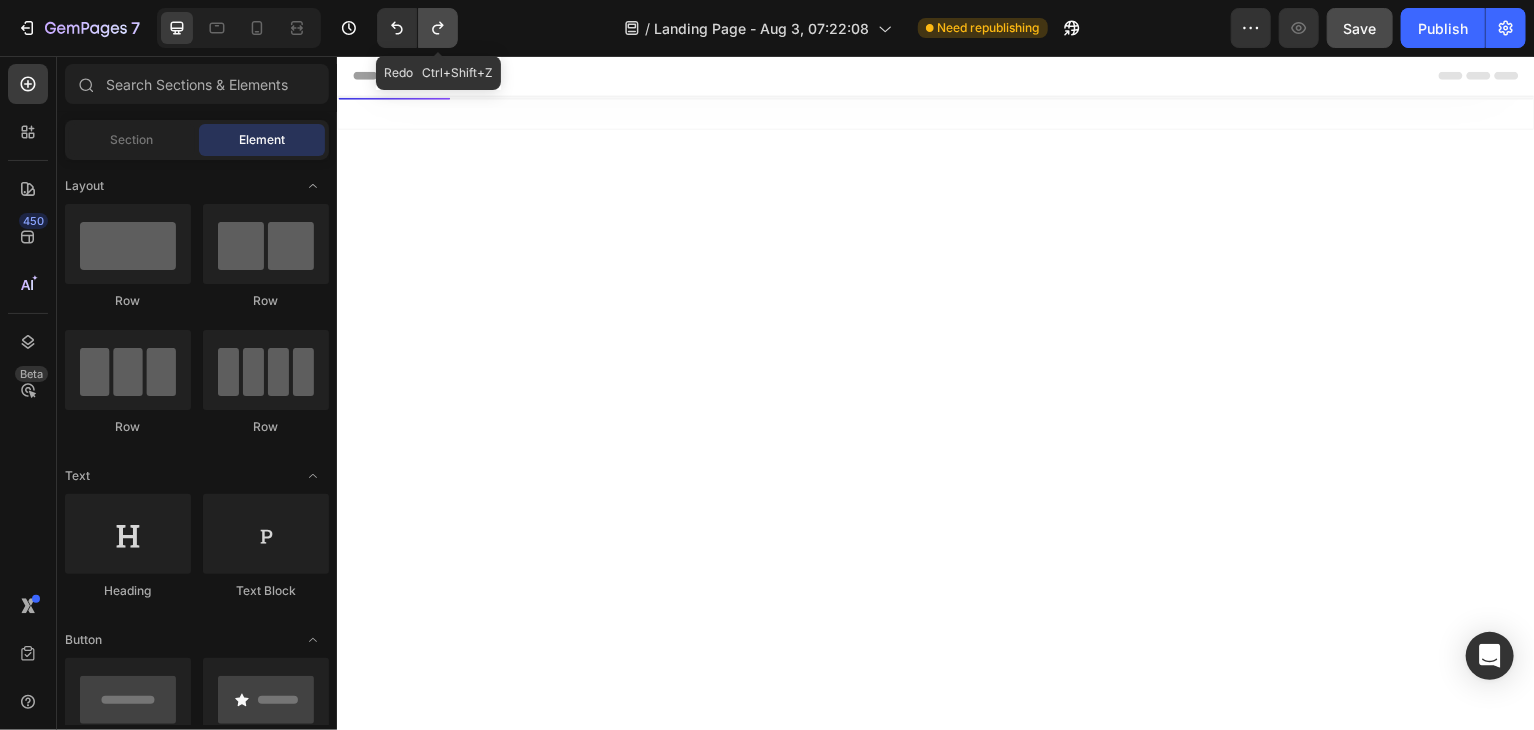 click 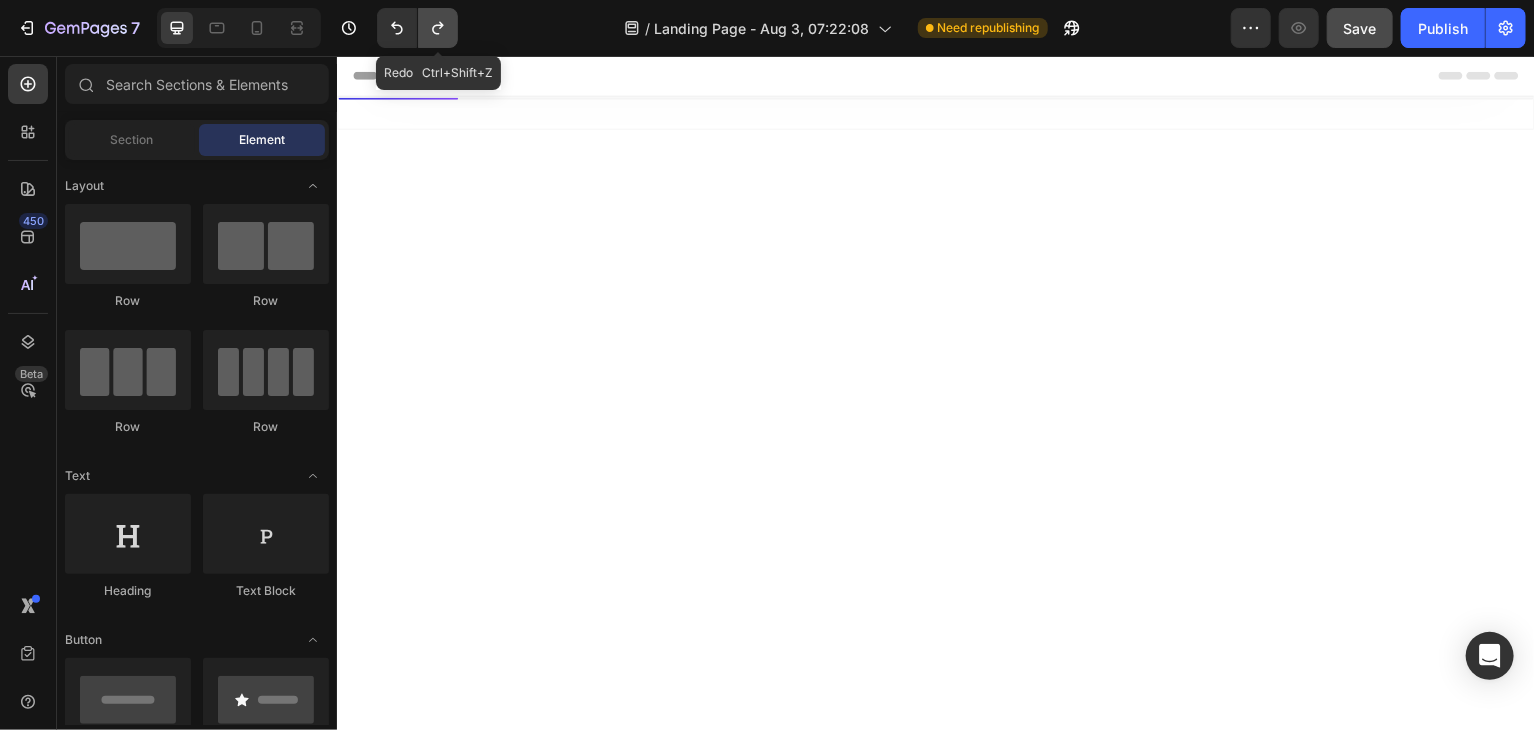 click 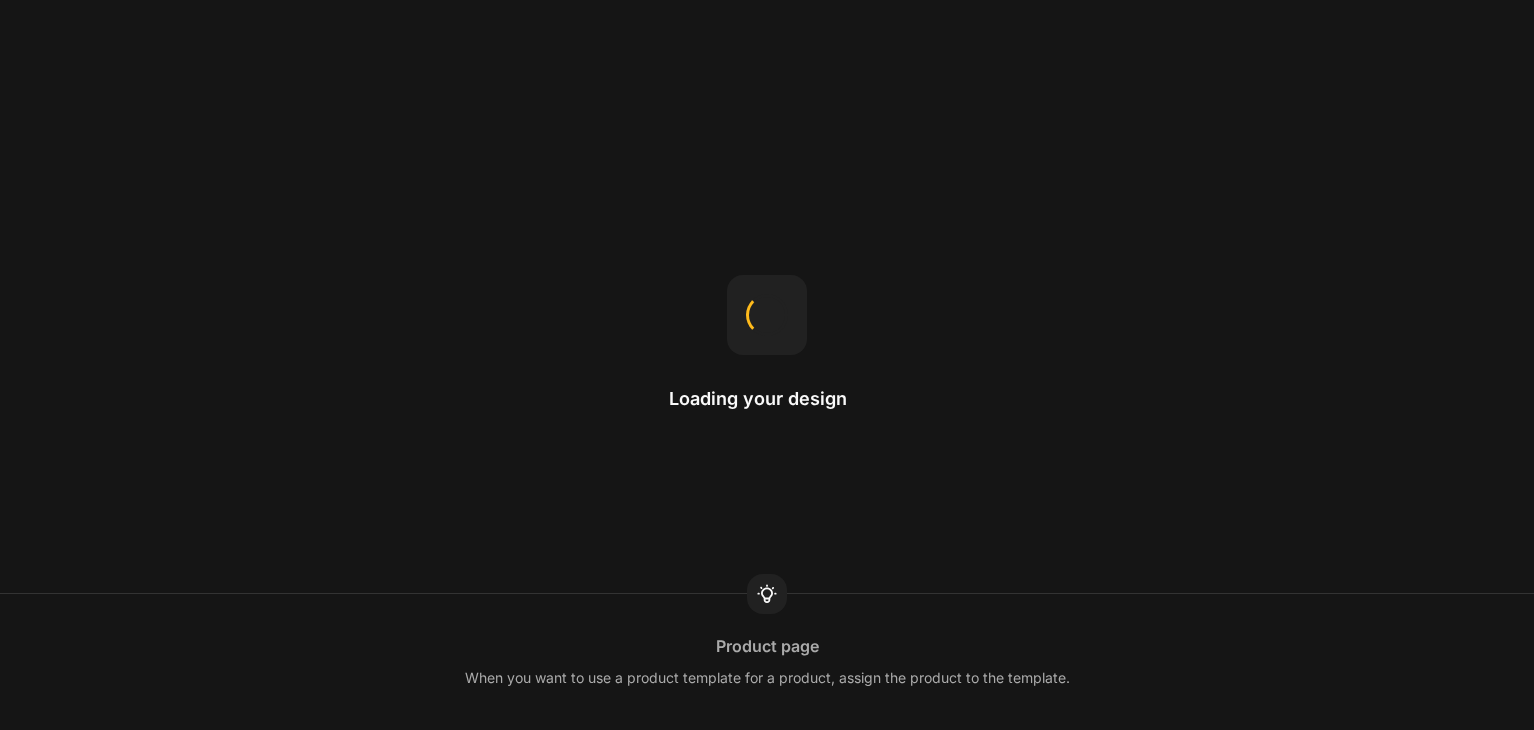 scroll, scrollTop: 0, scrollLeft: 0, axis: both 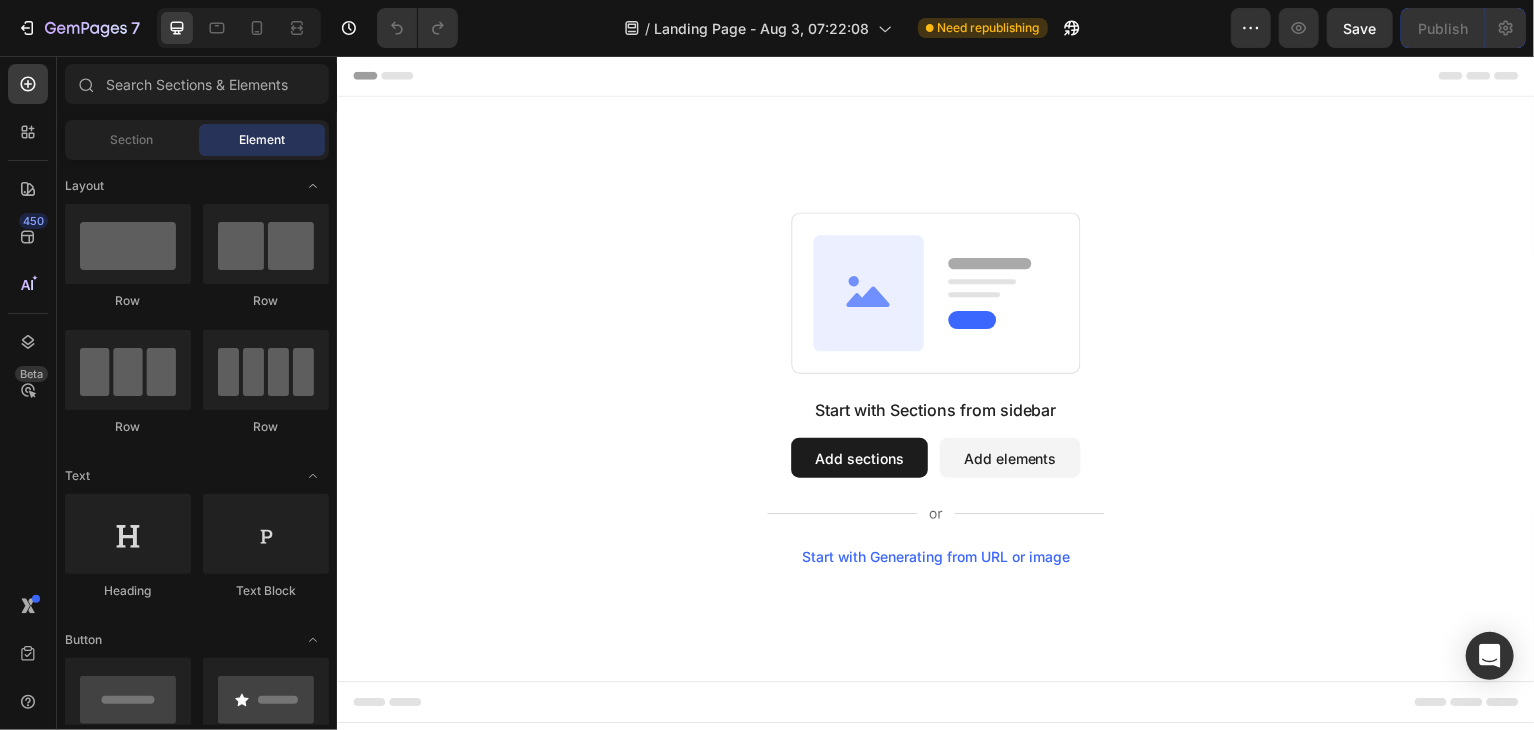 click on "Start with Generating from URL or image" at bounding box center (936, 558) 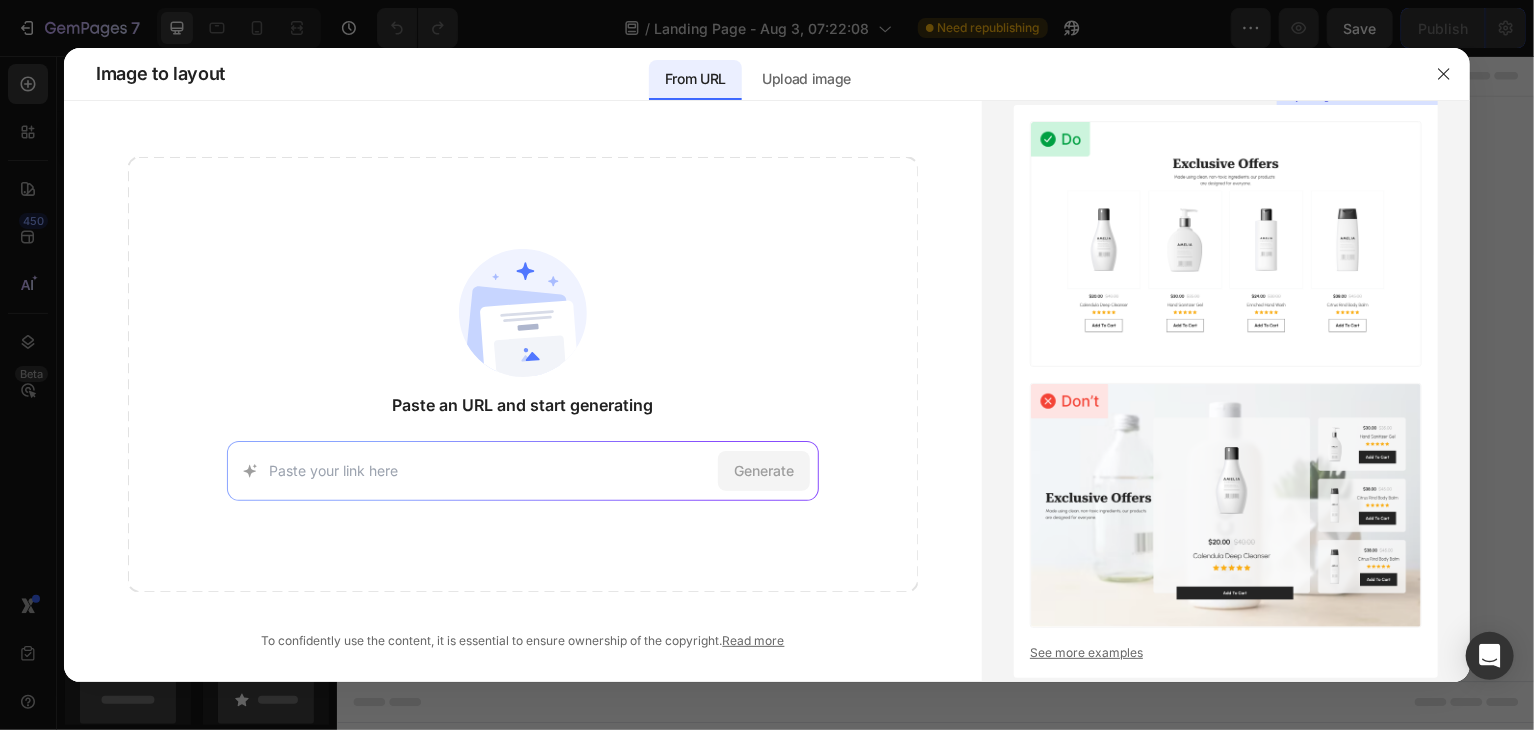 drag, startPoint x: 671, startPoint y: 488, endPoint x: 692, endPoint y: 444, distance: 48.754486 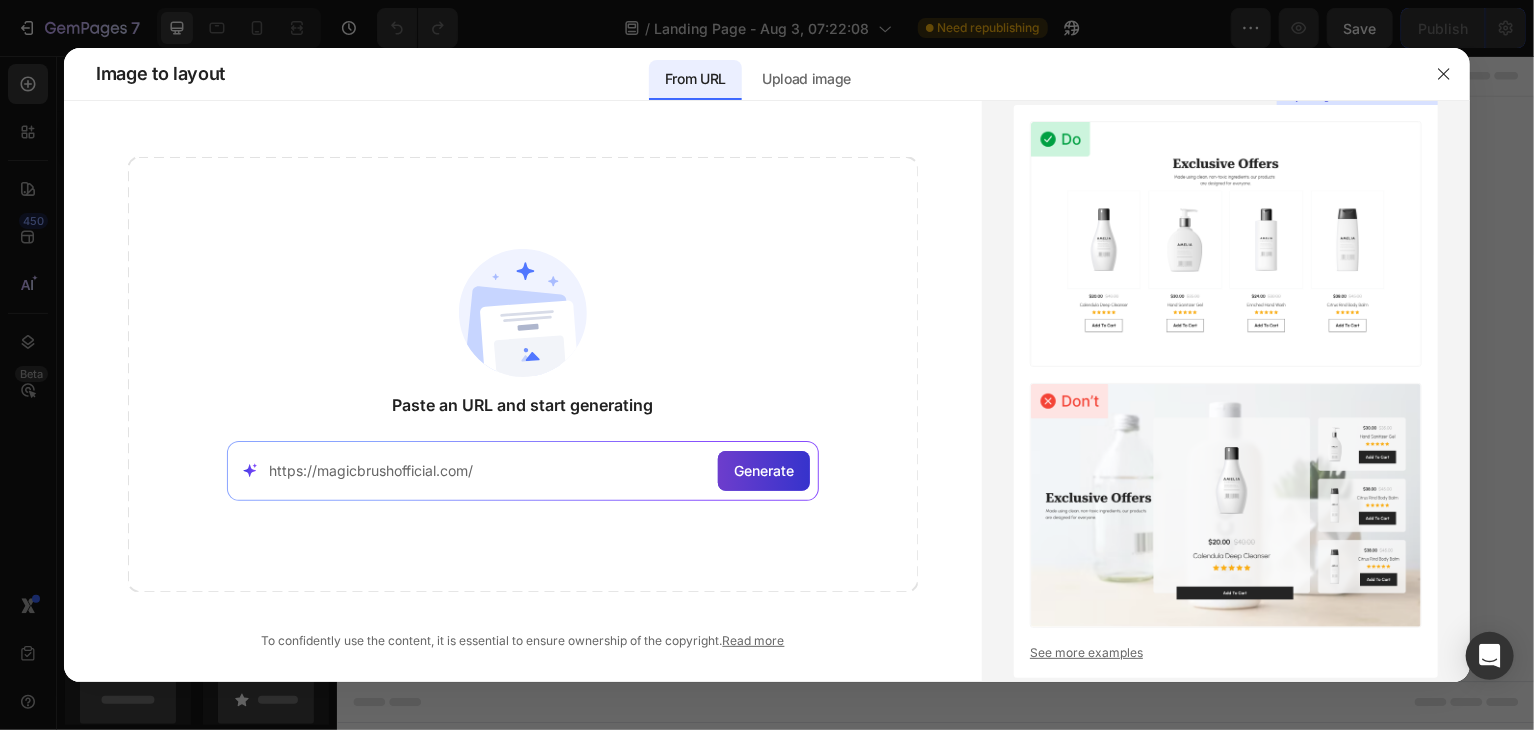type on "https://magicbrushofficial.com/" 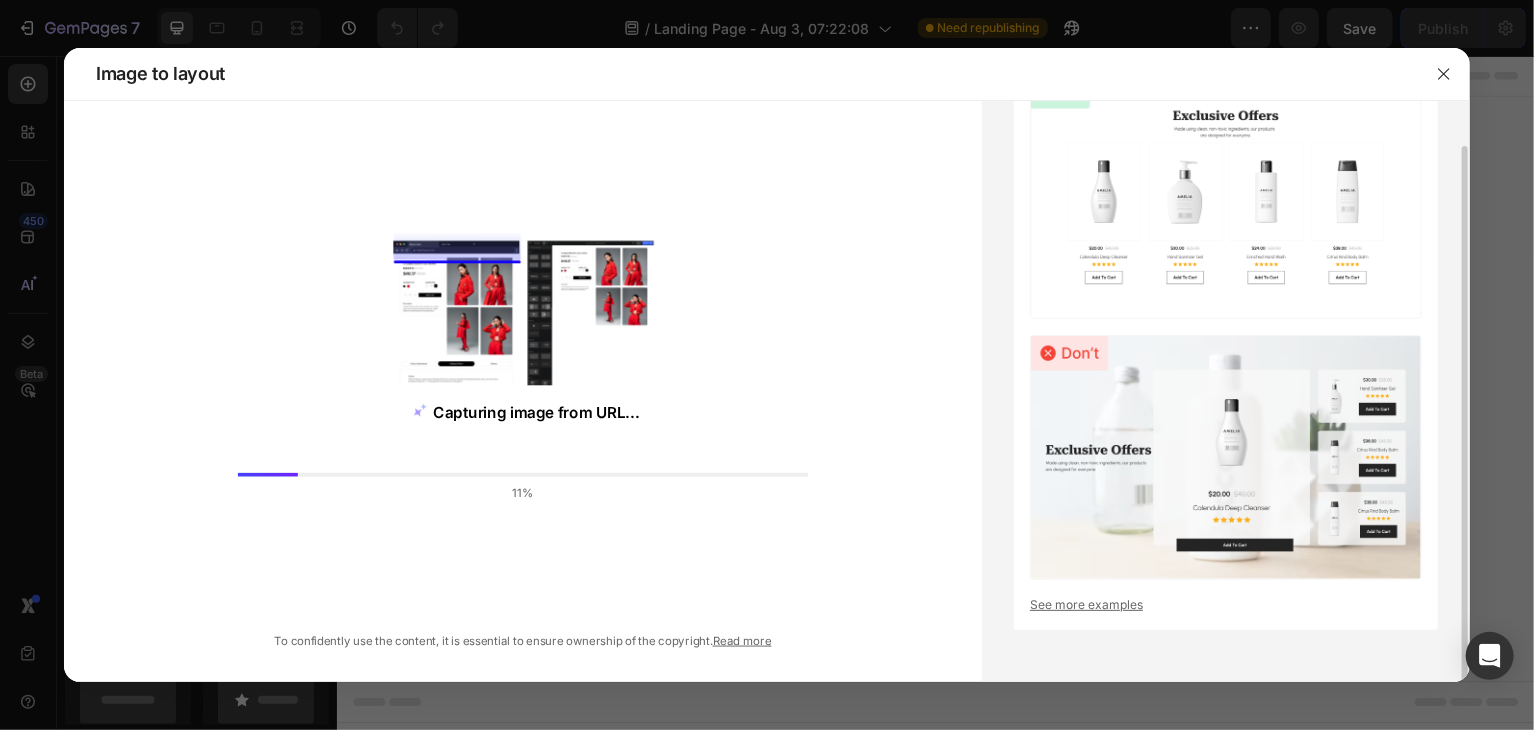 scroll, scrollTop: 48, scrollLeft: 0, axis: vertical 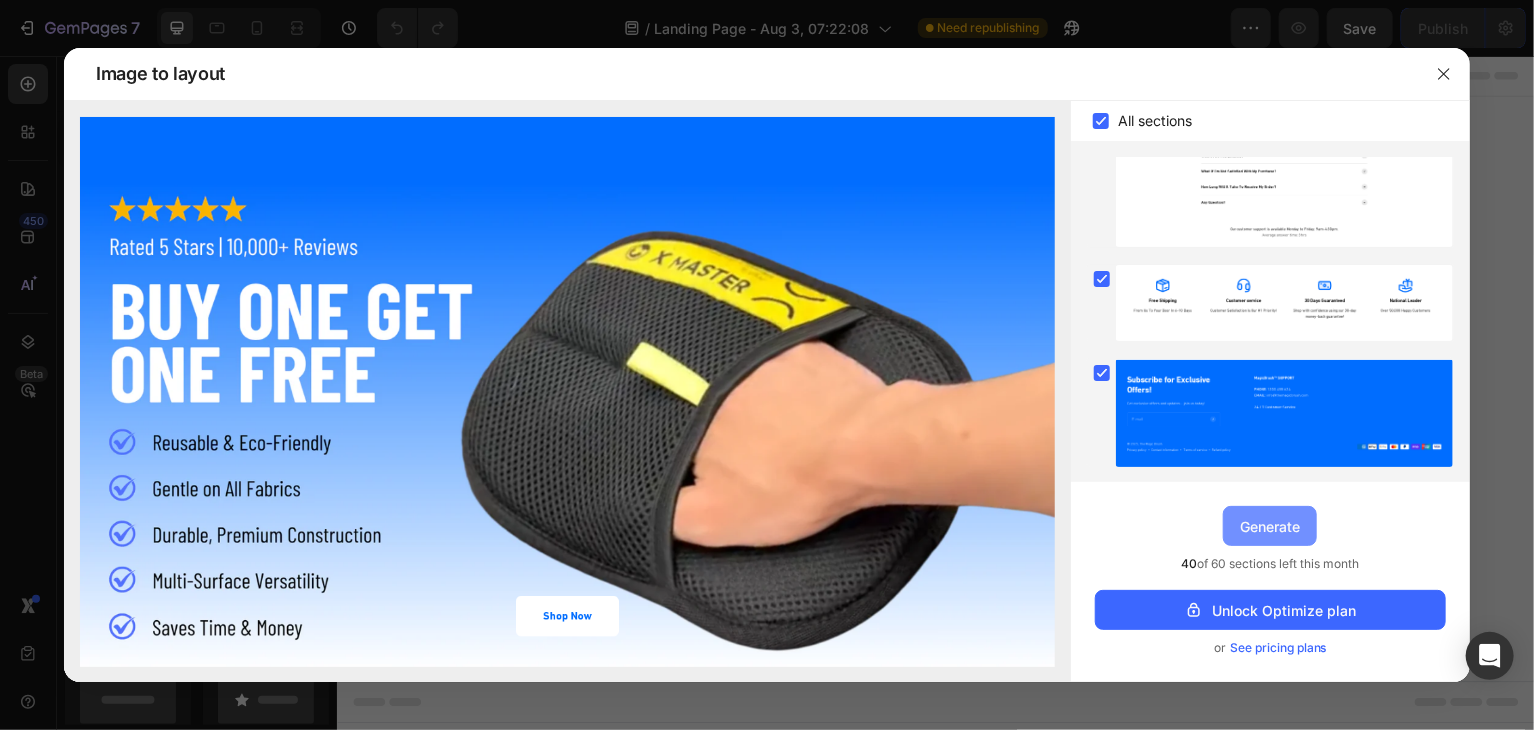 click on "Generate" at bounding box center [1270, 526] 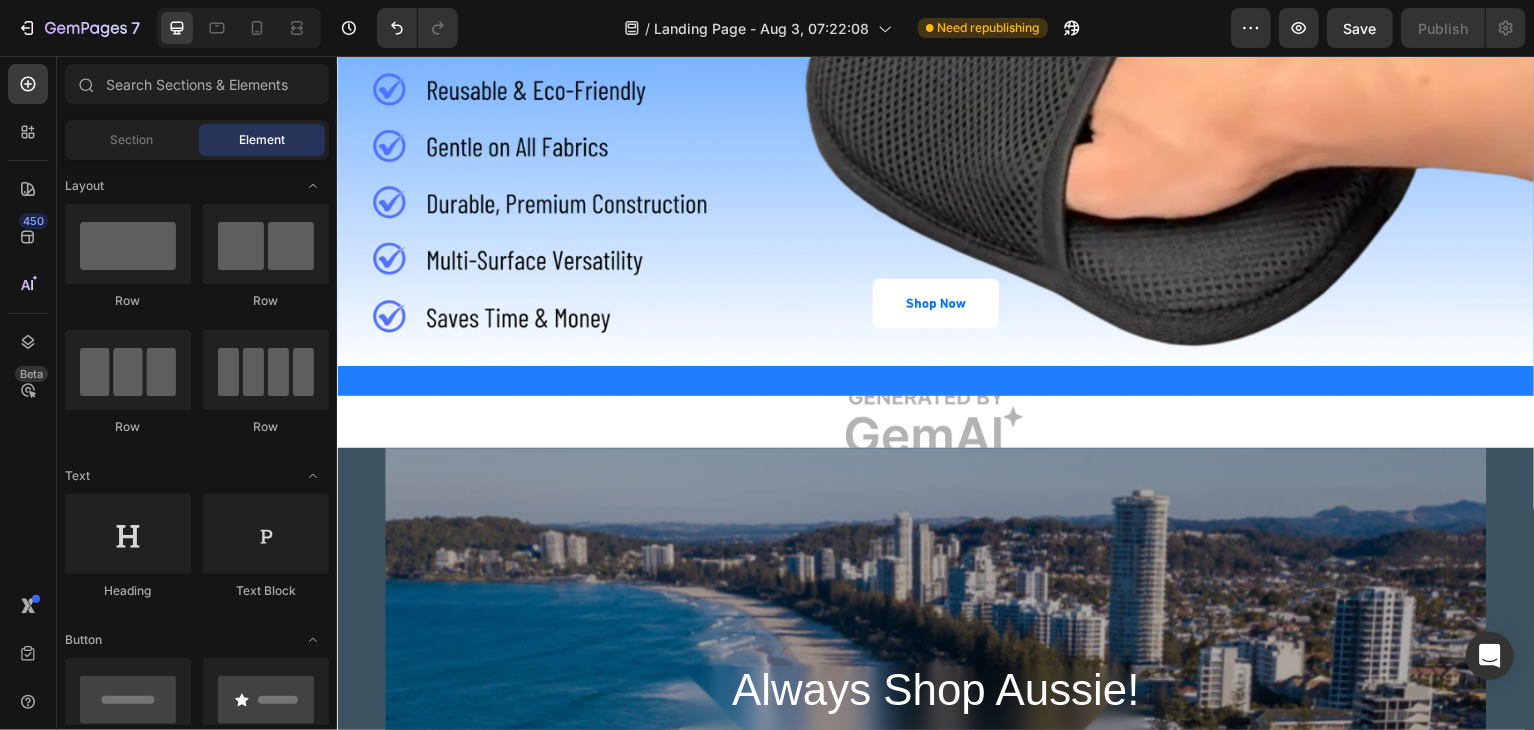 scroll, scrollTop: 438, scrollLeft: 0, axis: vertical 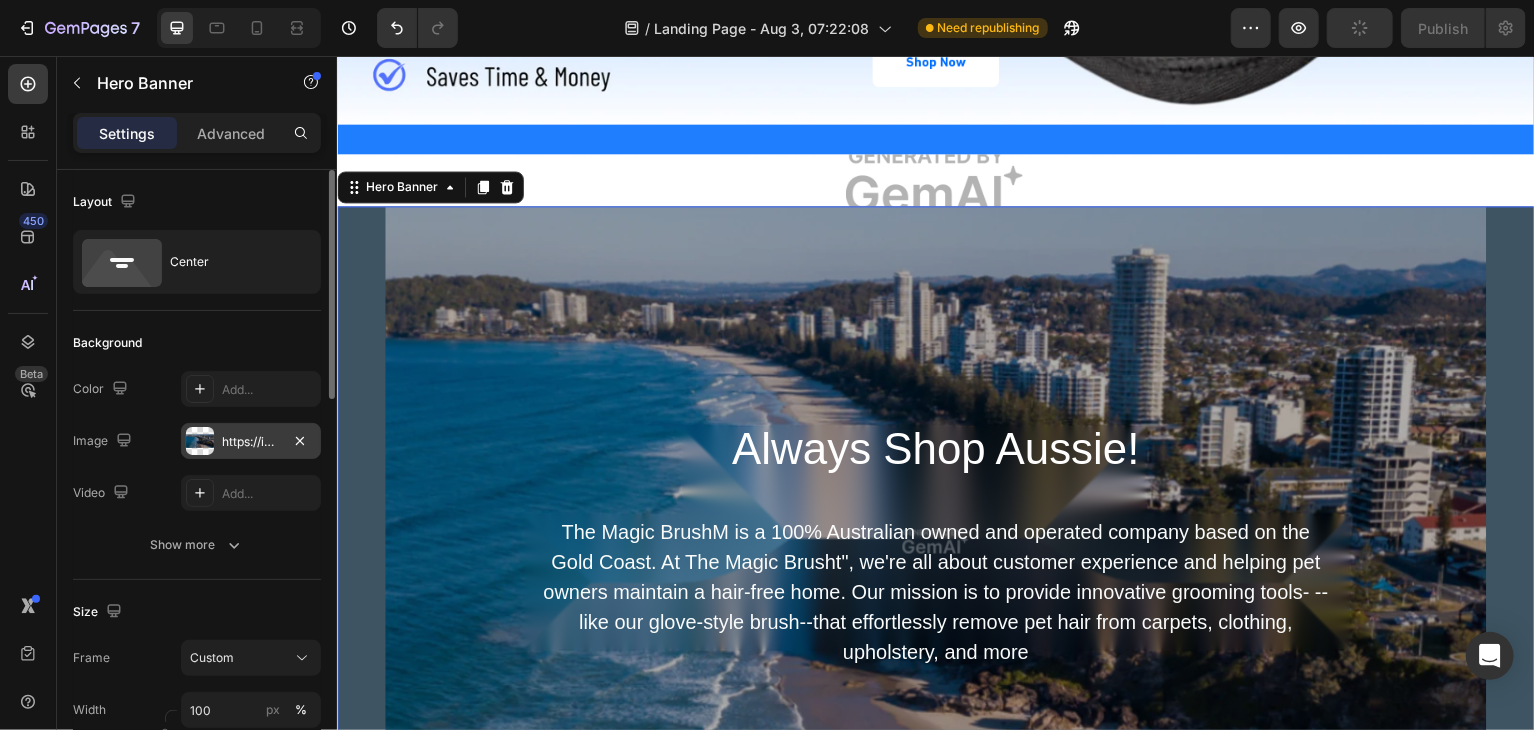 click at bounding box center (200, 441) 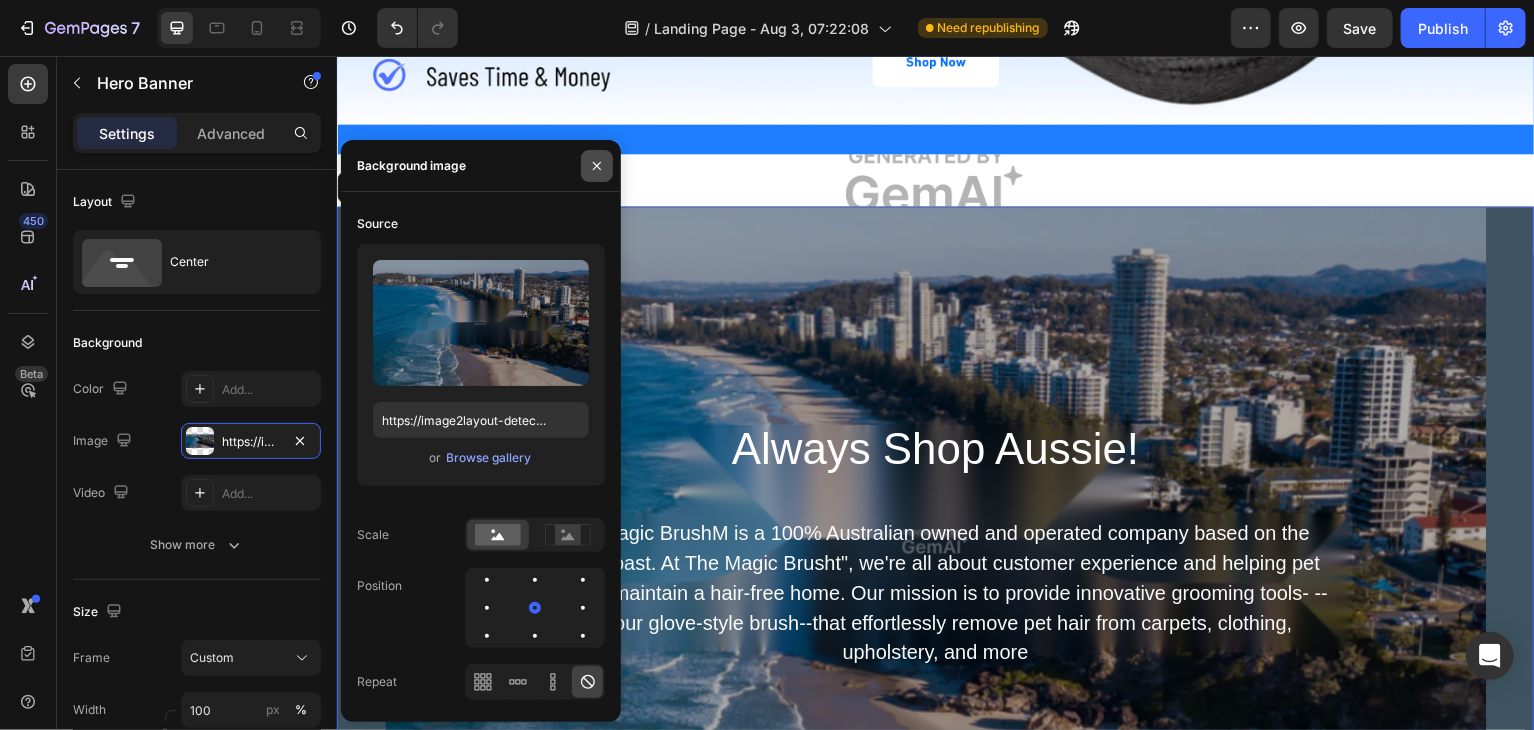 click 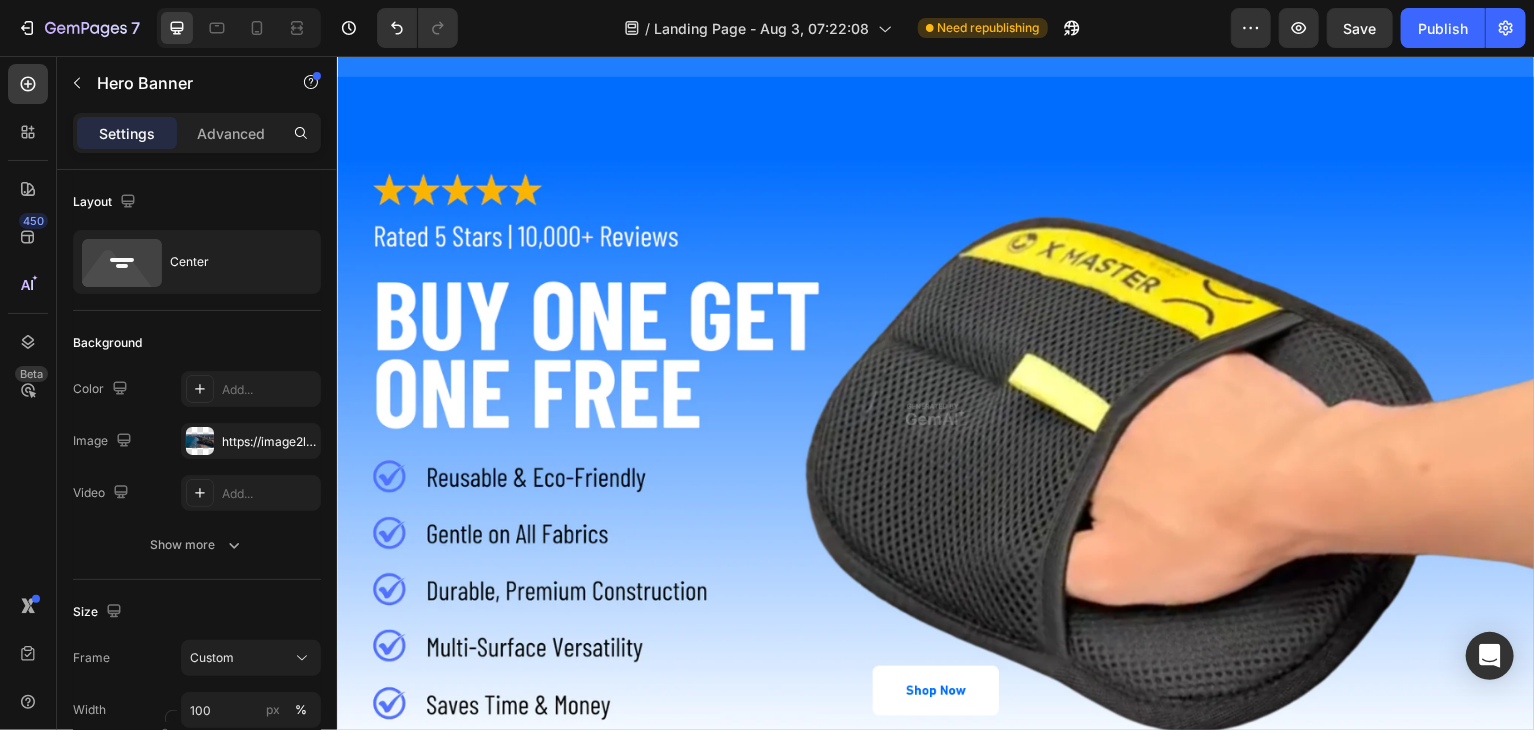 scroll, scrollTop: 0, scrollLeft: 0, axis: both 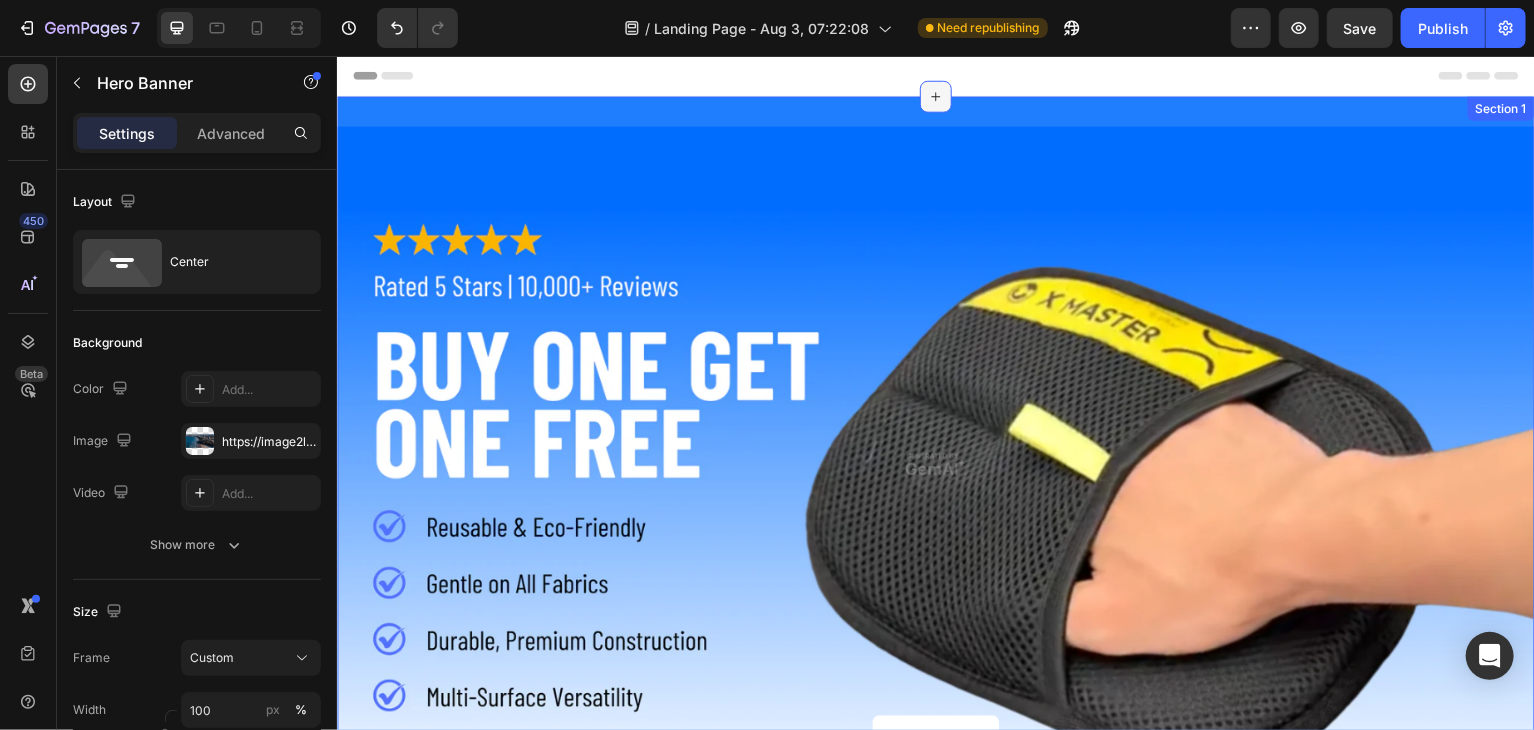 click 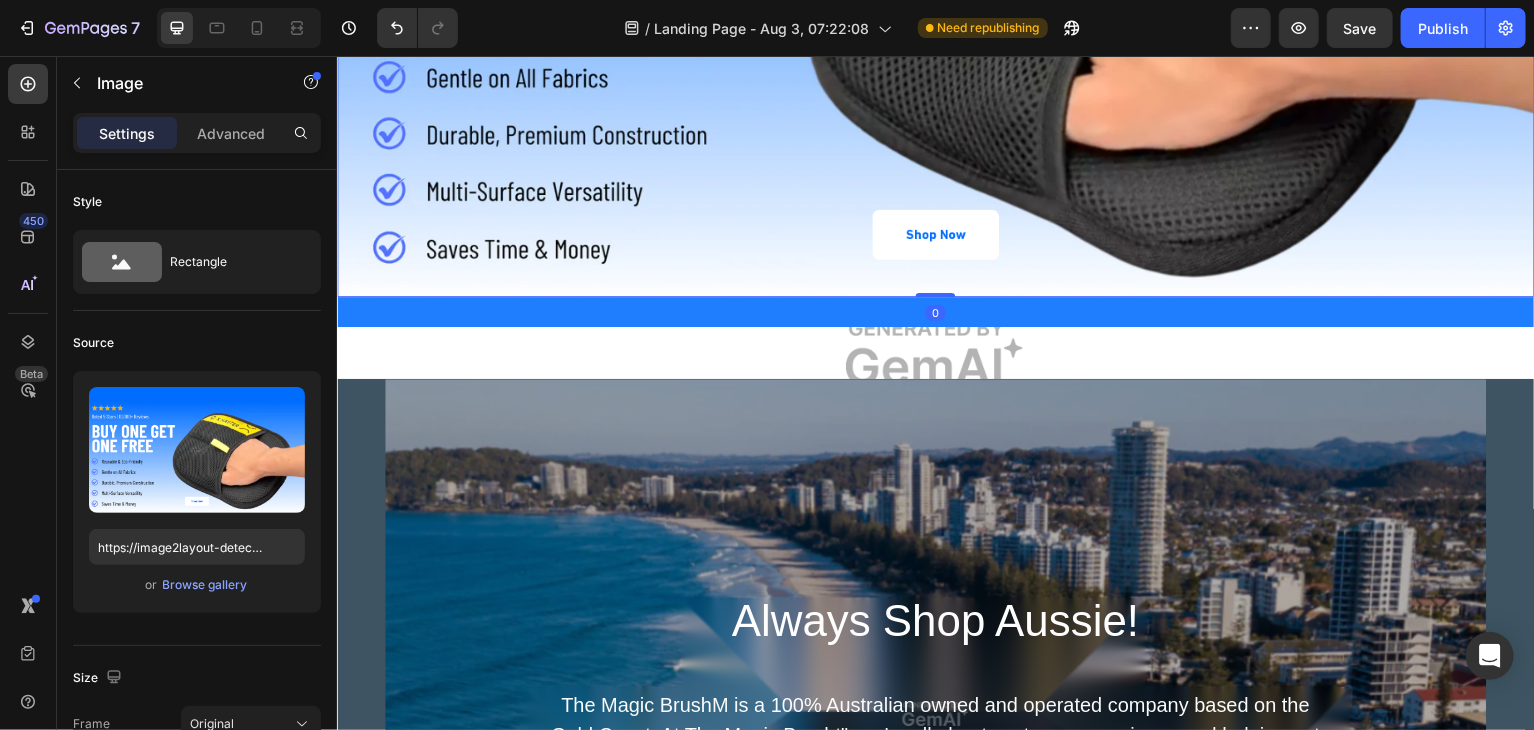 scroll, scrollTop: 512, scrollLeft: 0, axis: vertical 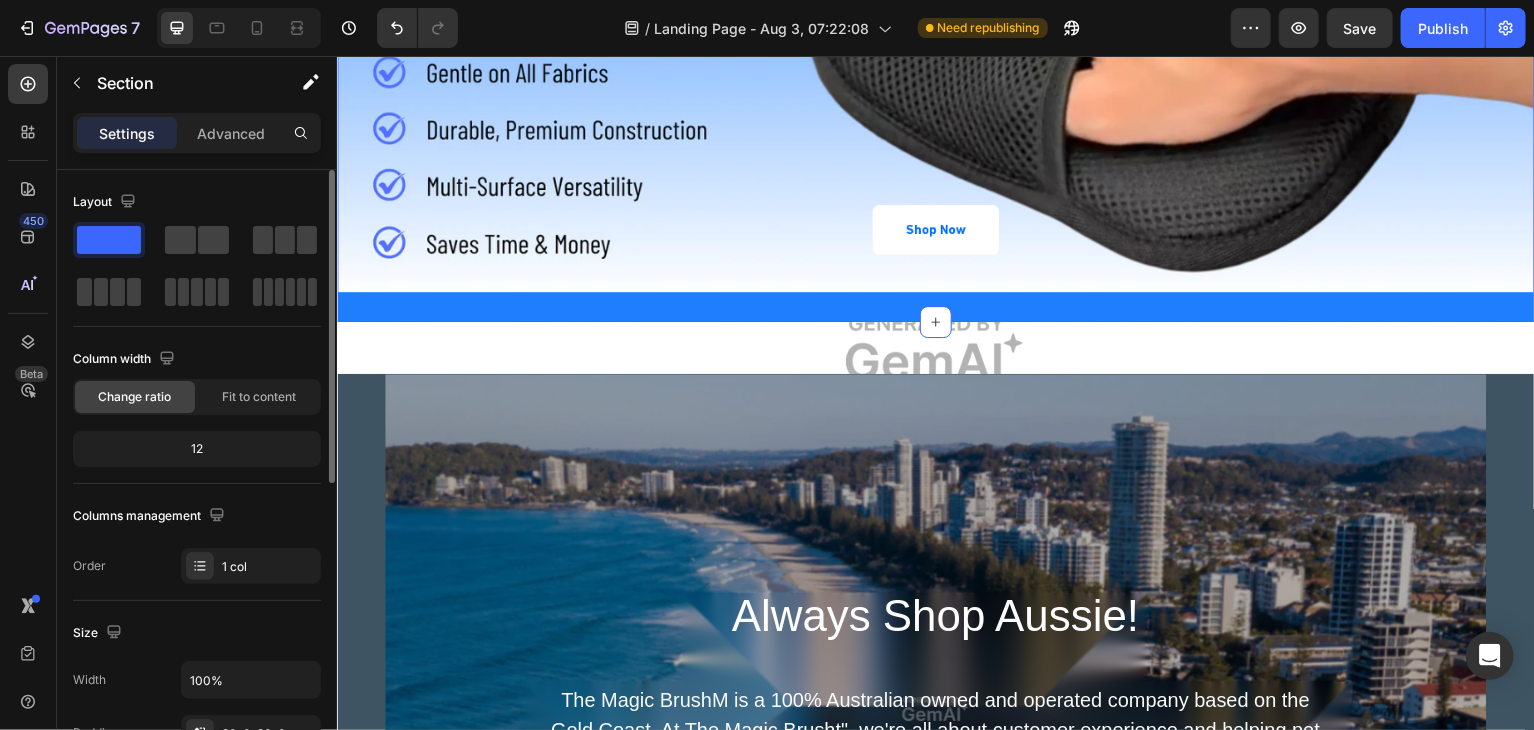 click 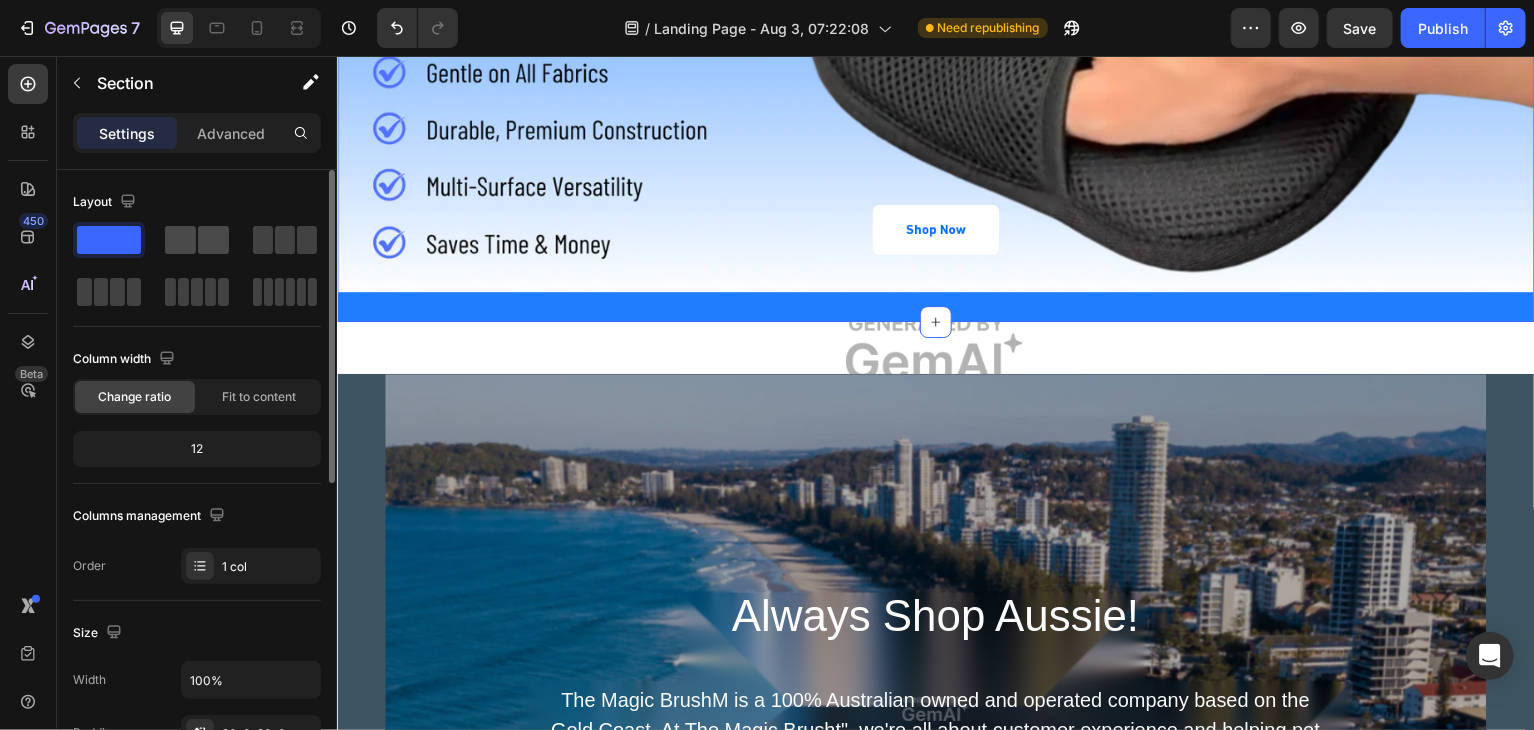 click 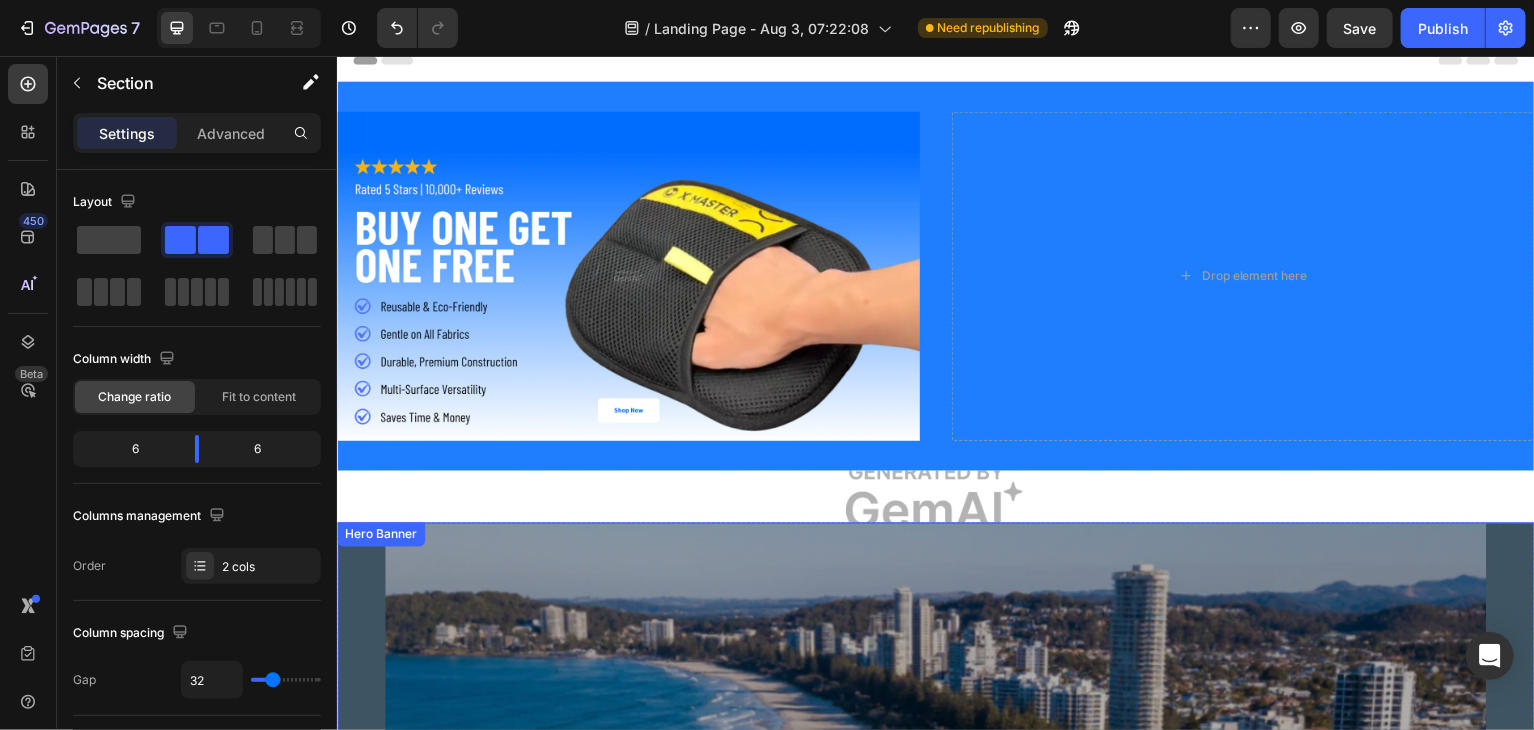 scroll, scrollTop: 12, scrollLeft: 0, axis: vertical 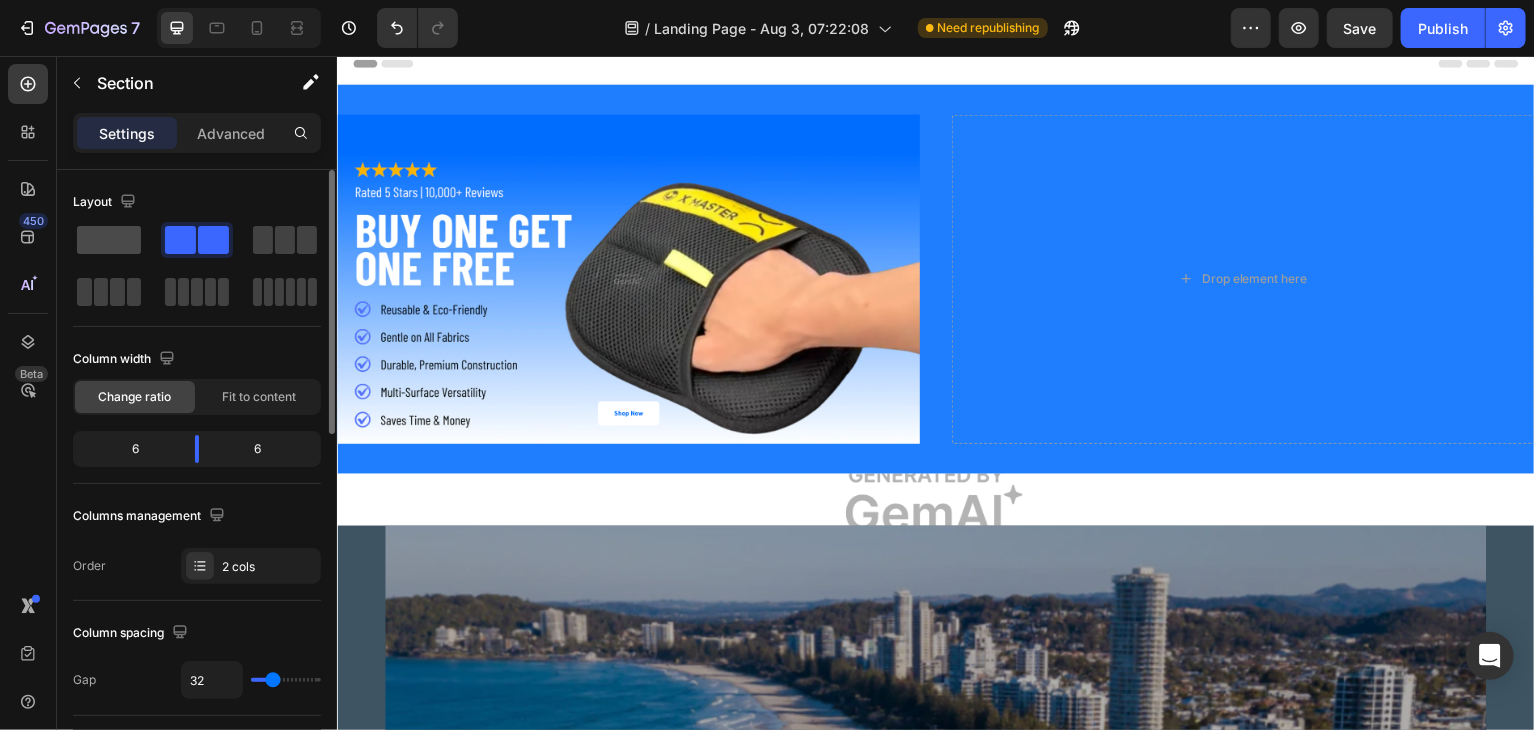 click 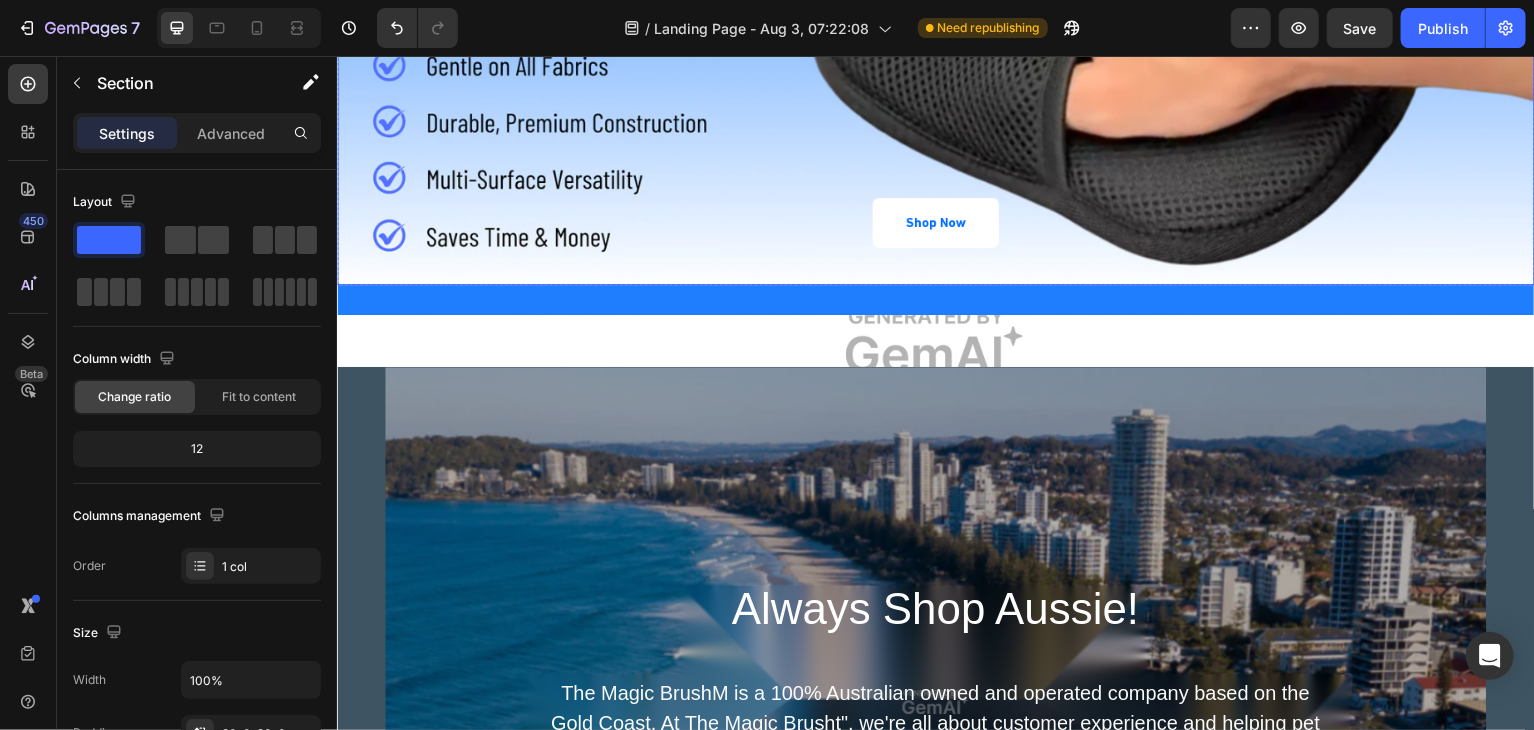 scroll, scrollTop: 528, scrollLeft: 0, axis: vertical 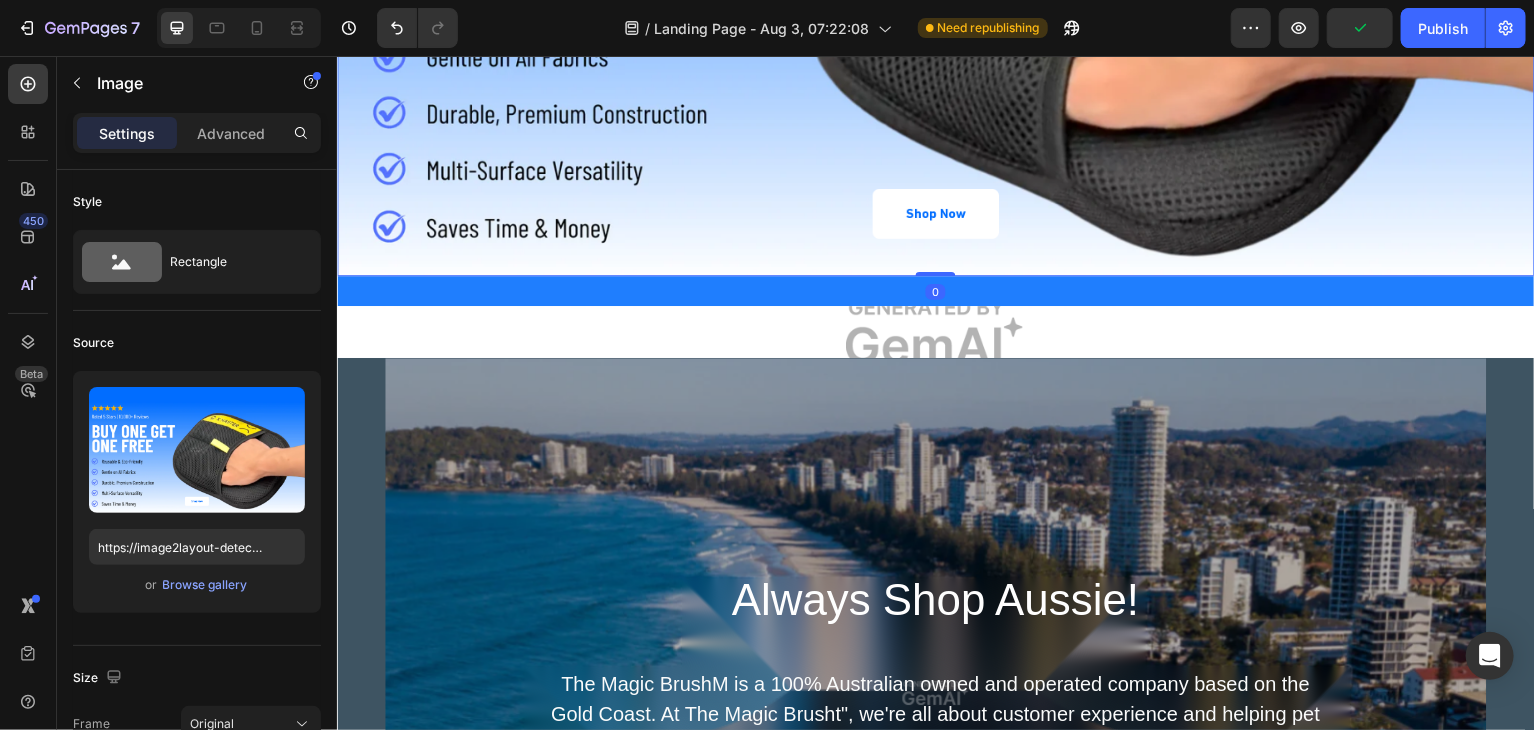 drag, startPoint x: 920, startPoint y: 263, endPoint x: 900, endPoint y: 126, distance: 138.45216 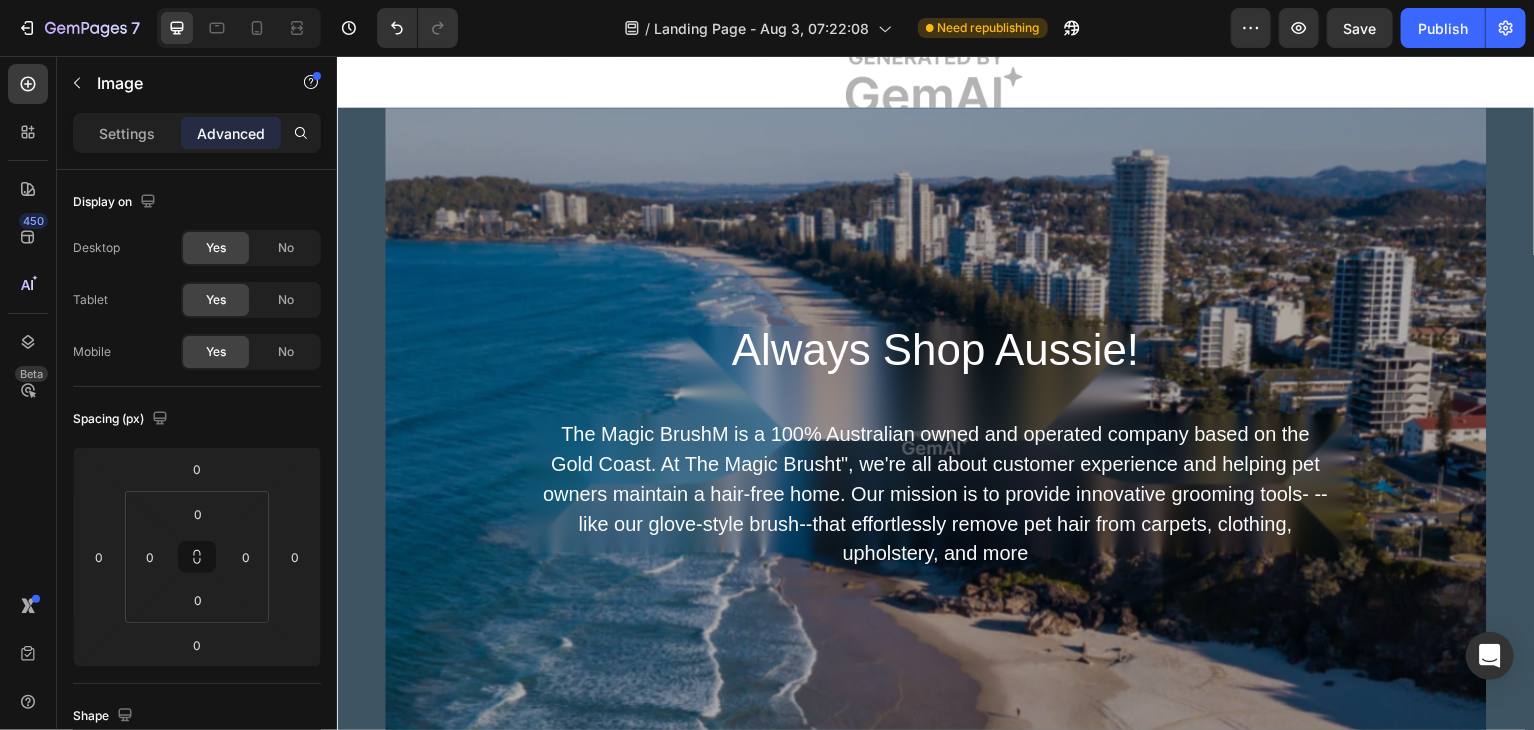 scroll, scrollTop: 703, scrollLeft: 0, axis: vertical 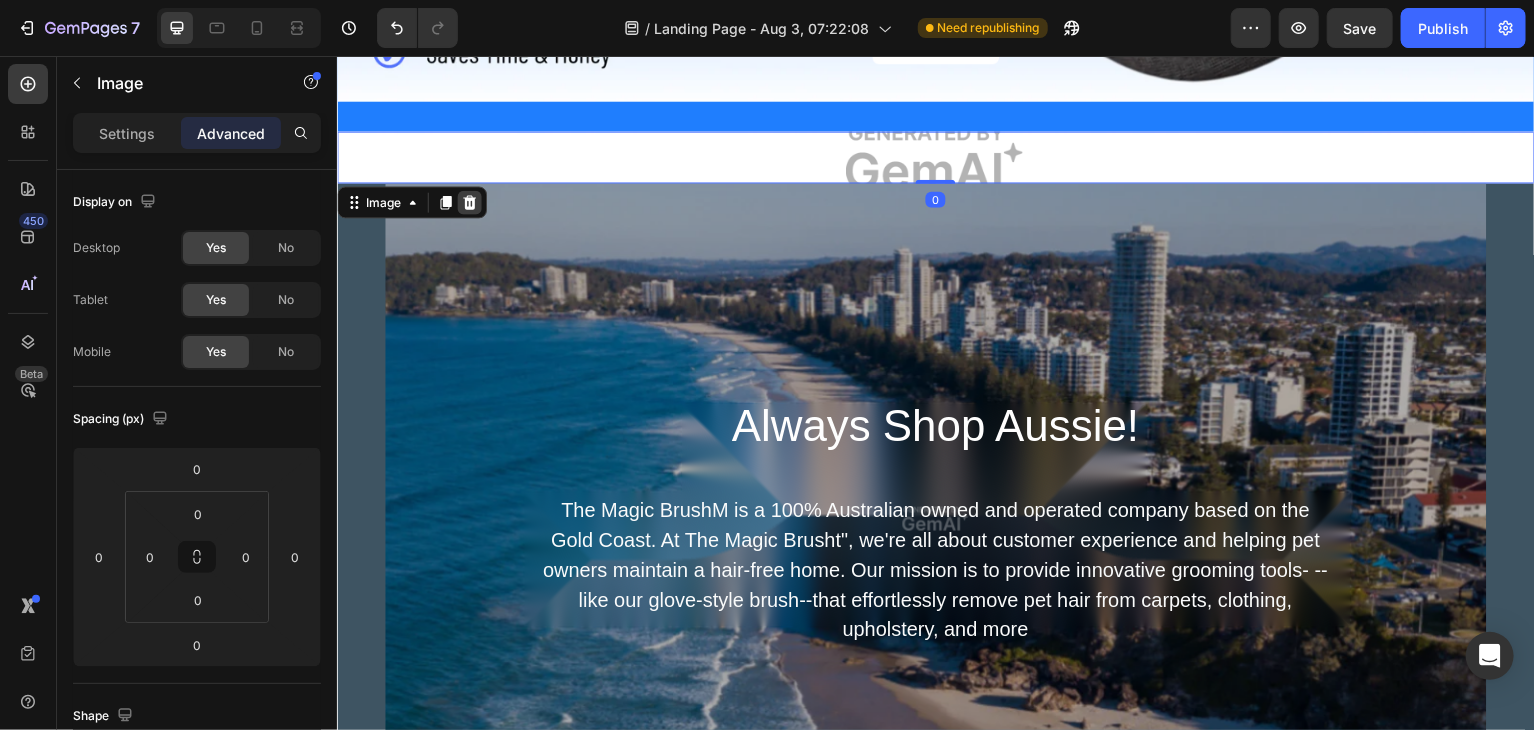 click 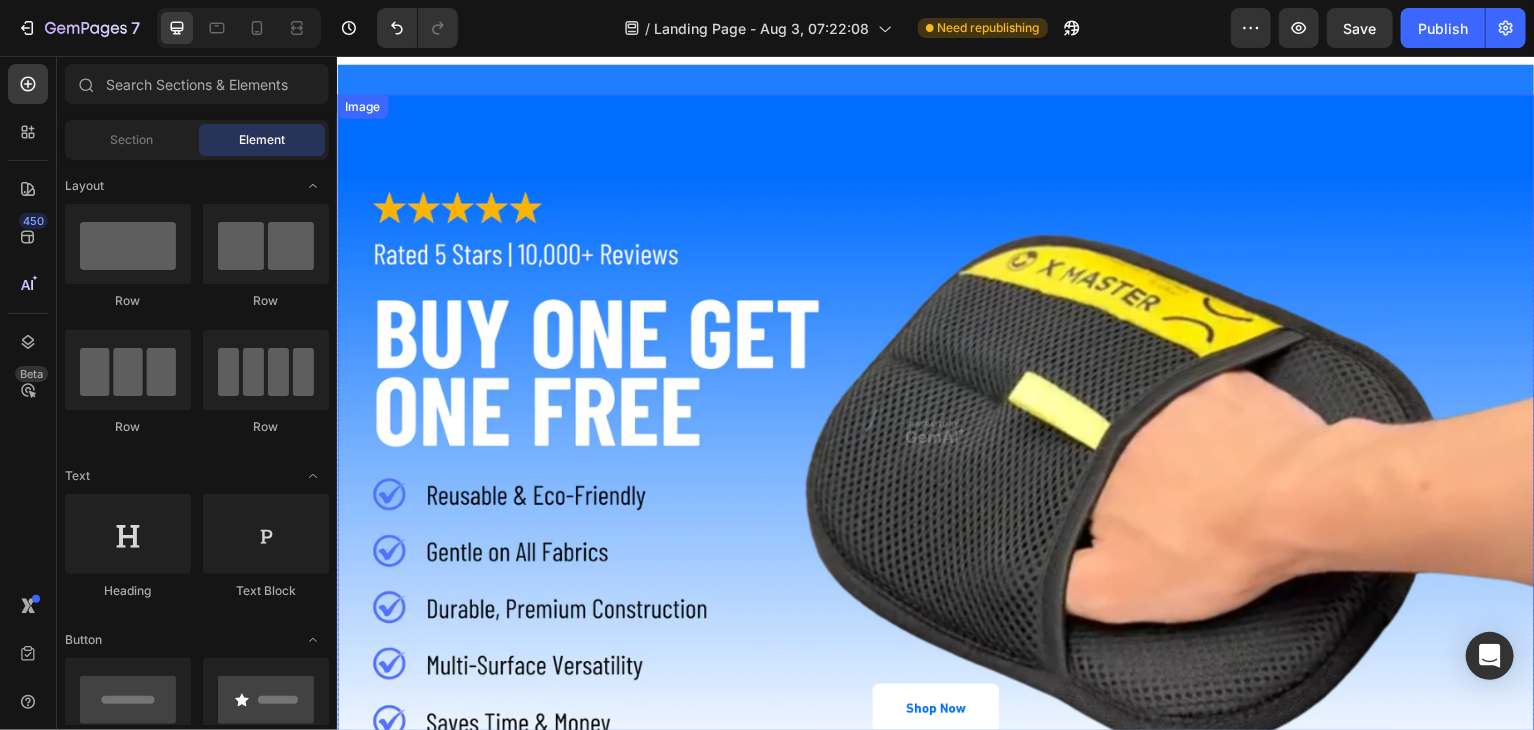 scroll, scrollTop: 0, scrollLeft: 0, axis: both 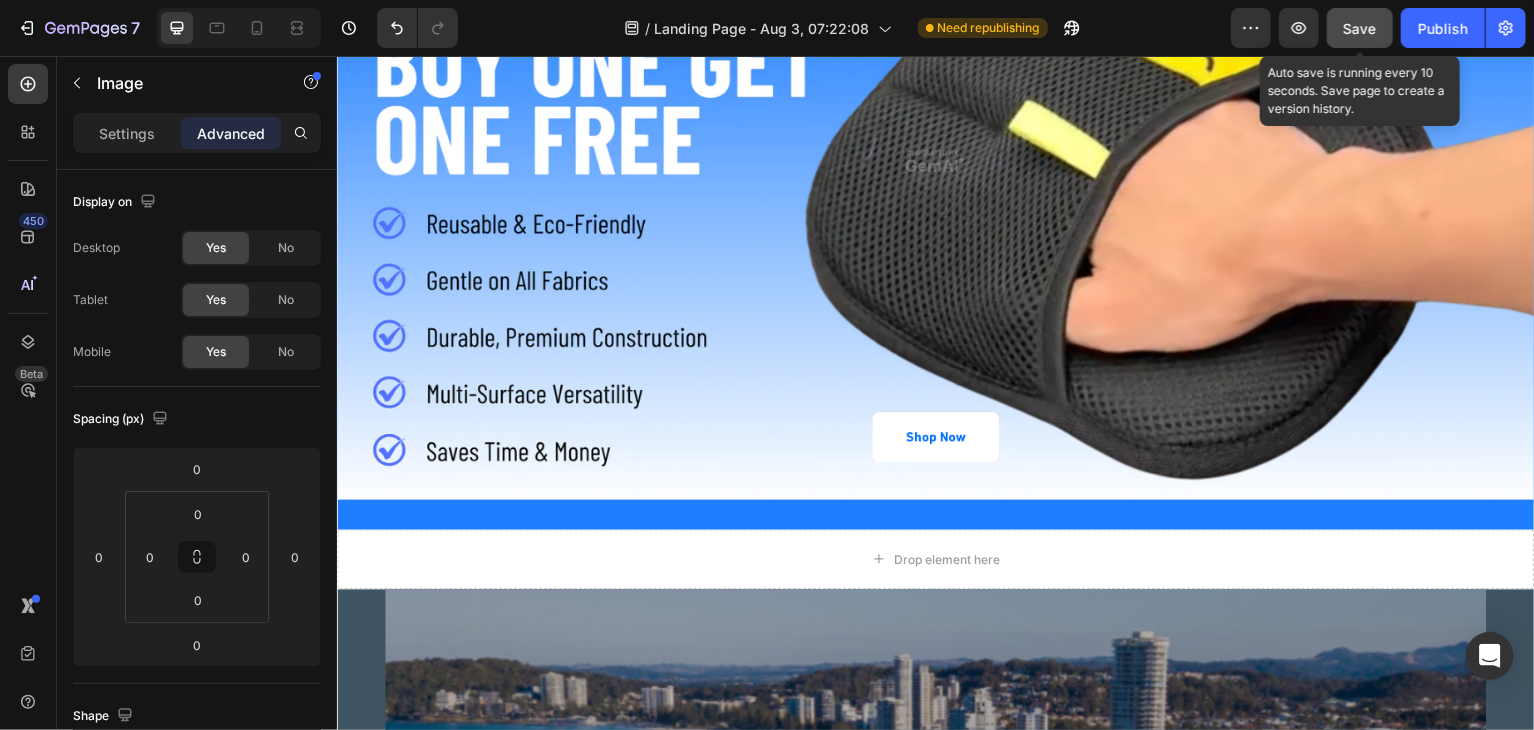 click on "Save" at bounding box center [1360, 28] 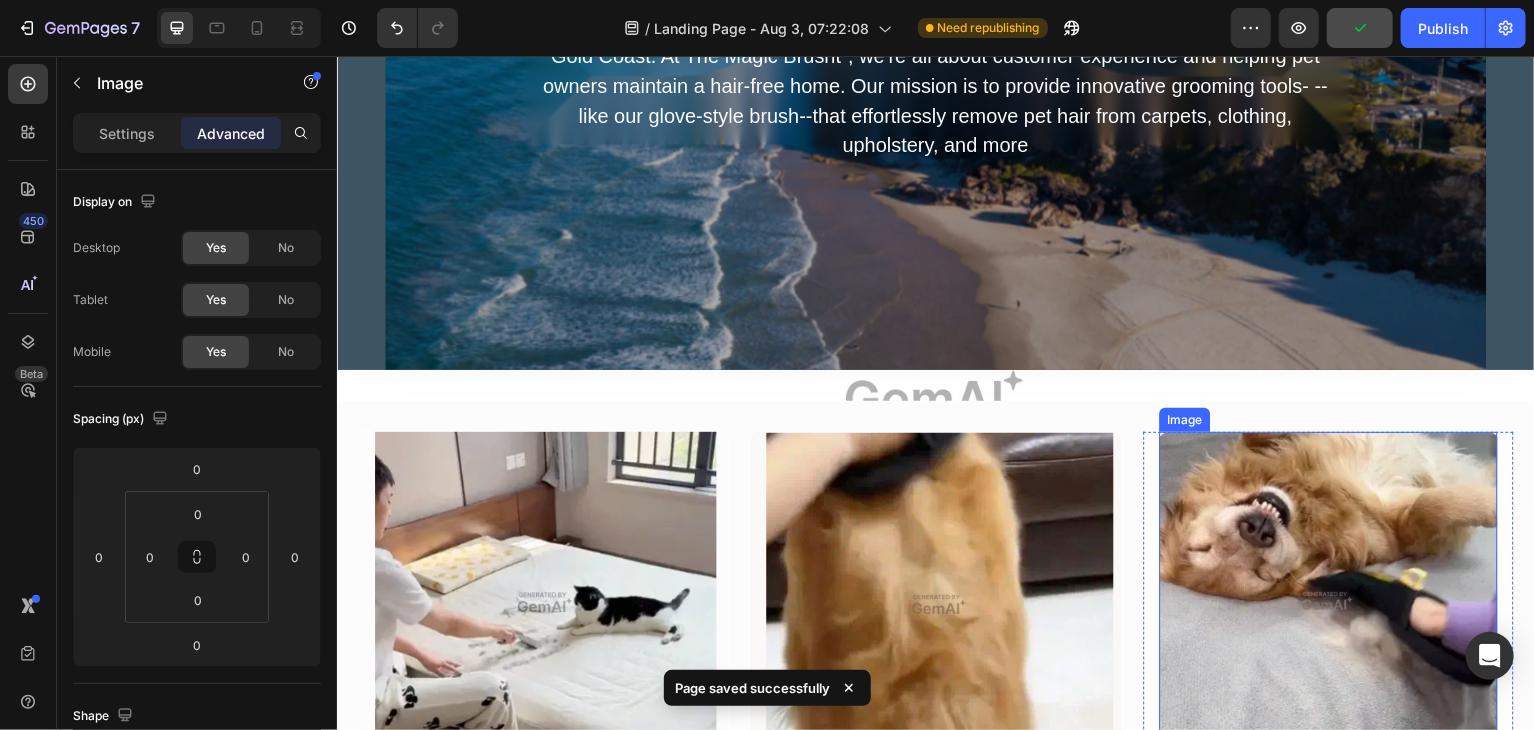 scroll, scrollTop: 1220, scrollLeft: 0, axis: vertical 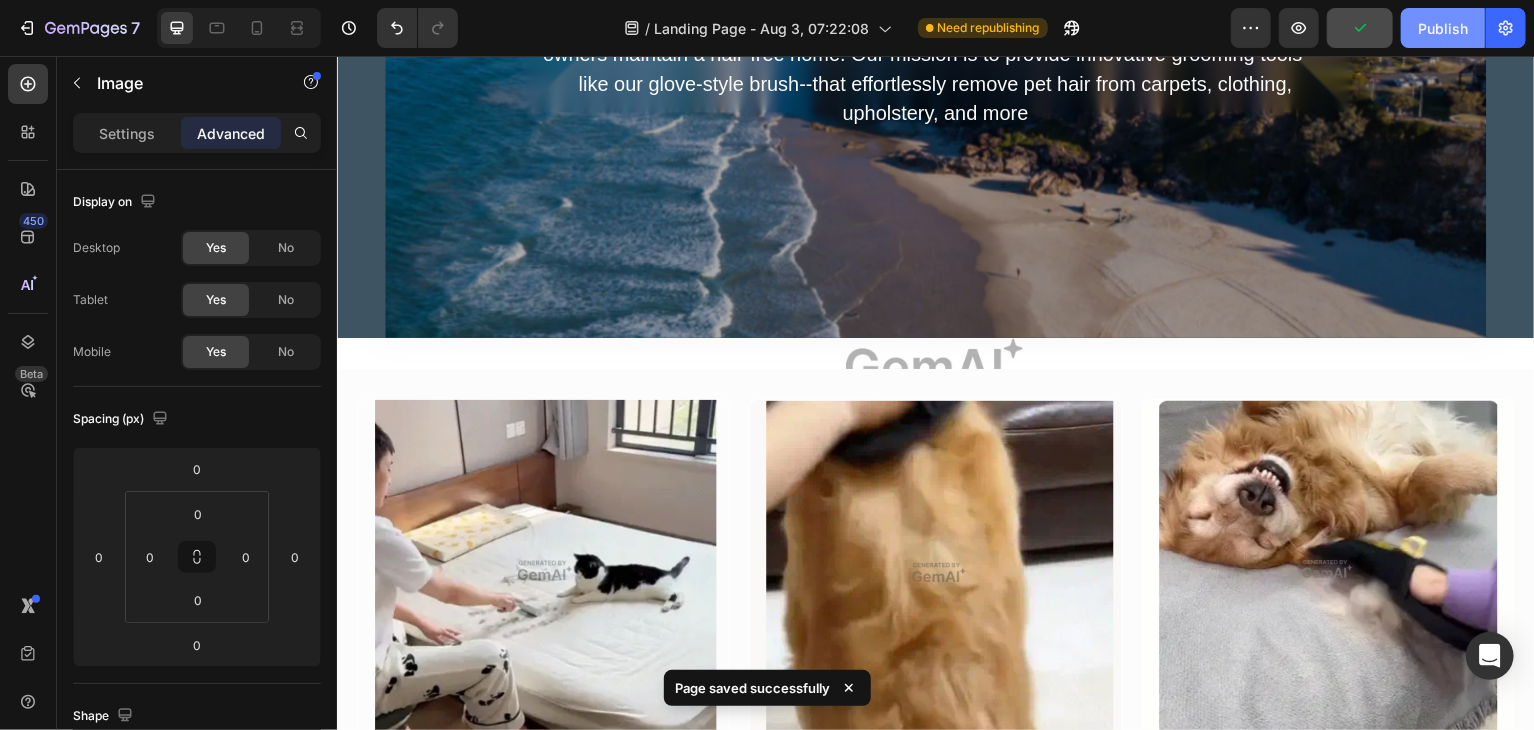 click on "Publish" at bounding box center [1443, 28] 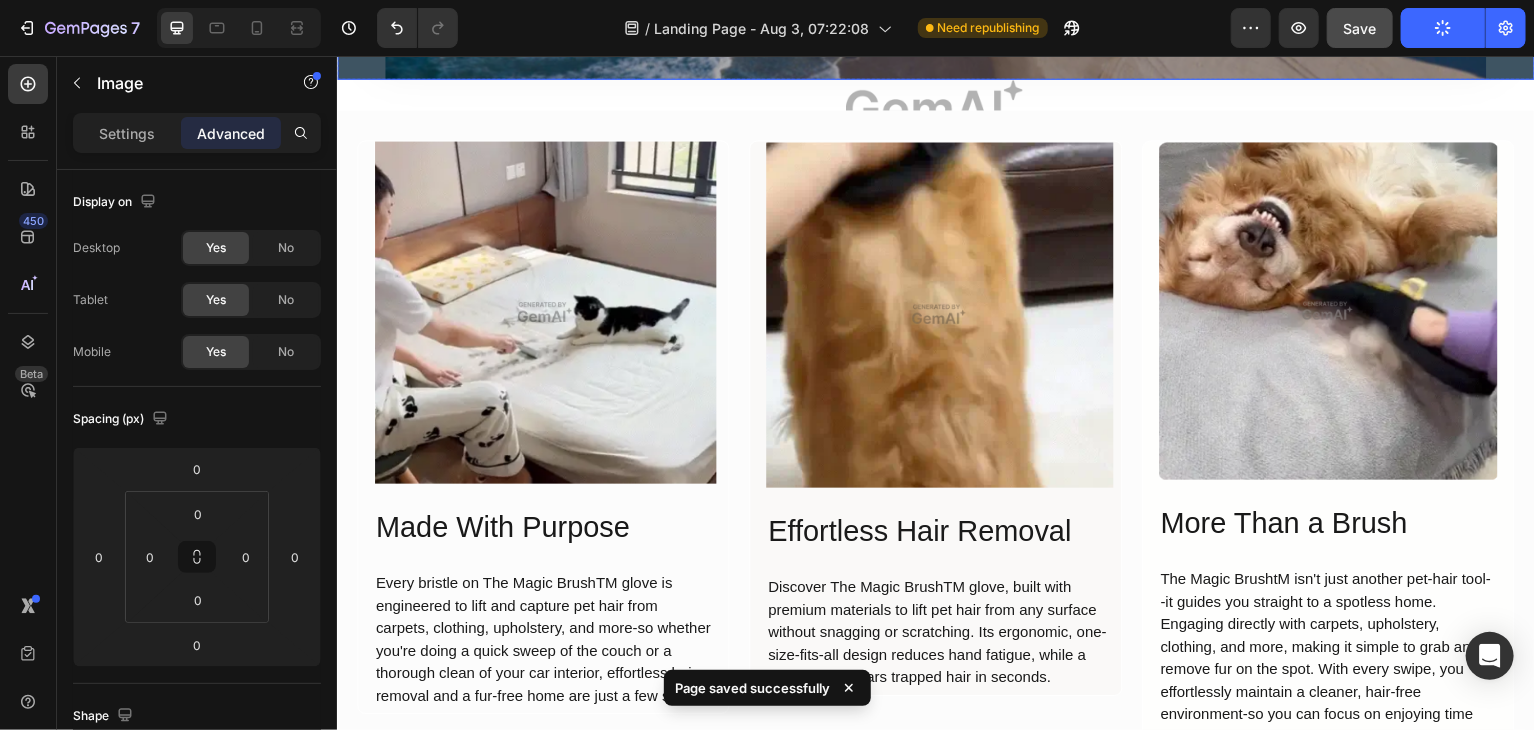 scroll, scrollTop: 1484, scrollLeft: 0, axis: vertical 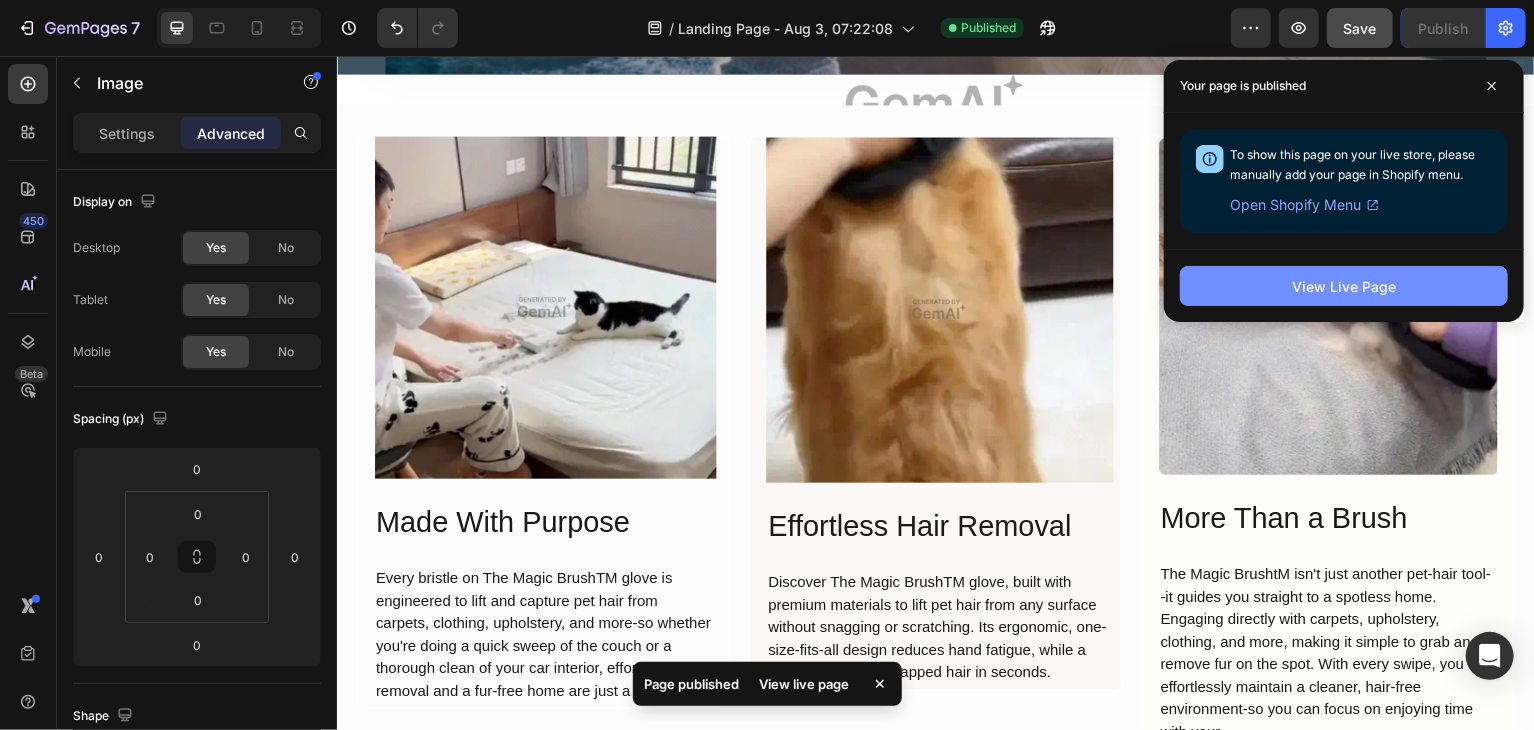 click on "View Live Page" at bounding box center (1344, 286) 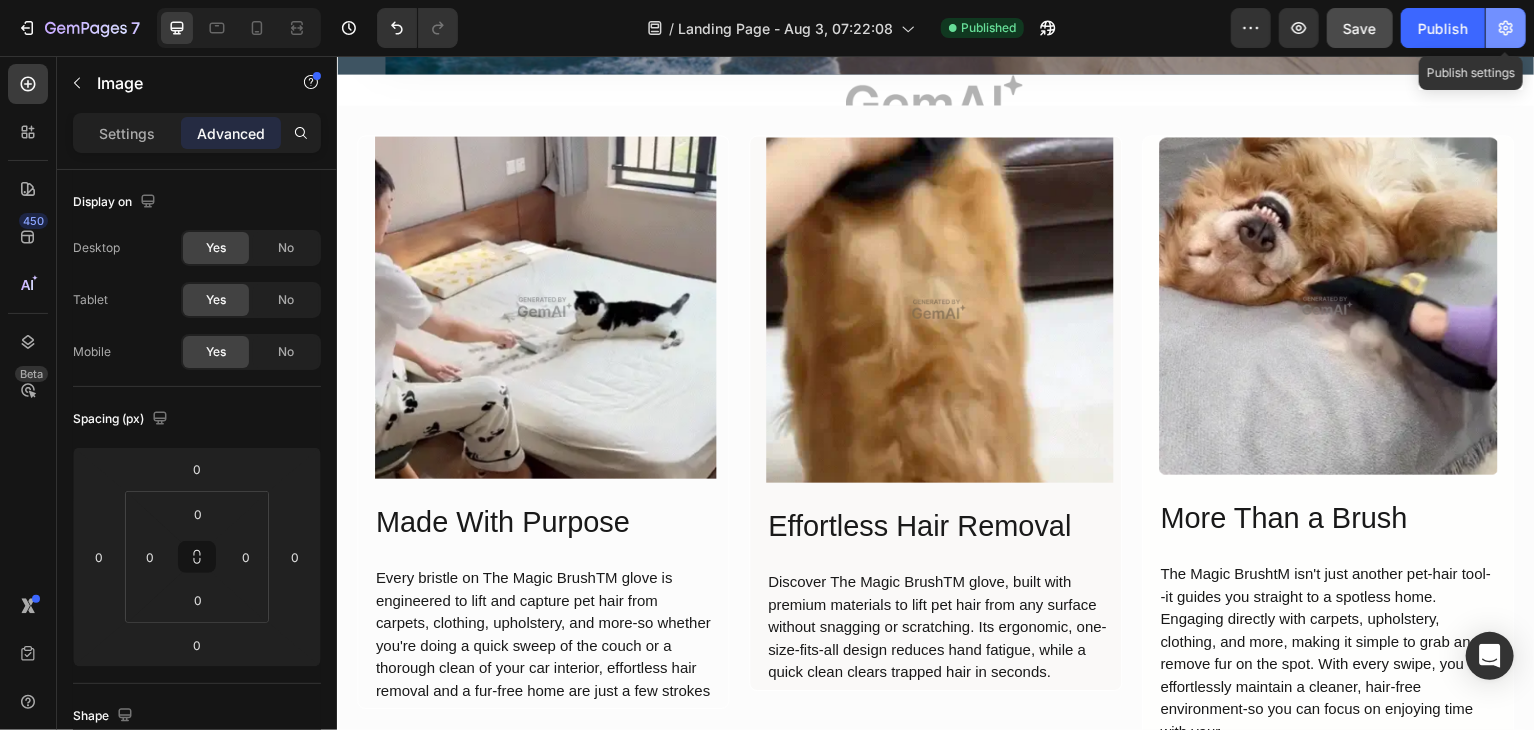 click 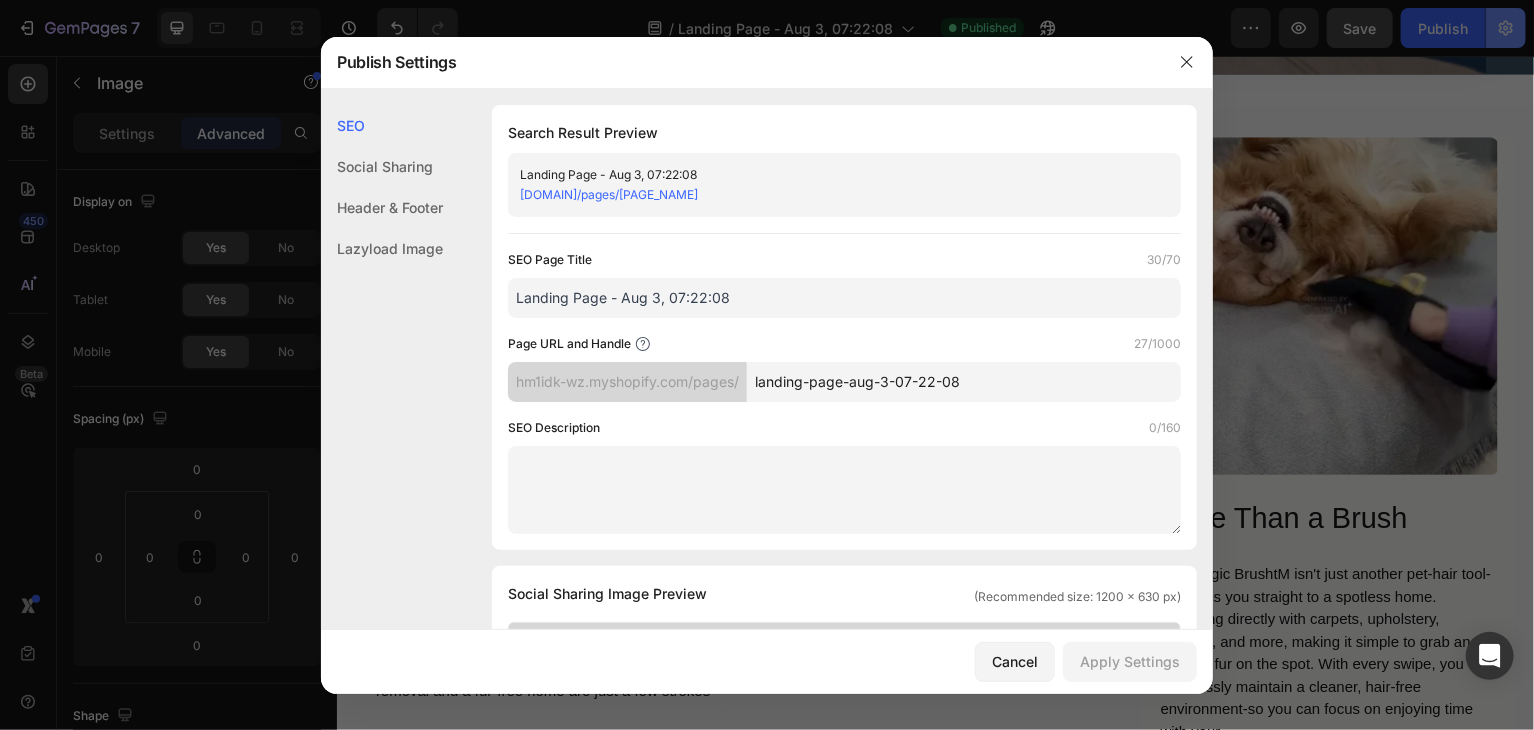 click on "7   /  Landing Page - Aug 3, 07:22:08 Published Preview  Save   Publish  450 Beta Sections(18) Elements(83) Section Element Hero Section Product Detail Brands Trusted Badges Guarantee Product Breakdown How to use Testimonials Compare Bundle FAQs Social Proof Brand Story Product List Collection Blog List Contact Sticky Add to Cart Custom Footer Browse Library 450 Layout
Row
Row
Row
Row Text
Heading
Text Block Button
Button
Button Media
Image
Image" at bounding box center [767, 0] 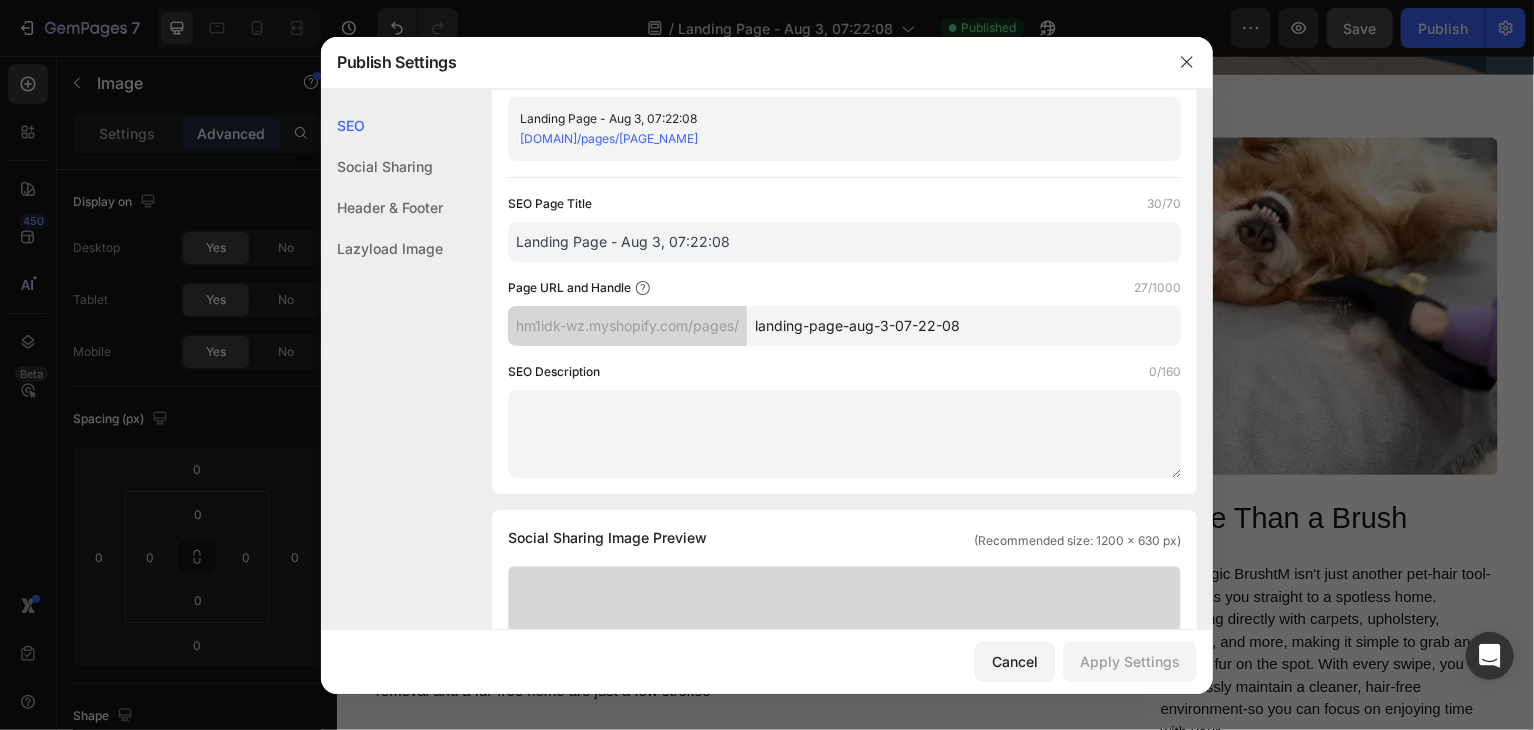scroll, scrollTop: 59, scrollLeft: 0, axis: vertical 